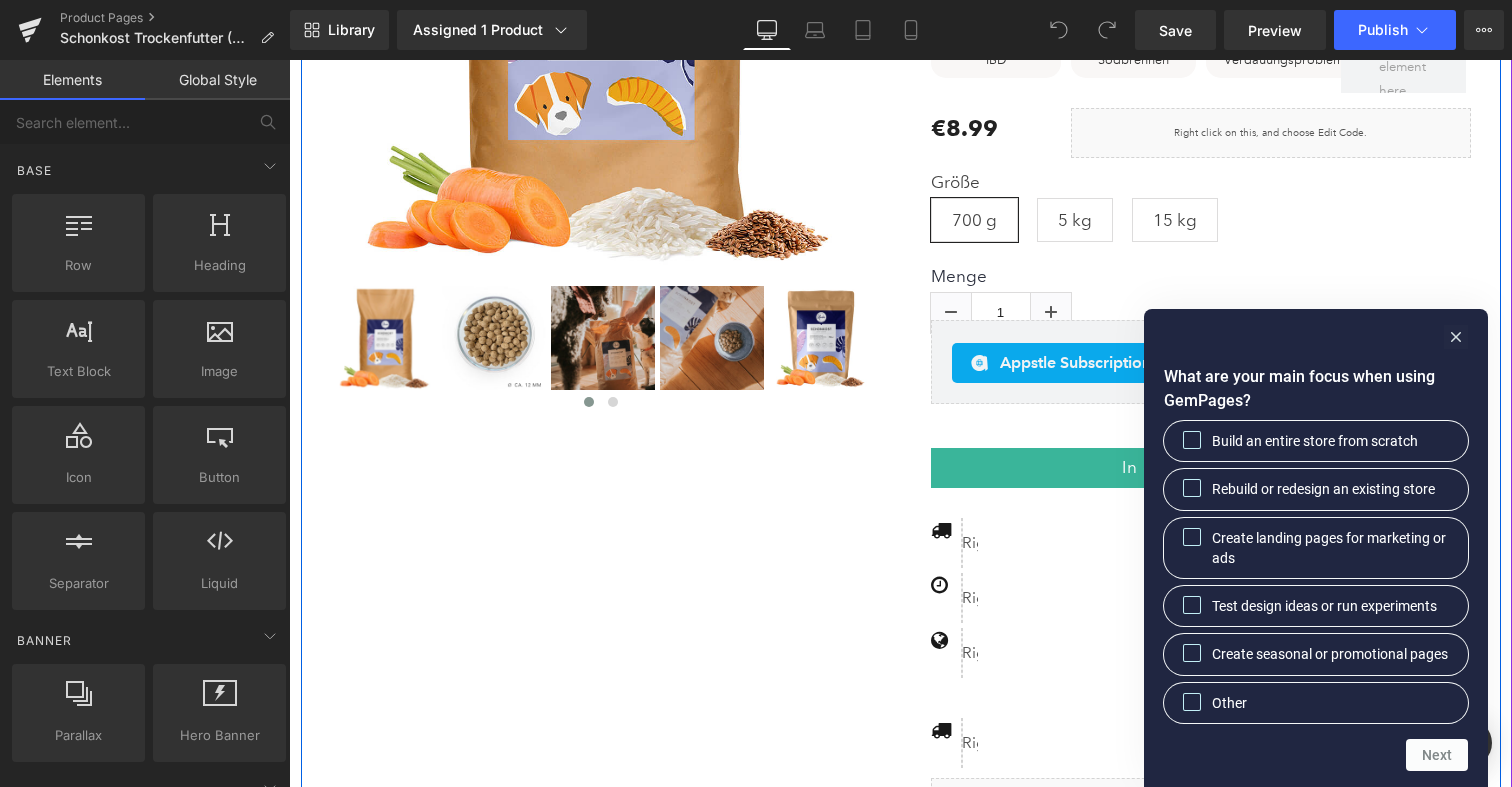 scroll, scrollTop: 676, scrollLeft: 0, axis: vertical 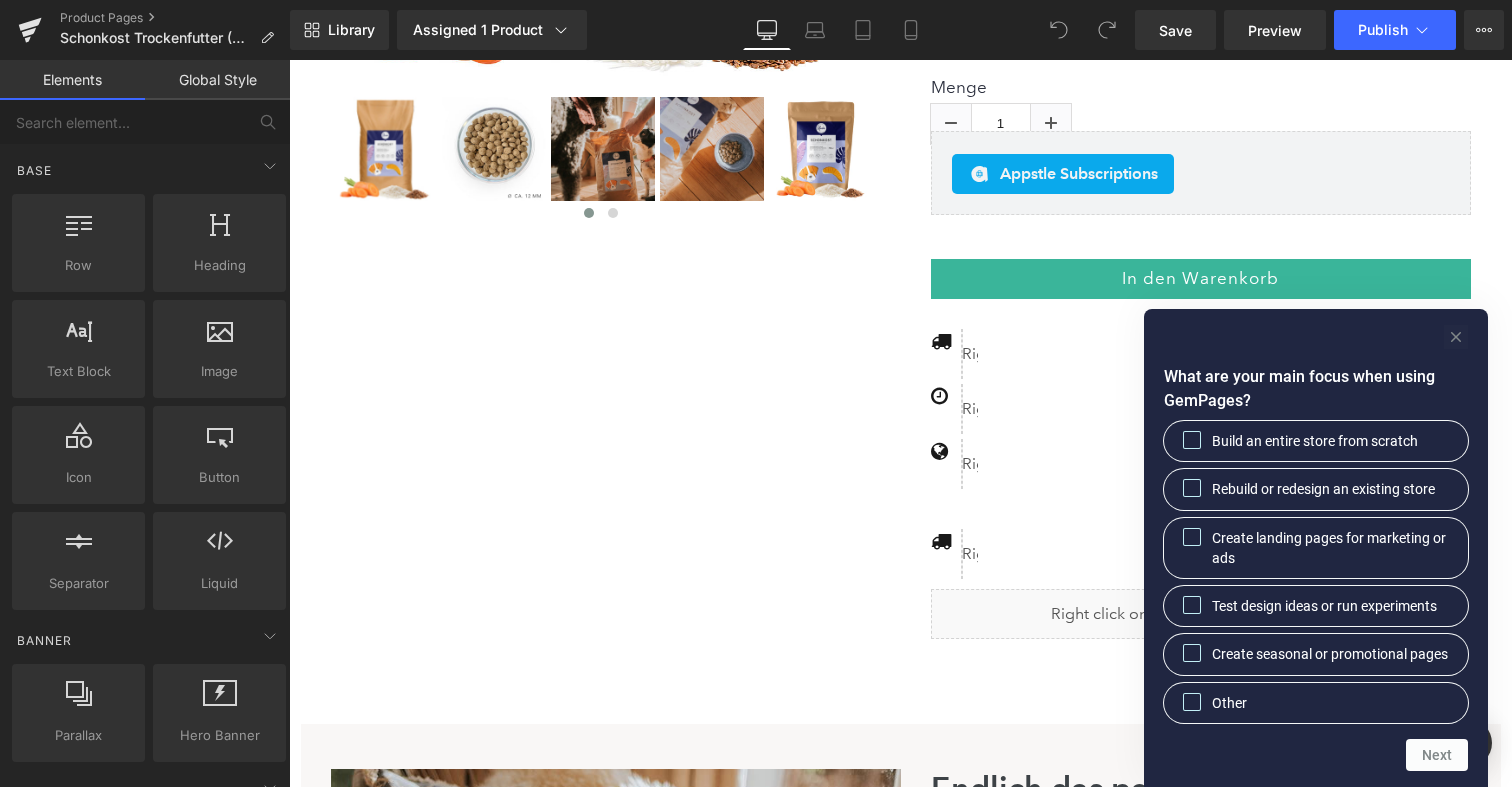 click 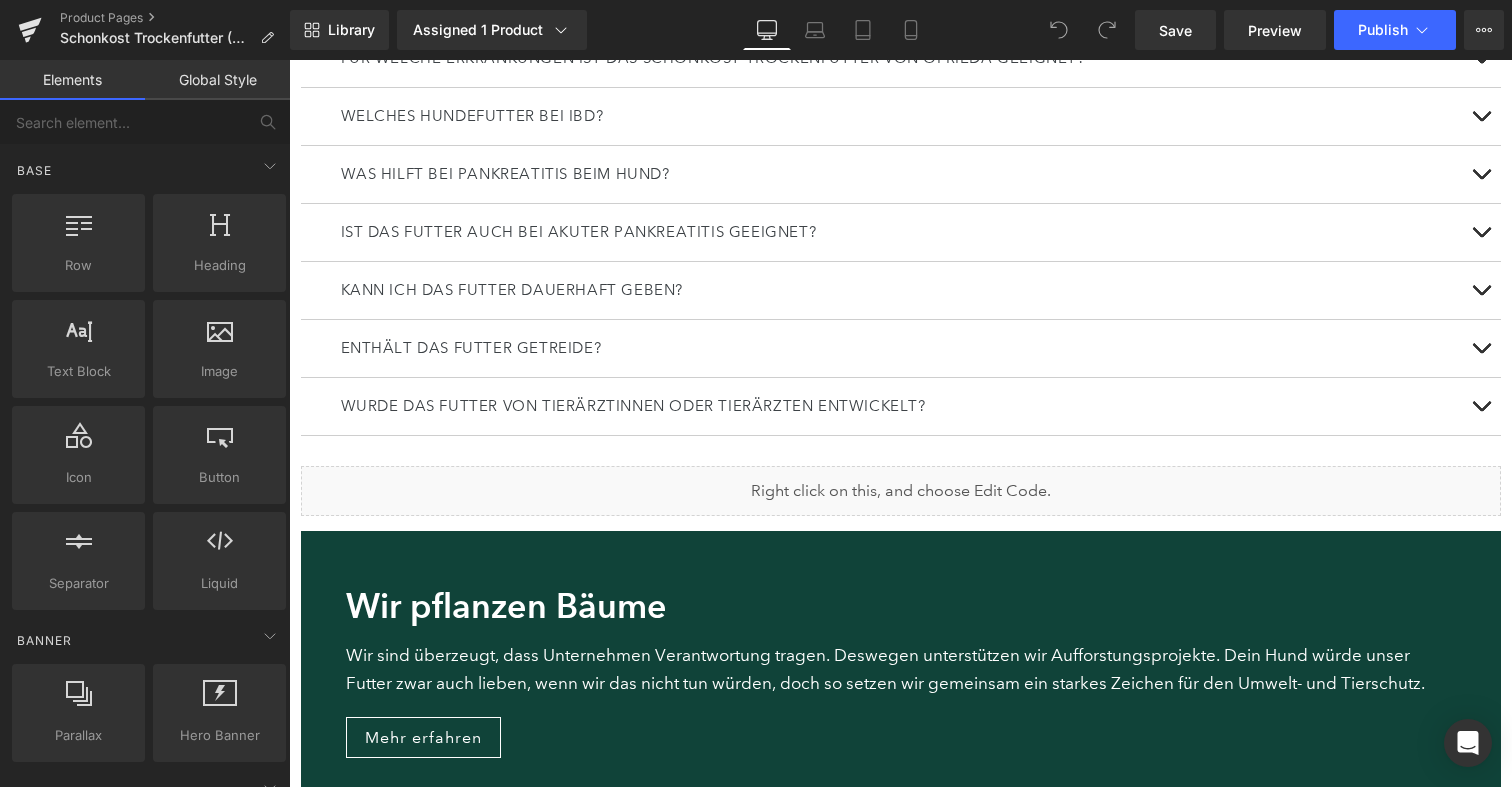 scroll, scrollTop: 3050, scrollLeft: 0, axis: vertical 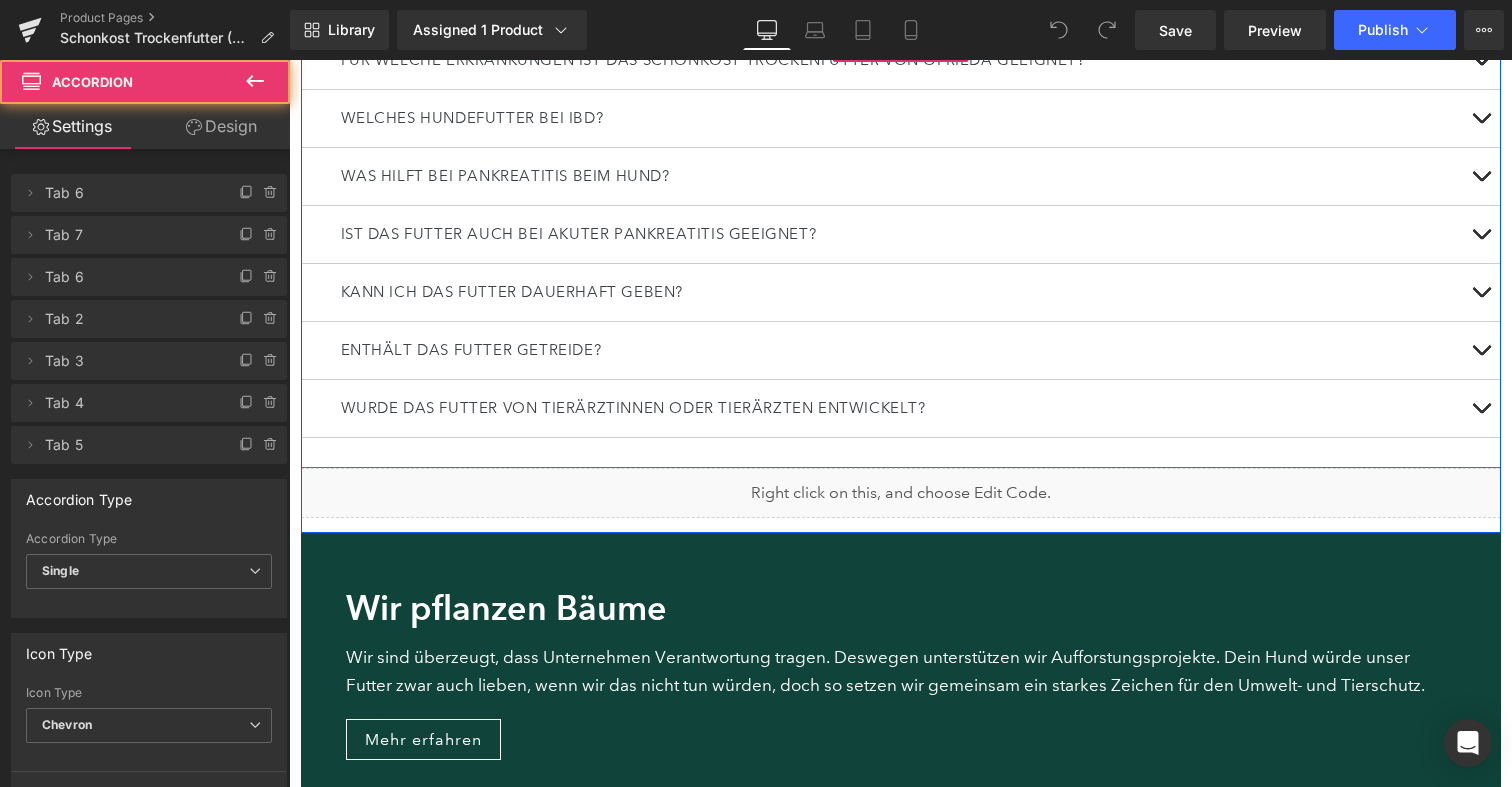 click at bounding box center (1481, 350) 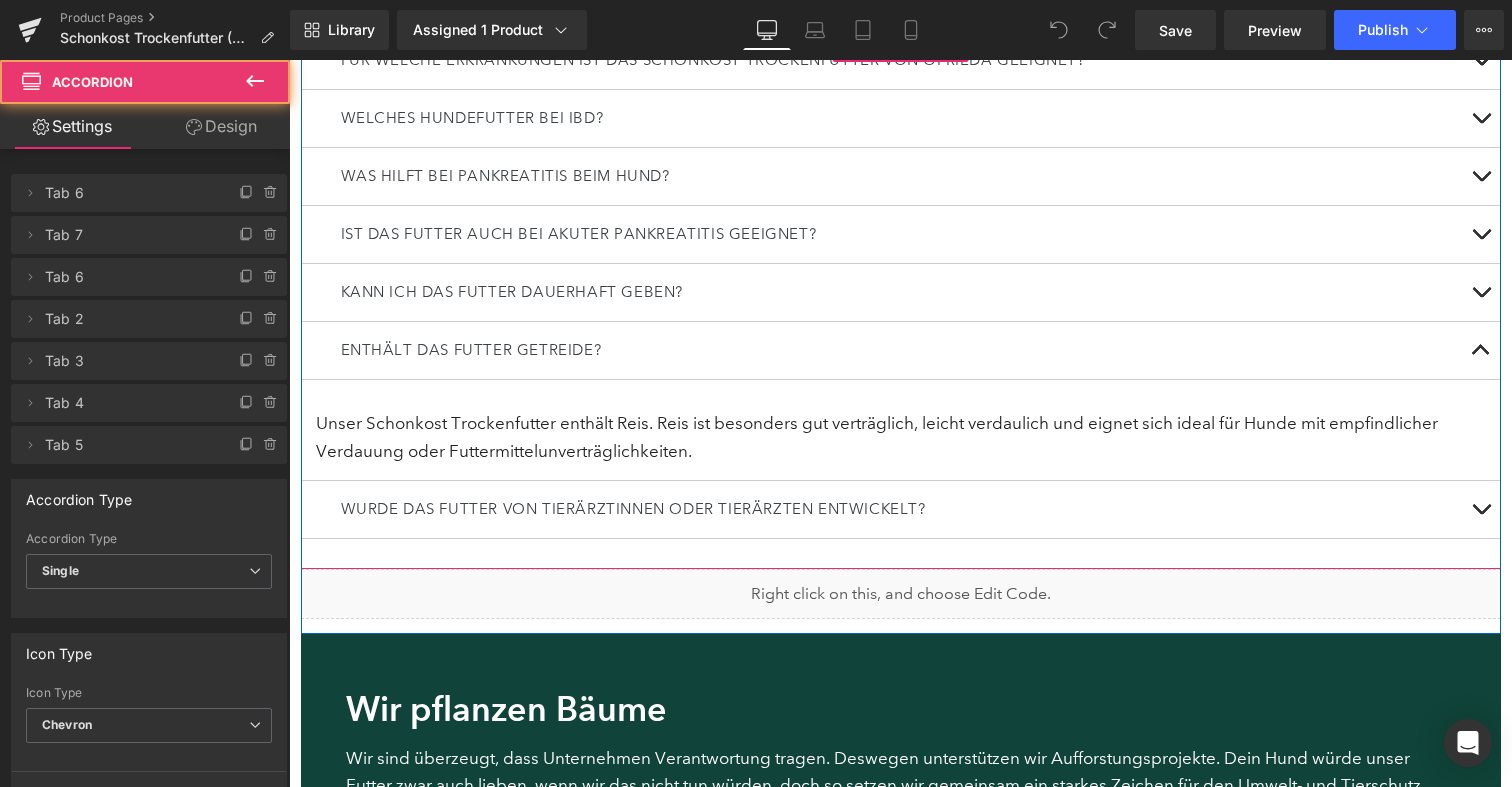 click at bounding box center [1481, 350] 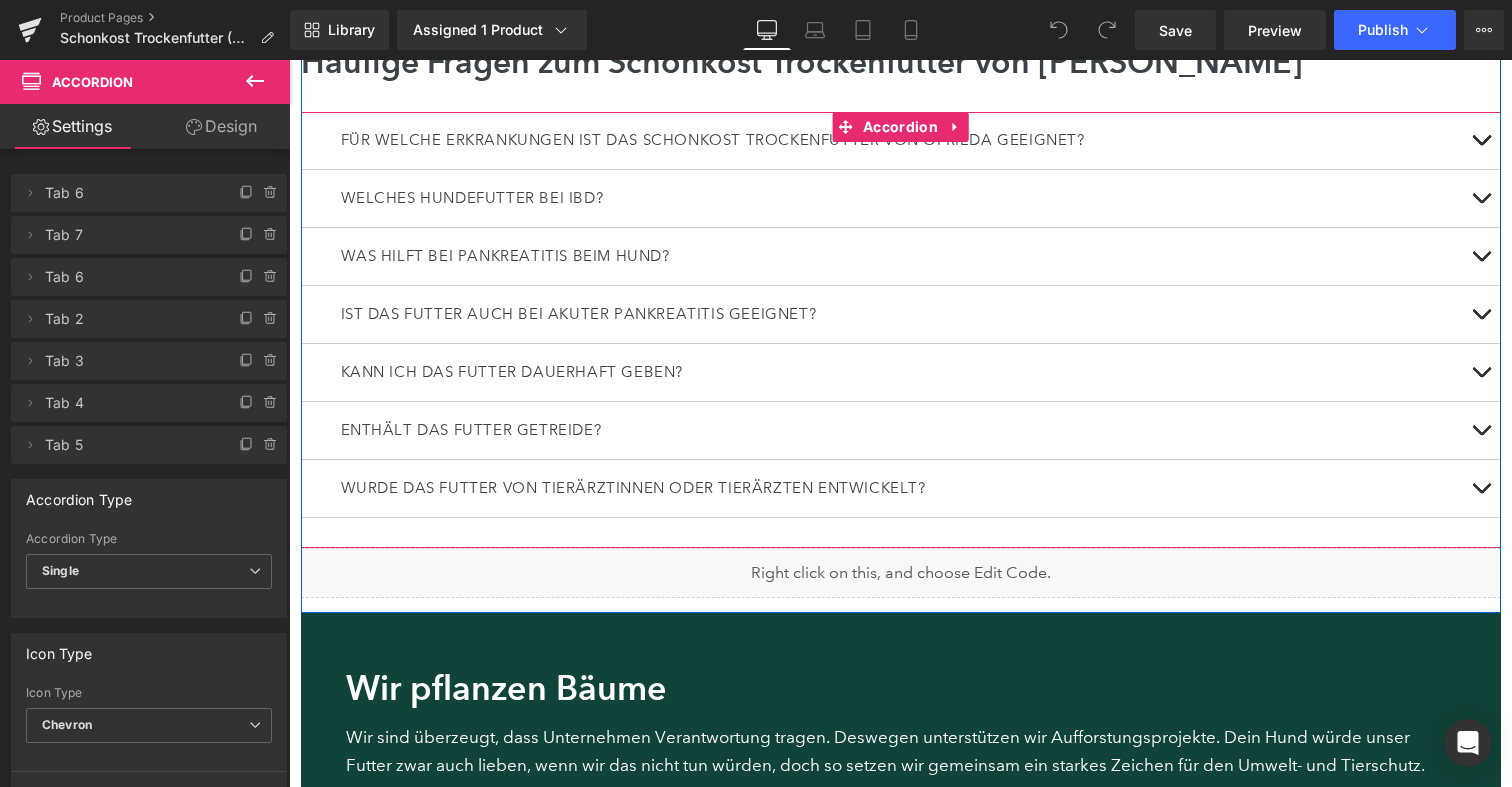 scroll, scrollTop: 2956, scrollLeft: 0, axis: vertical 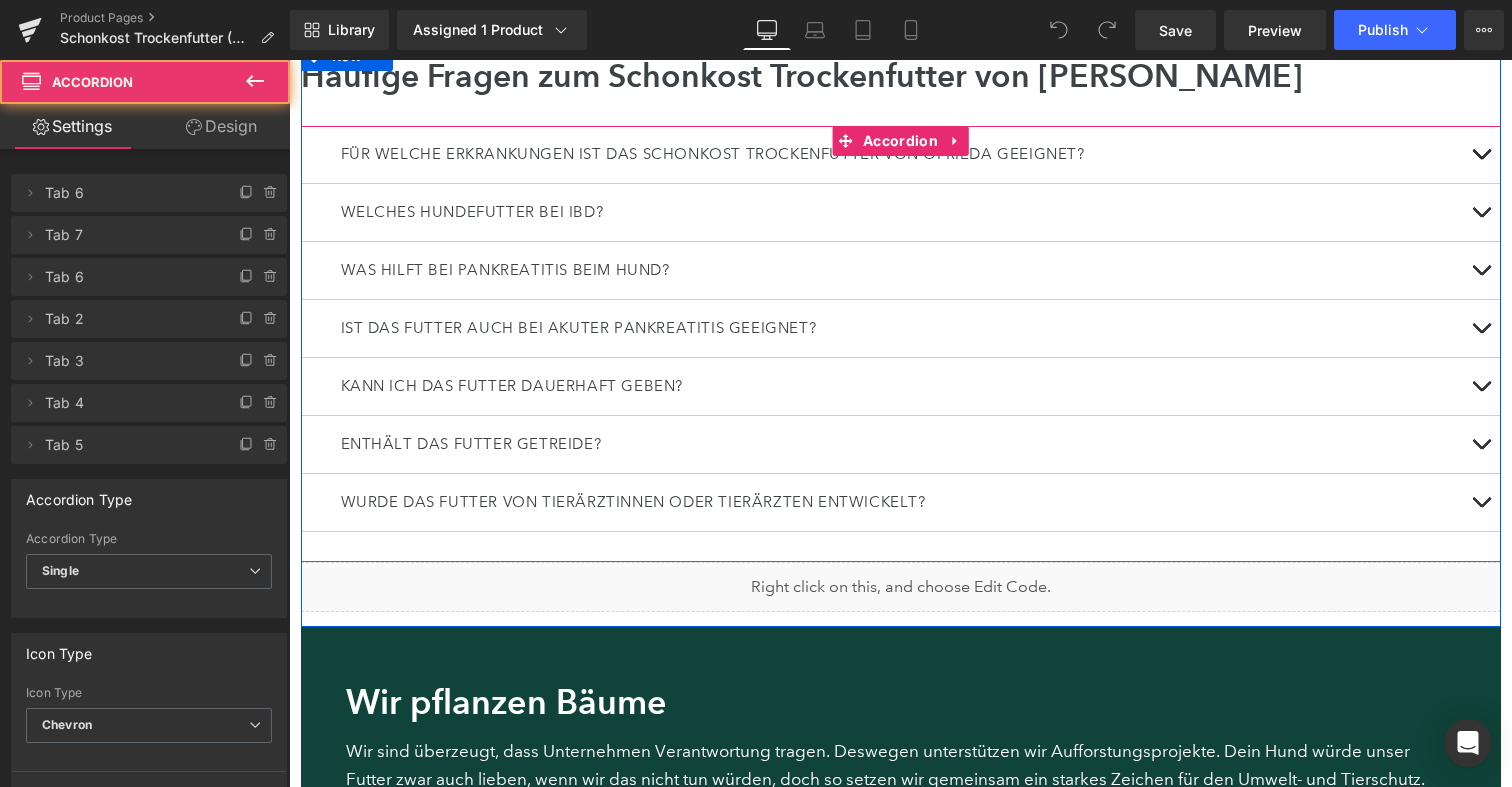 click at bounding box center (1481, 212) 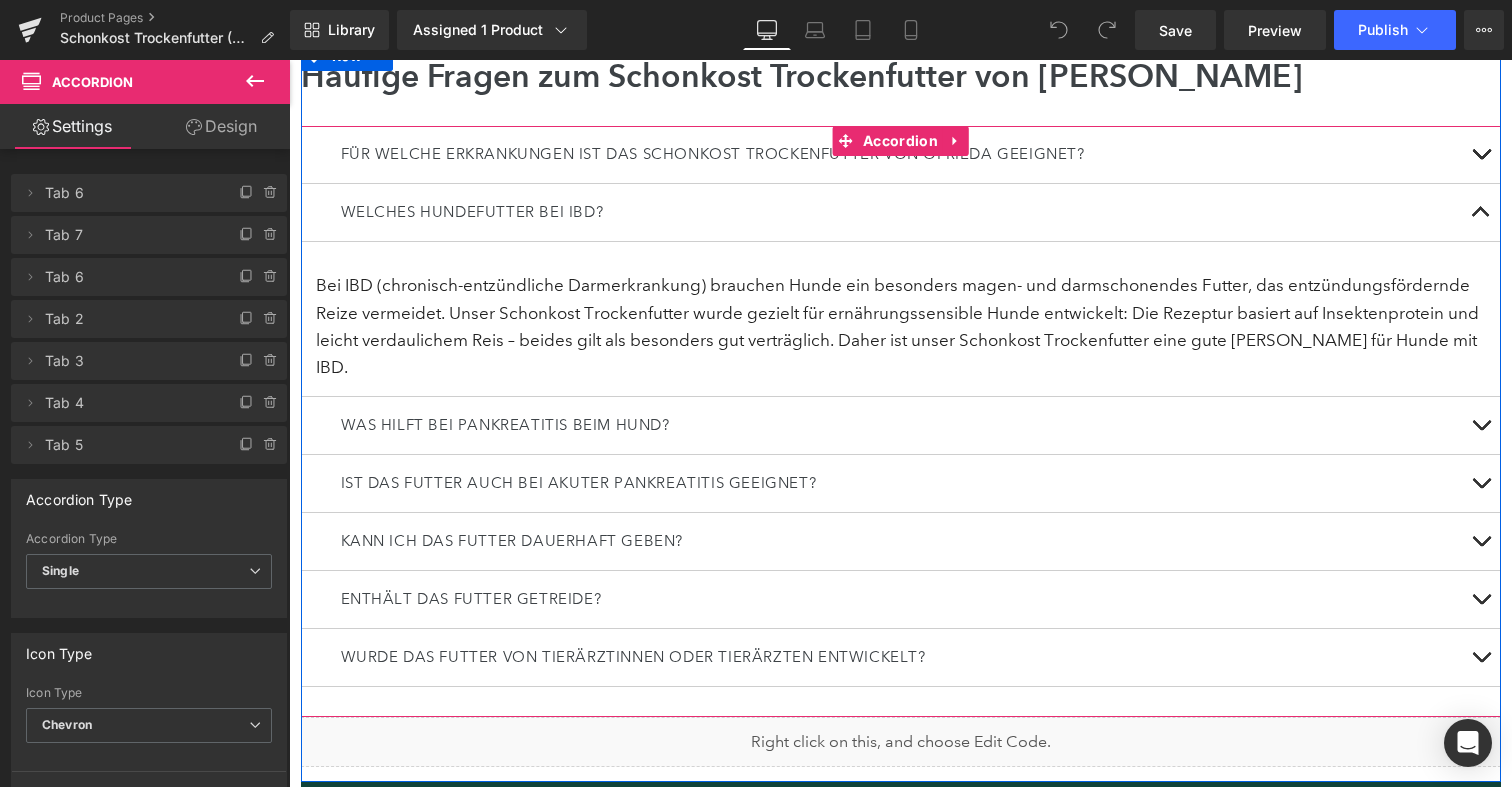 click at bounding box center (1481, 159) 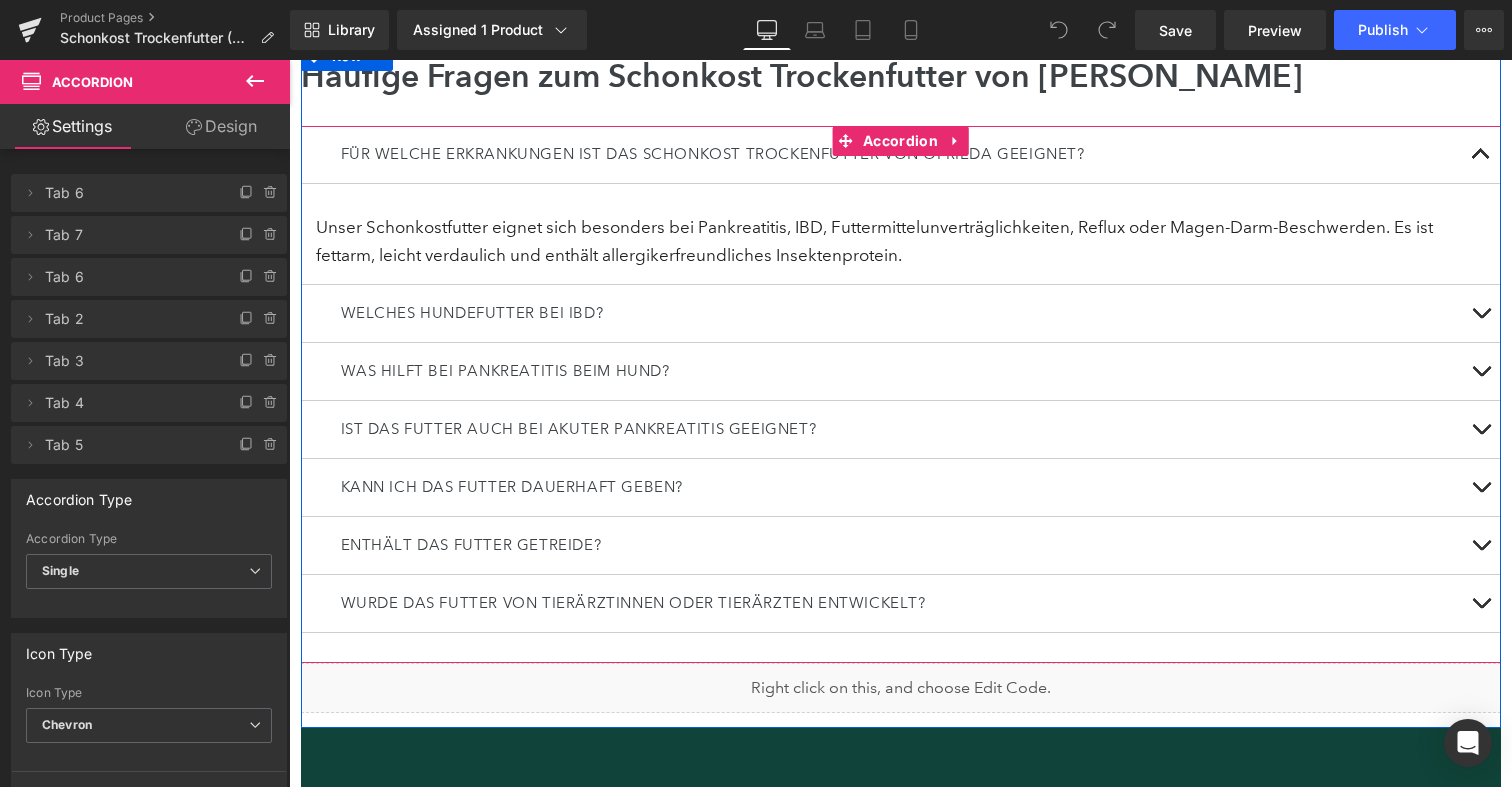 click at bounding box center (1481, 371) 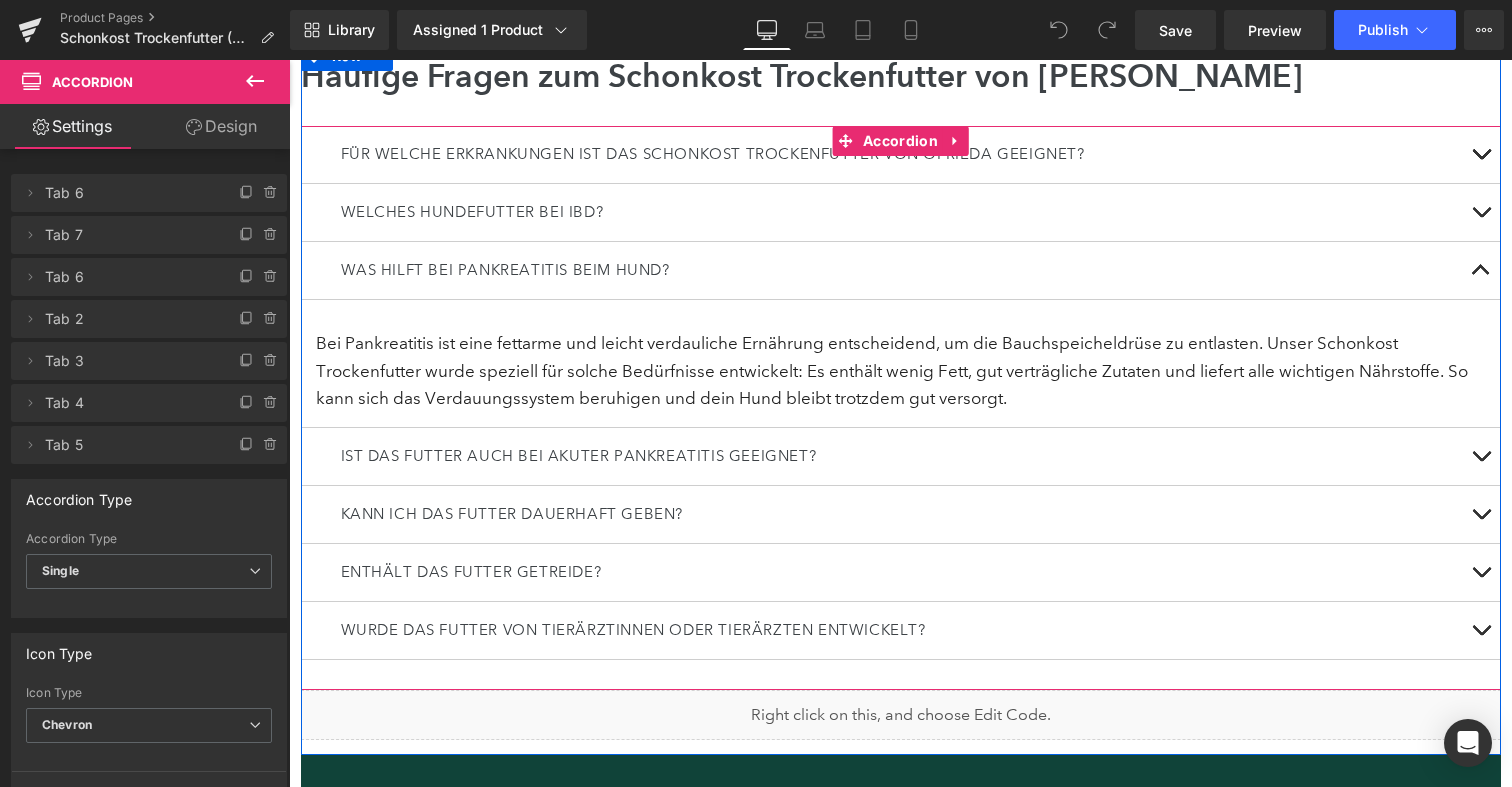 click at bounding box center (1481, 456) 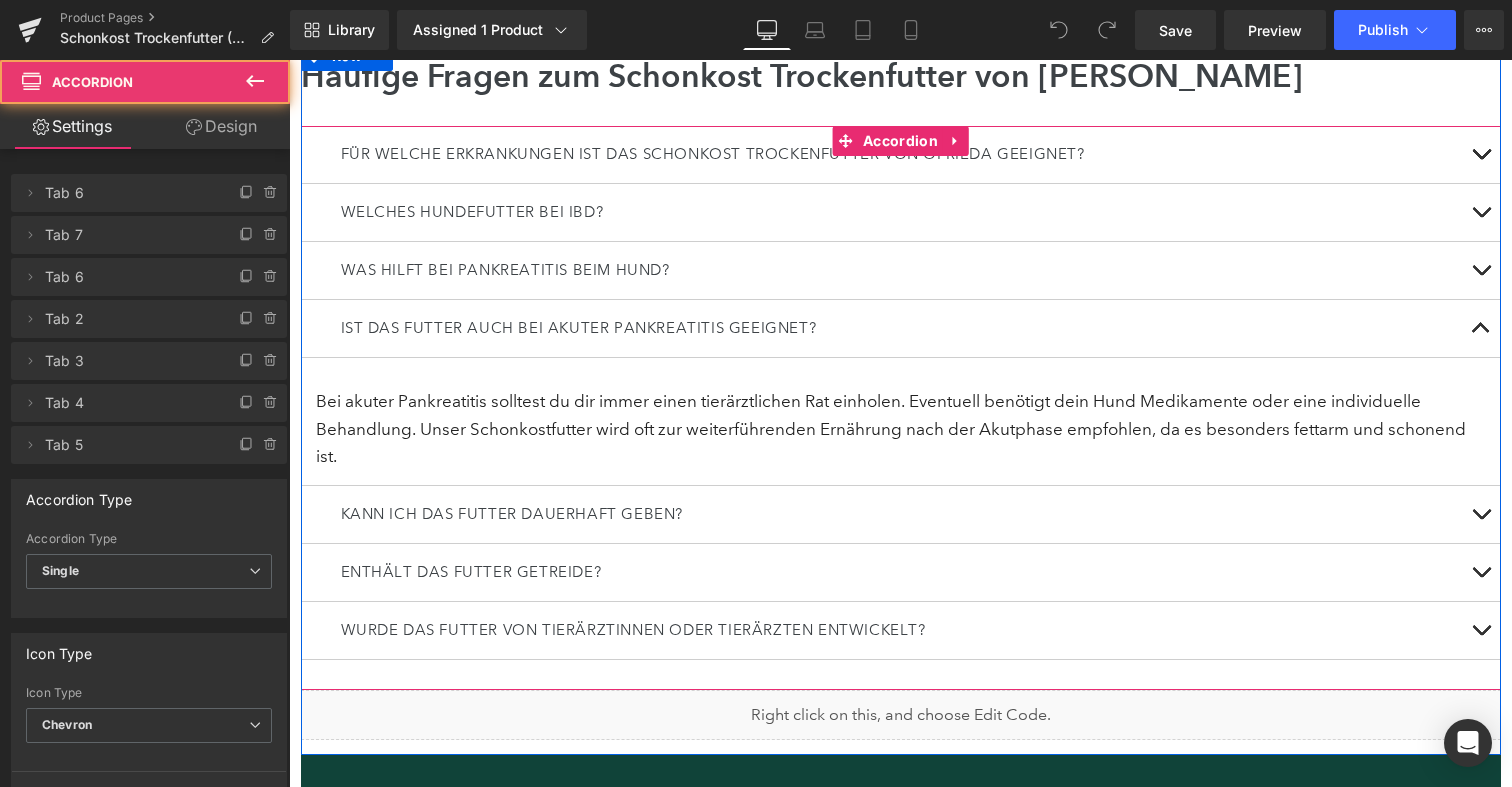 click at bounding box center [1481, 514] 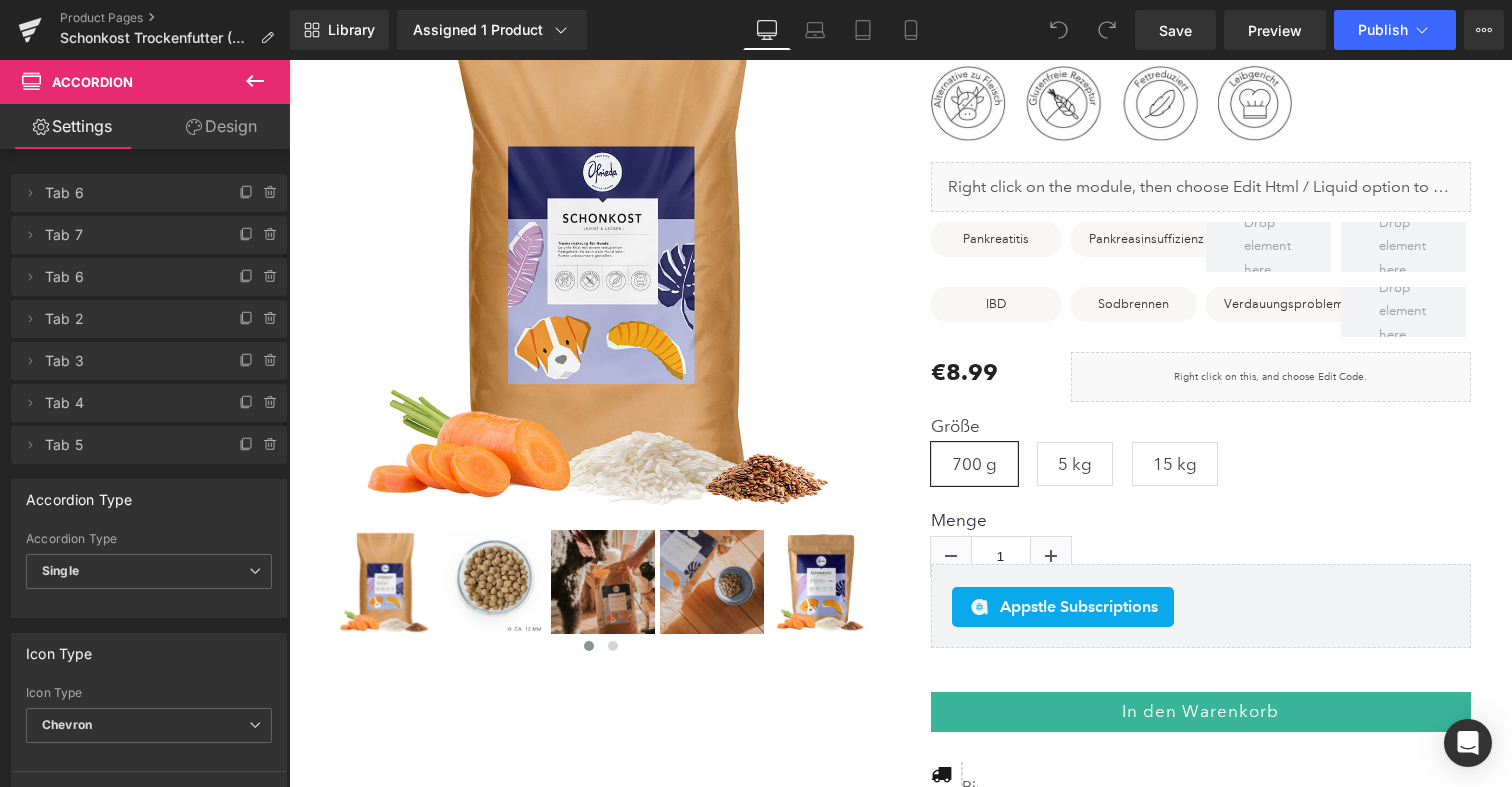 scroll, scrollTop: 0, scrollLeft: 0, axis: both 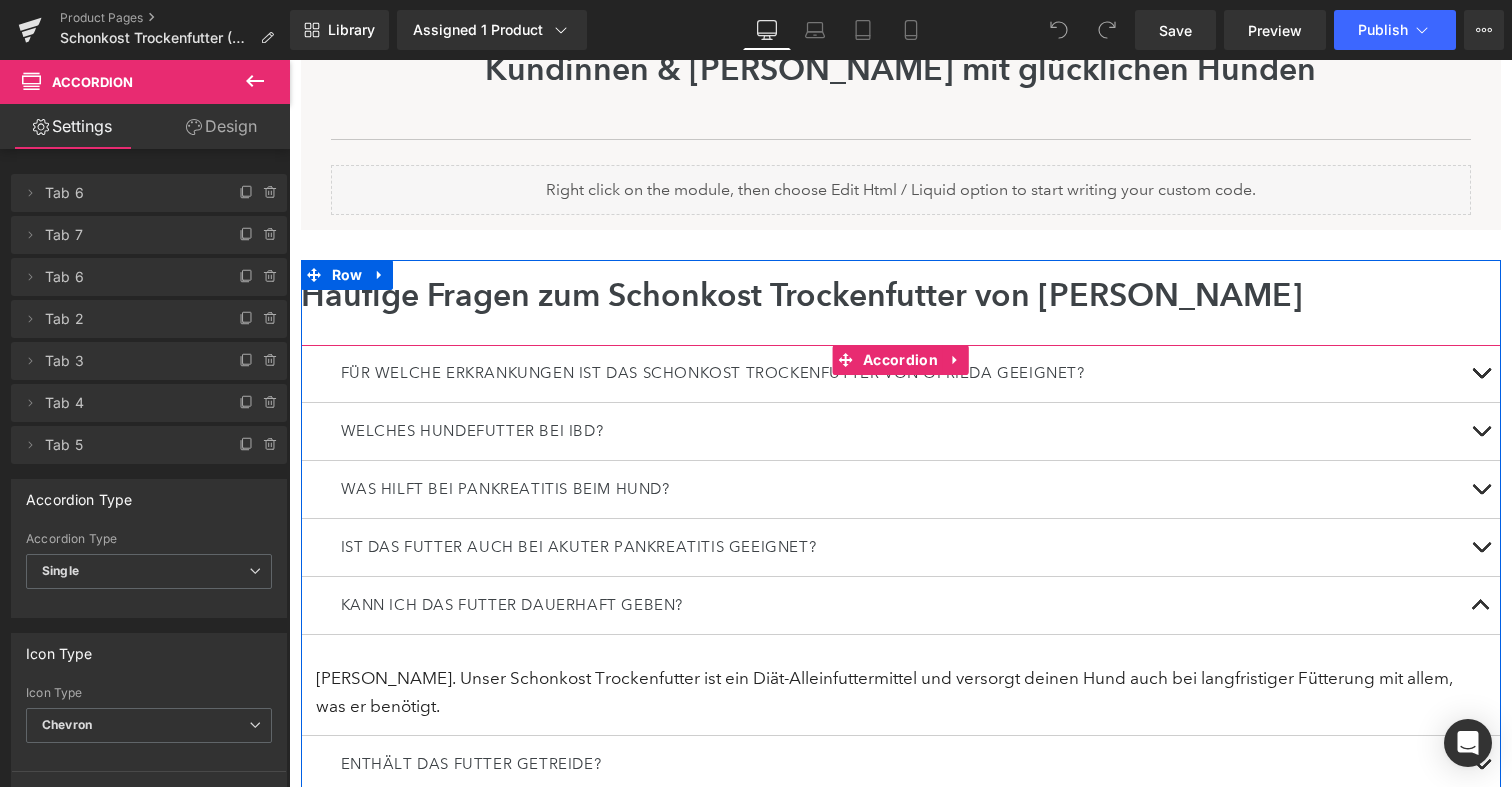click at bounding box center (1481, 547) 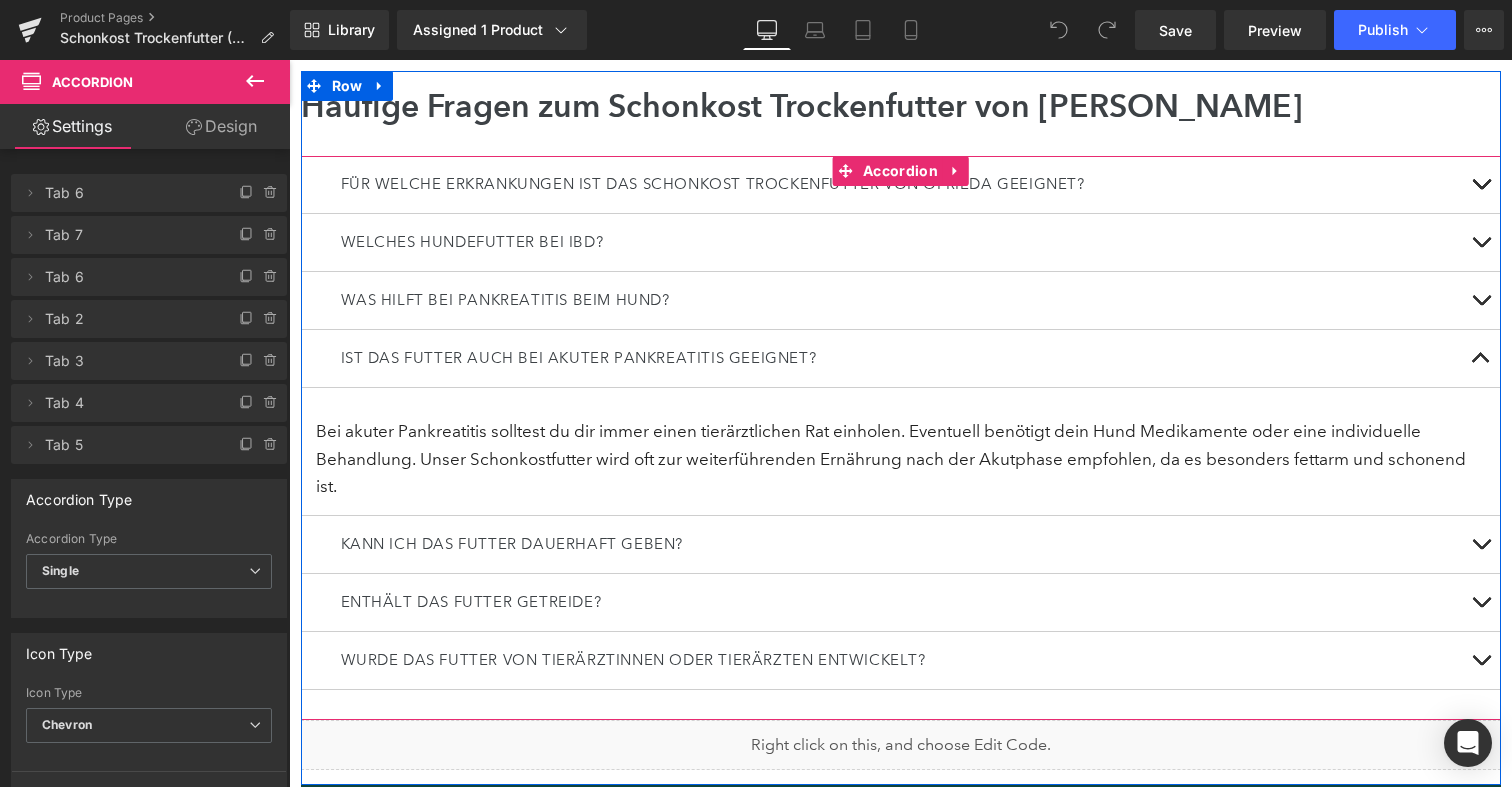 scroll, scrollTop: 2984, scrollLeft: 0, axis: vertical 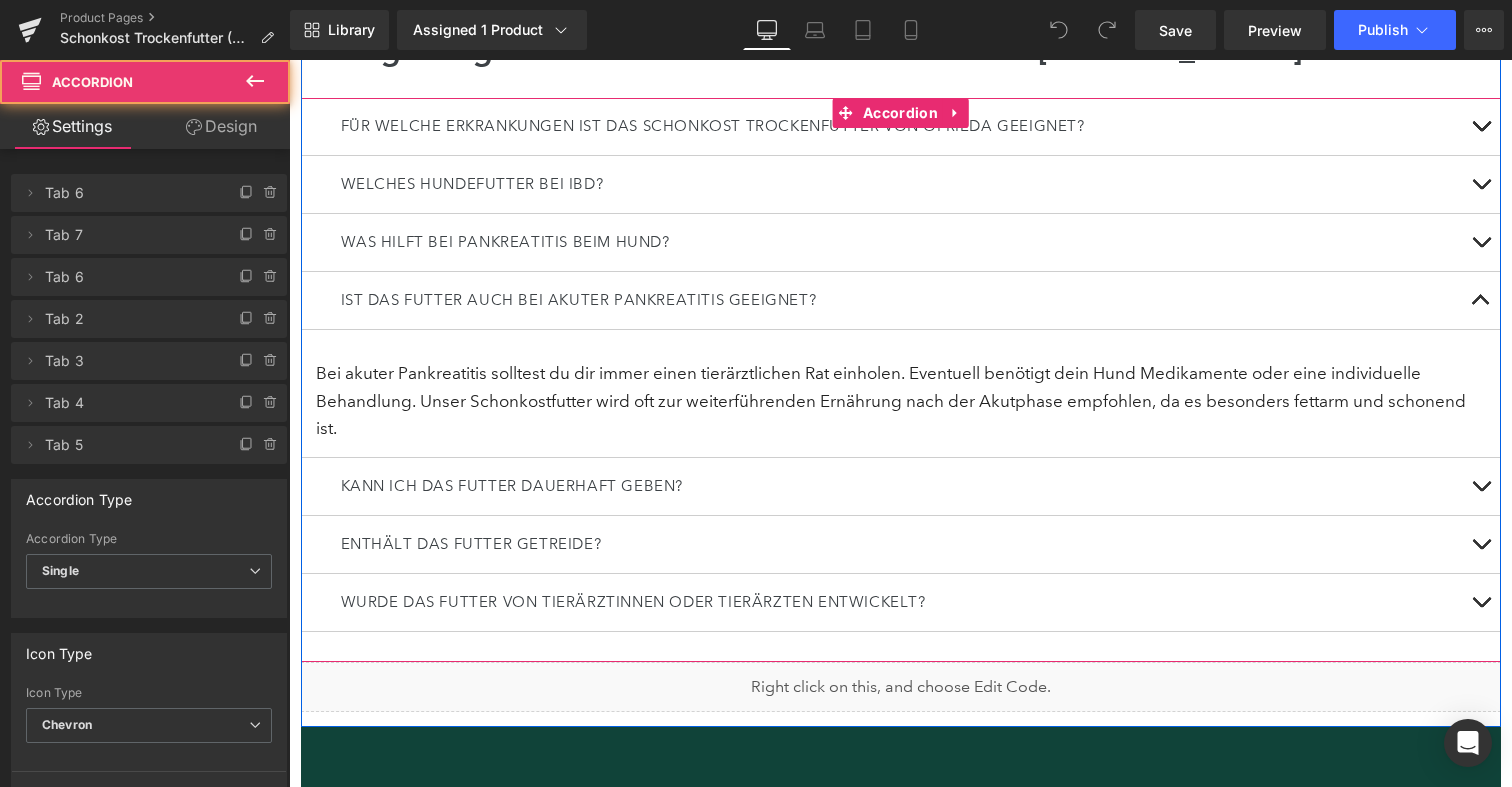click at bounding box center (1481, 544) 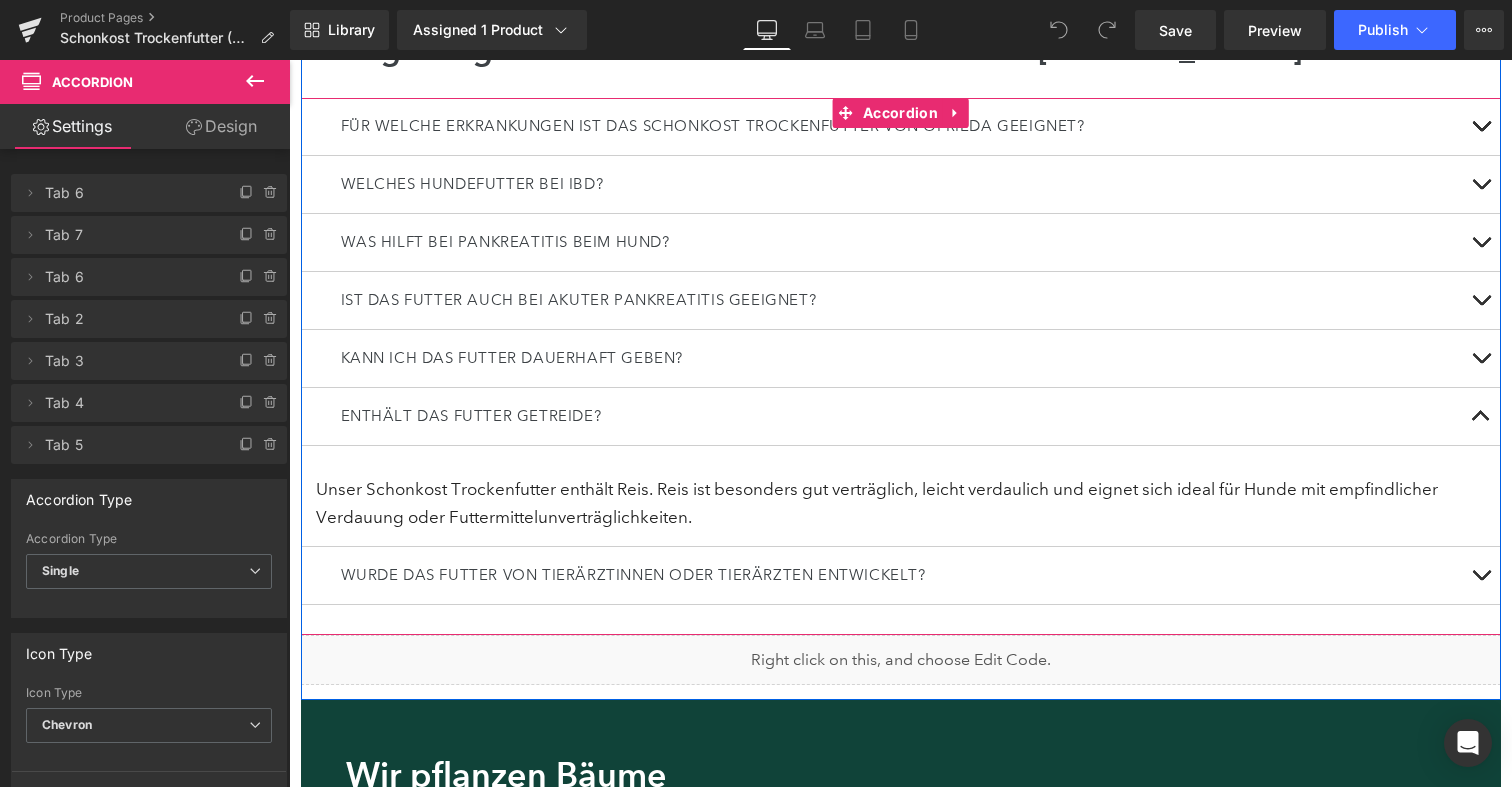click at bounding box center (1481, 575) 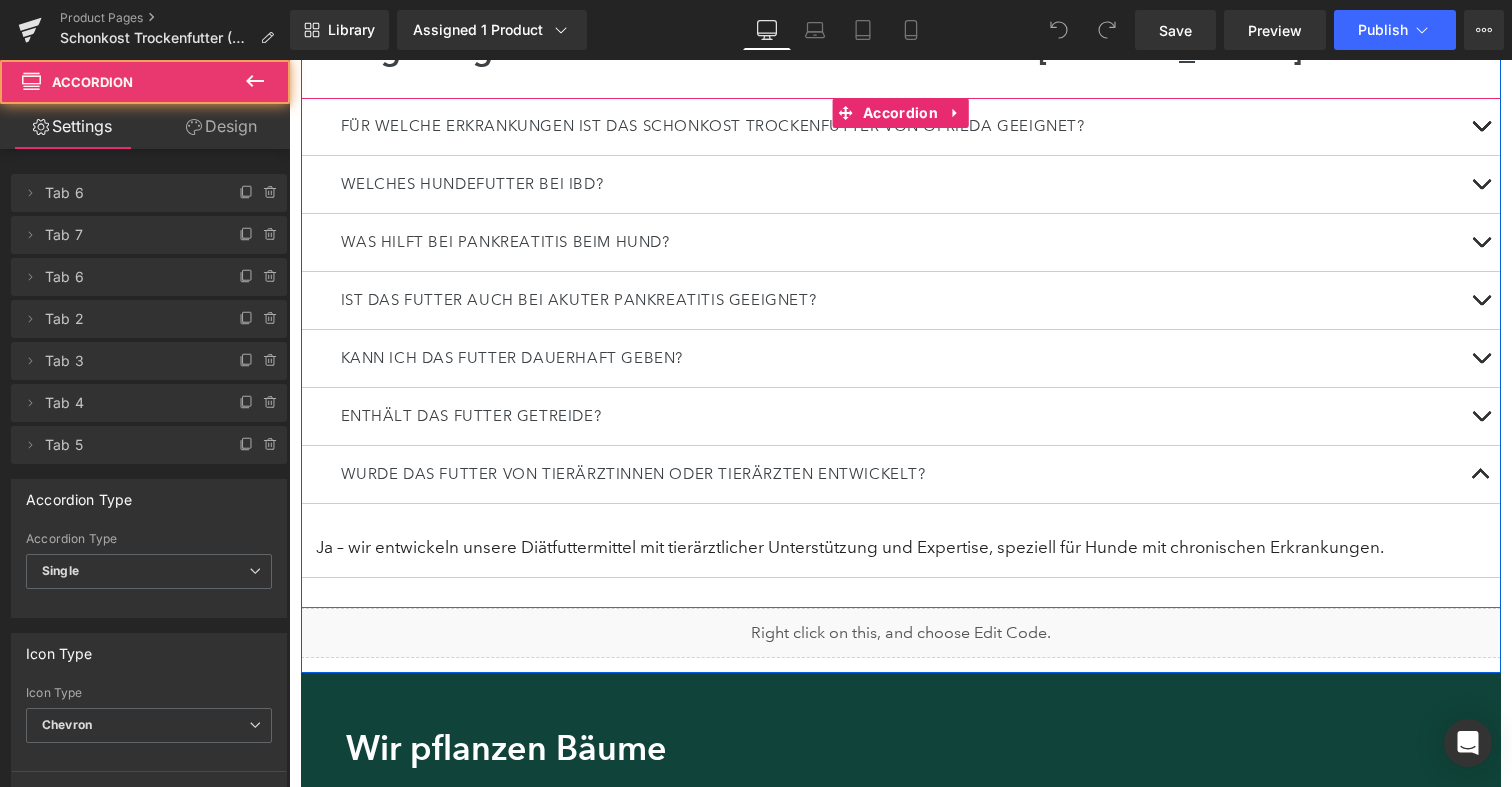 click at bounding box center [1481, 479] 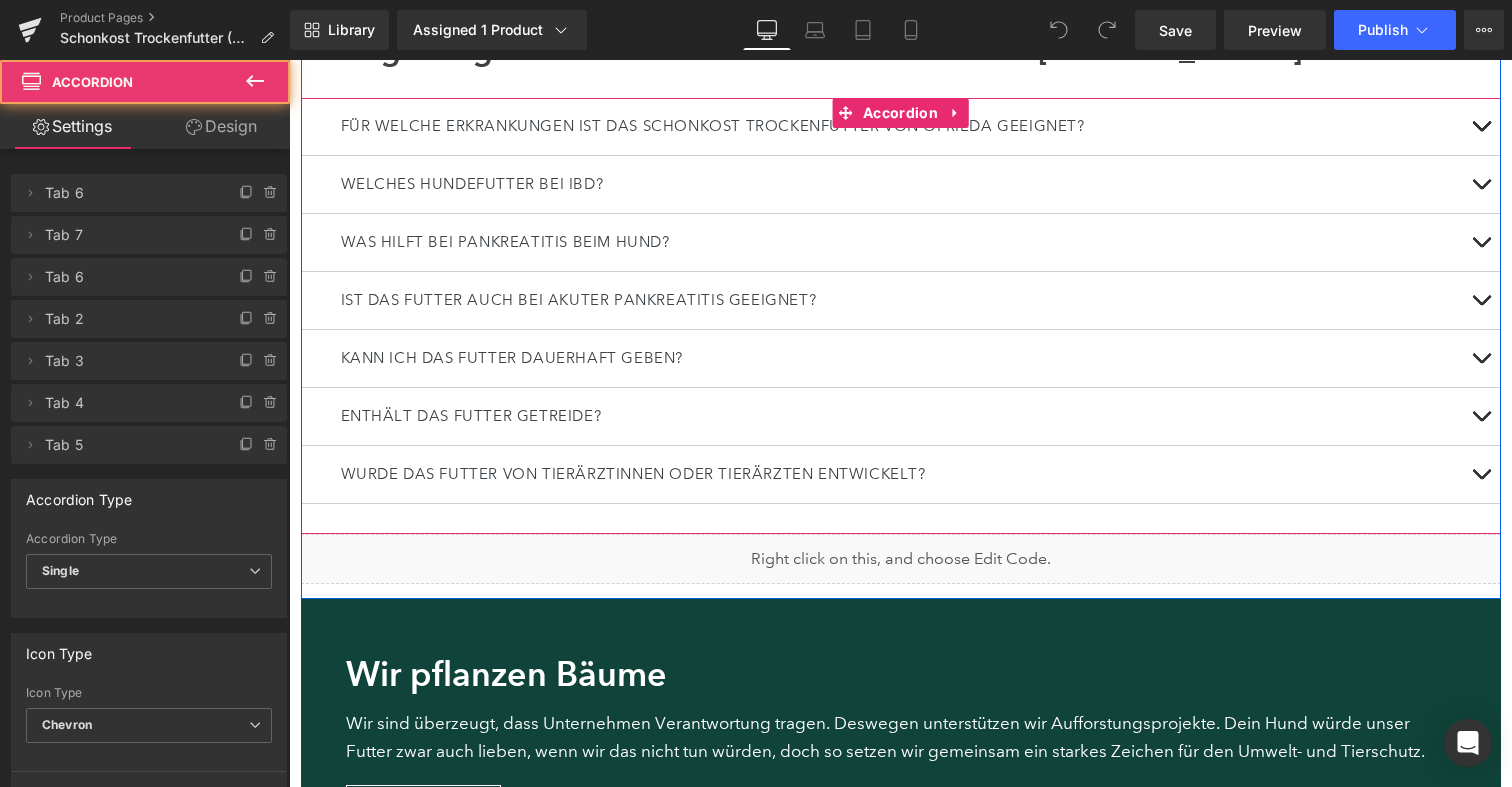 click at bounding box center (1481, 479) 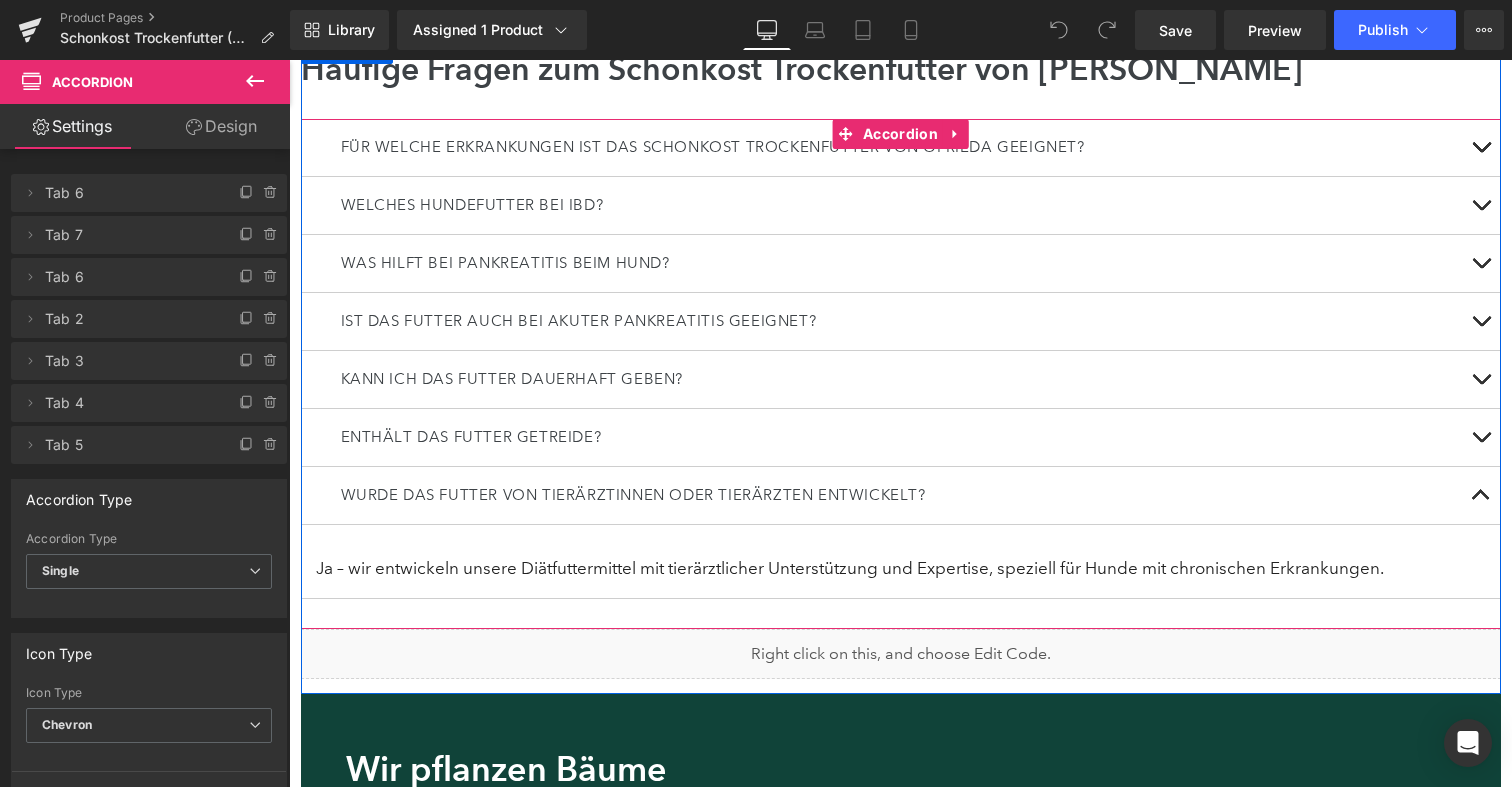 scroll, scrollTop: 2956, scrollLeft: 0, axis: vertical 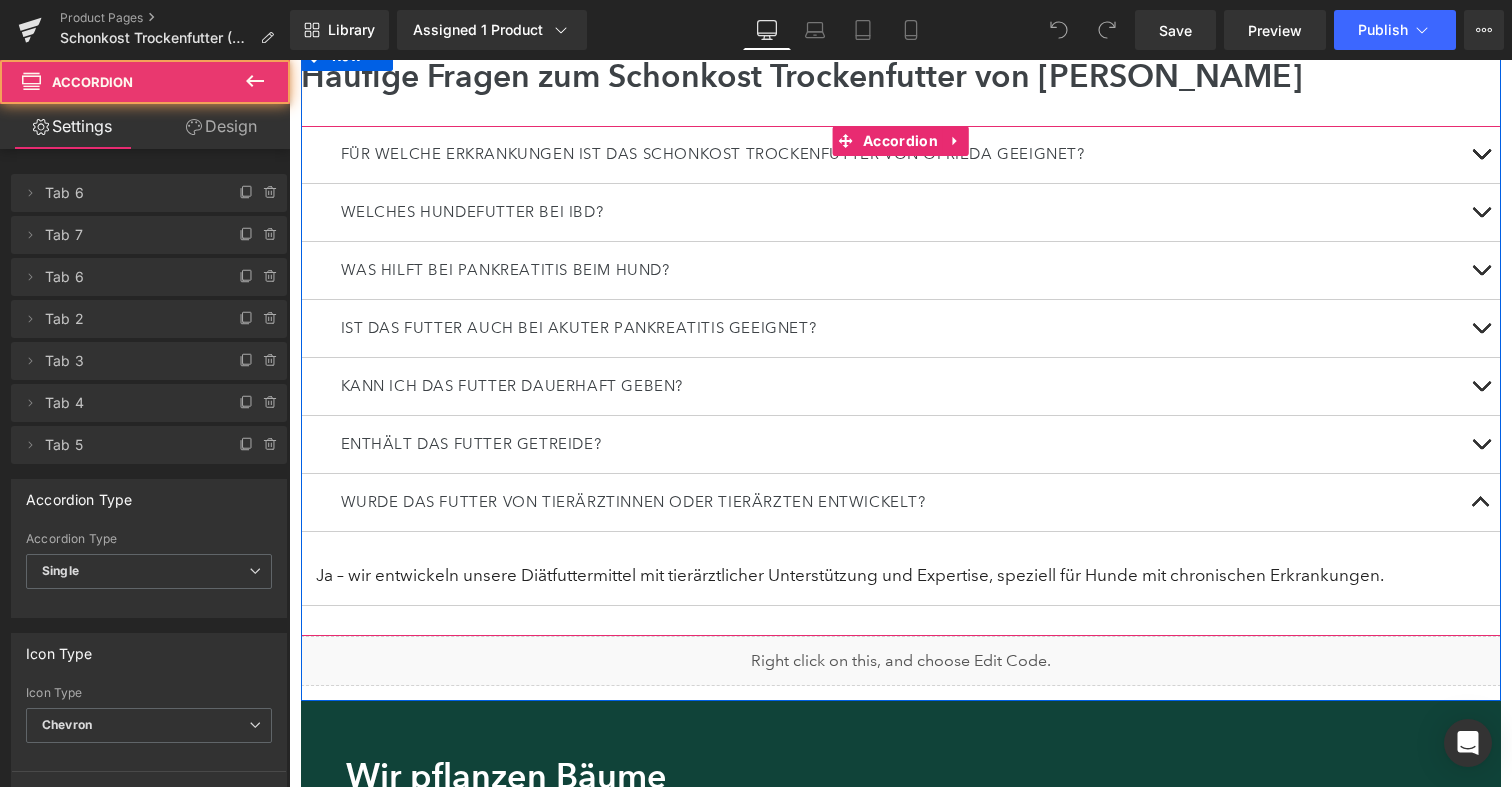 click at bounding box center [1481, 270] 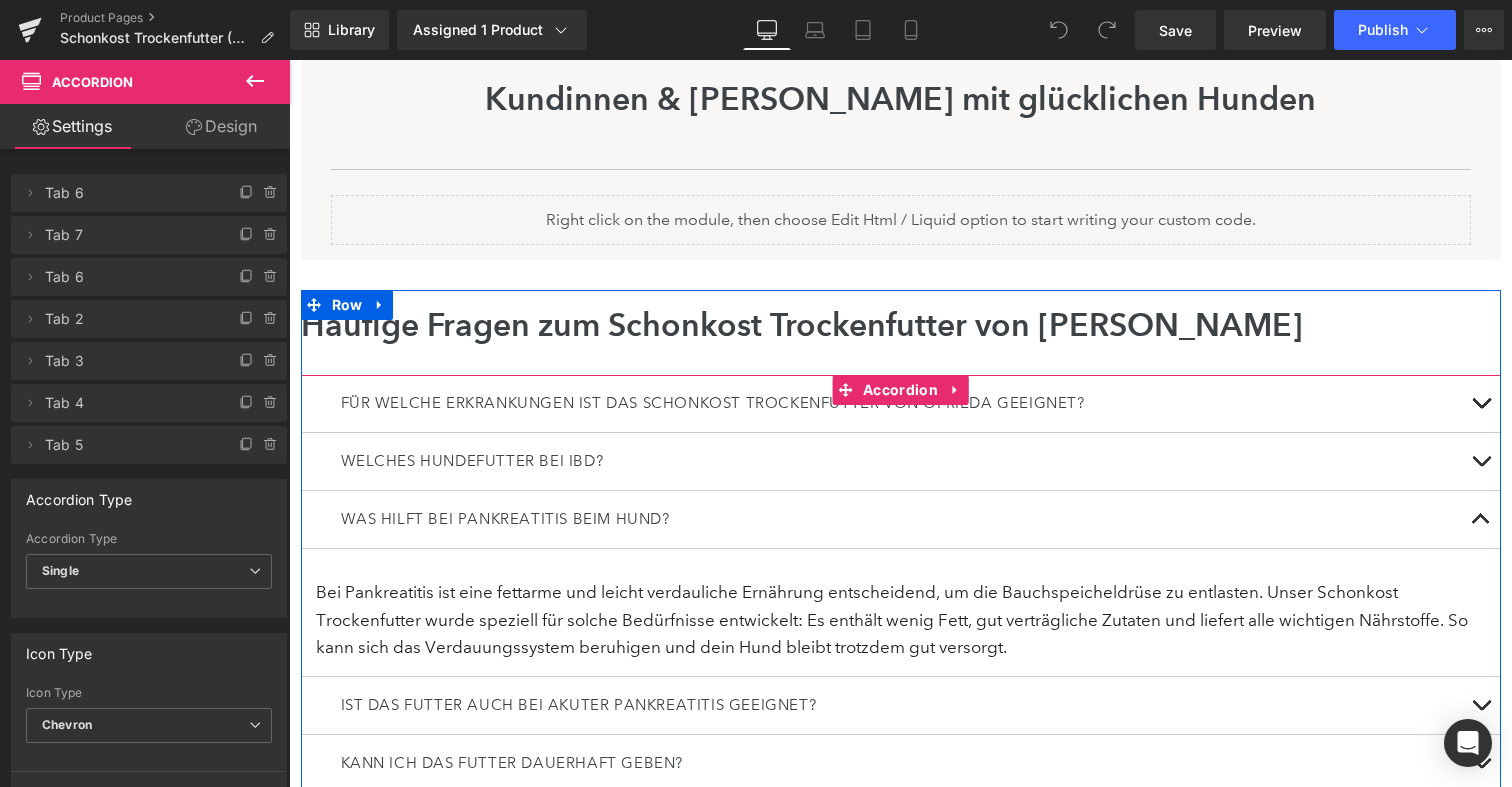 scroll, scrollTop: 2706, scrollLeft: 0, axis: vertical 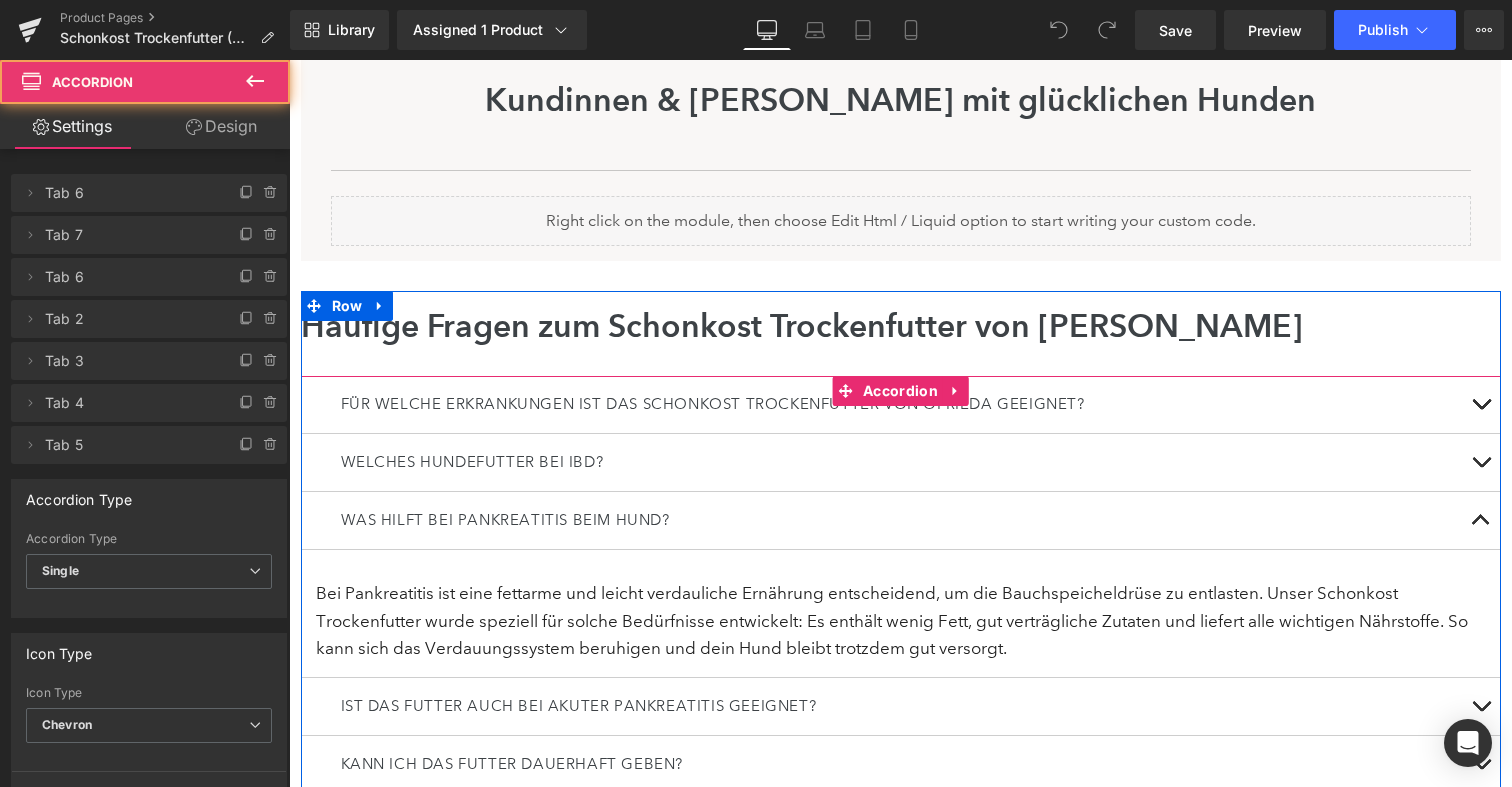 click at bounding box center (1481, 520) 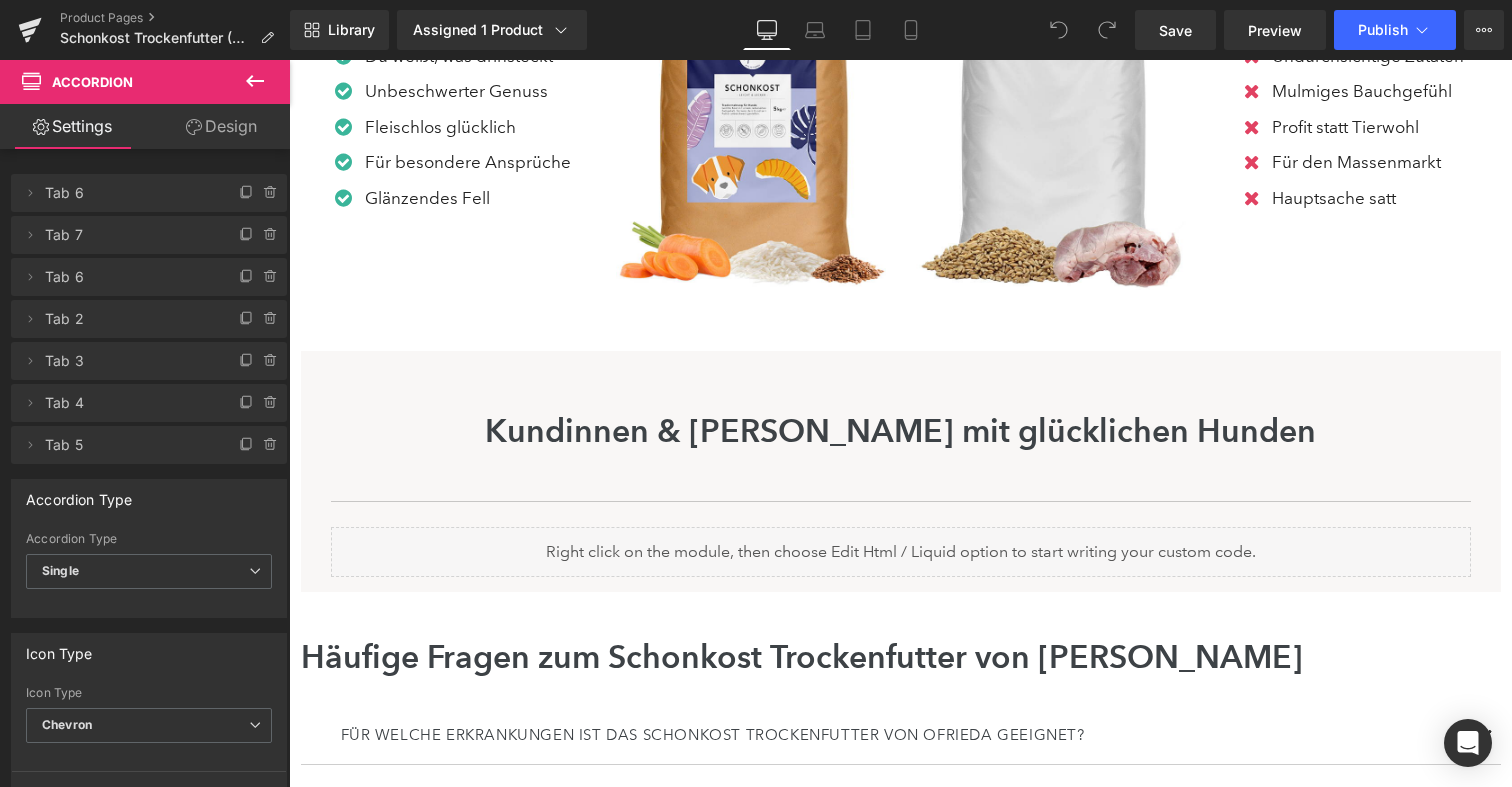 scroll, scrollTop: 2403, scrollLeft: 0, axis: vertical 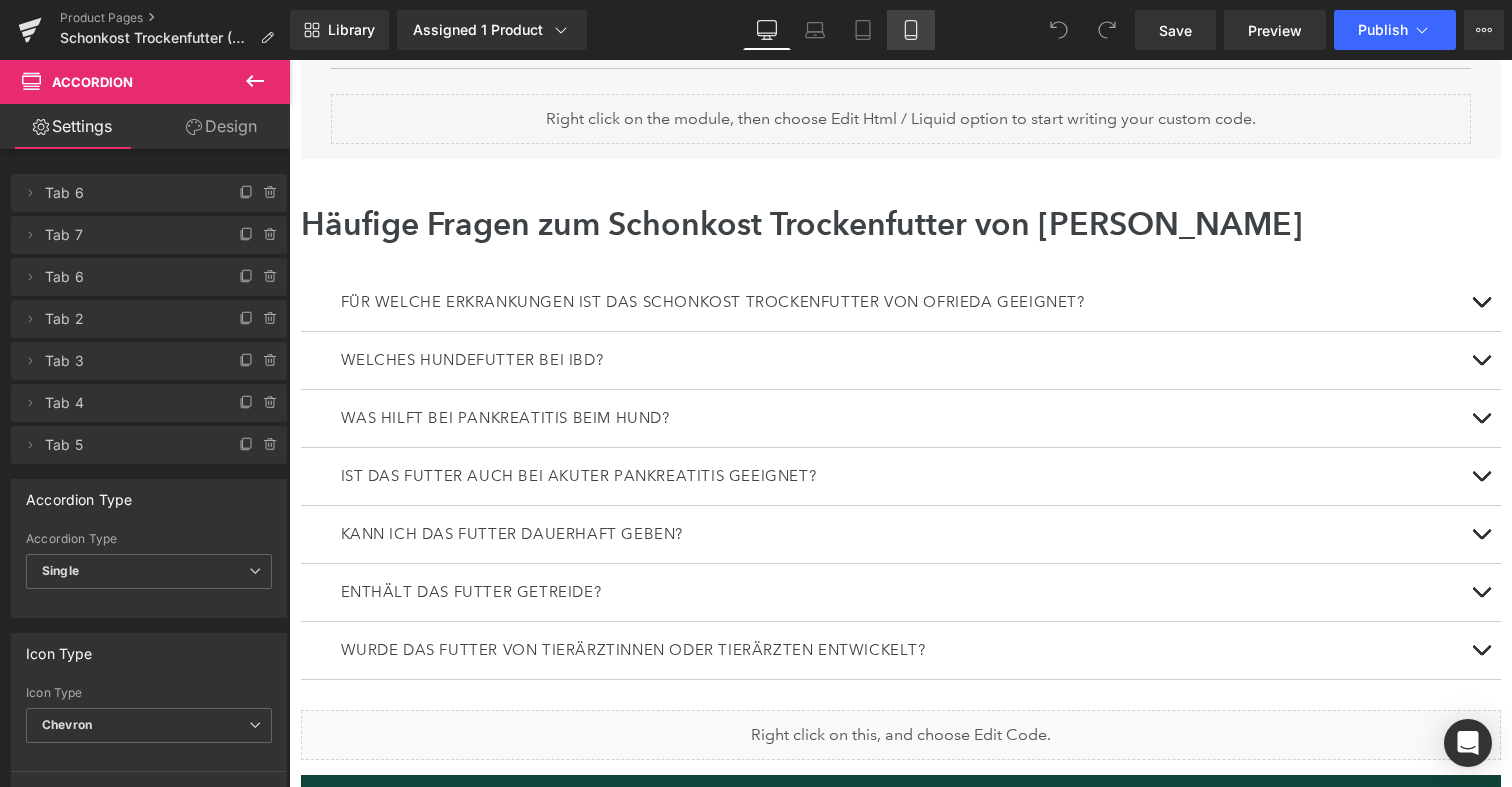 click 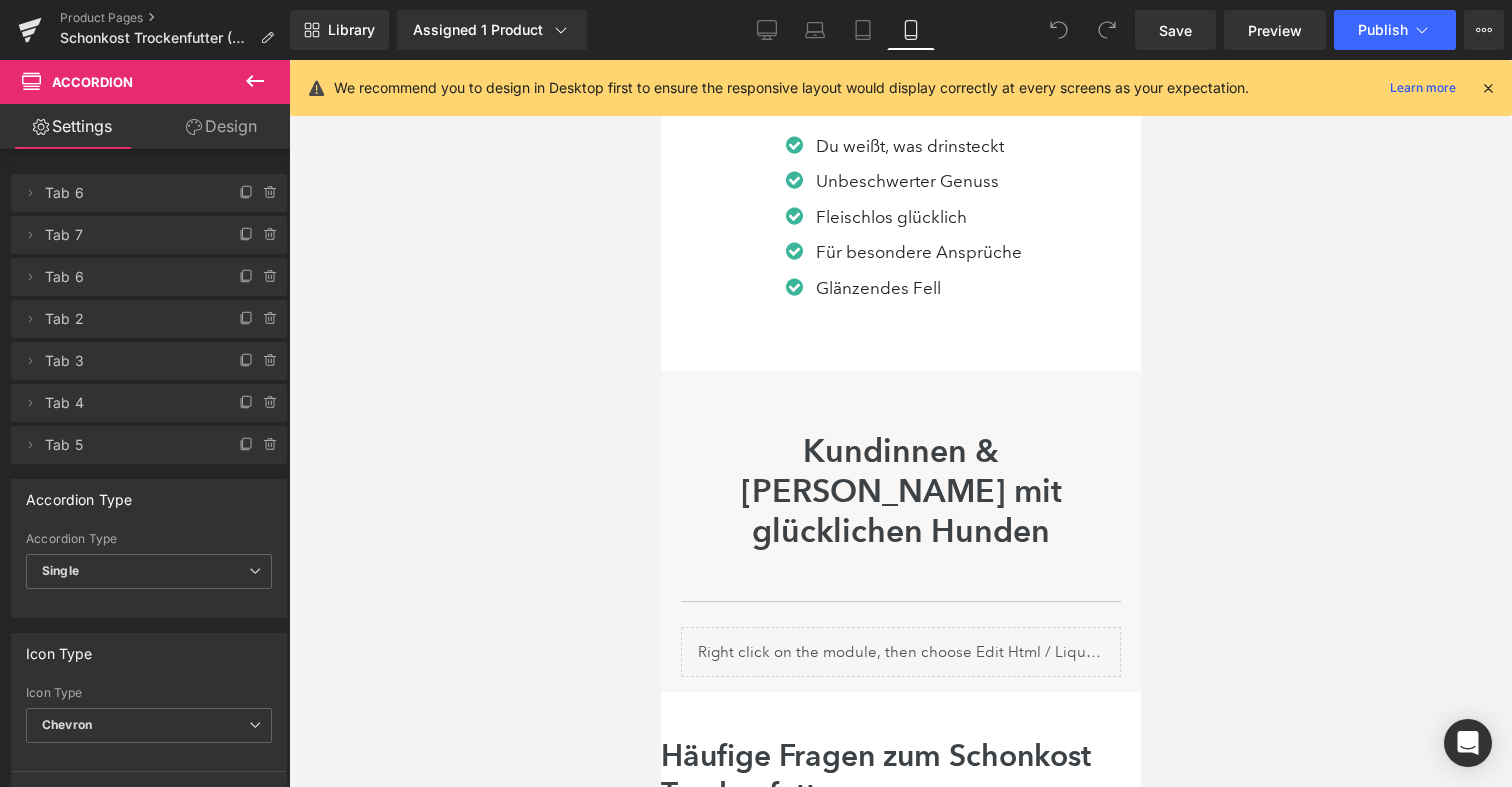 scroll, scrollTop: 3943, scrollLeft: 0, axis: vertical 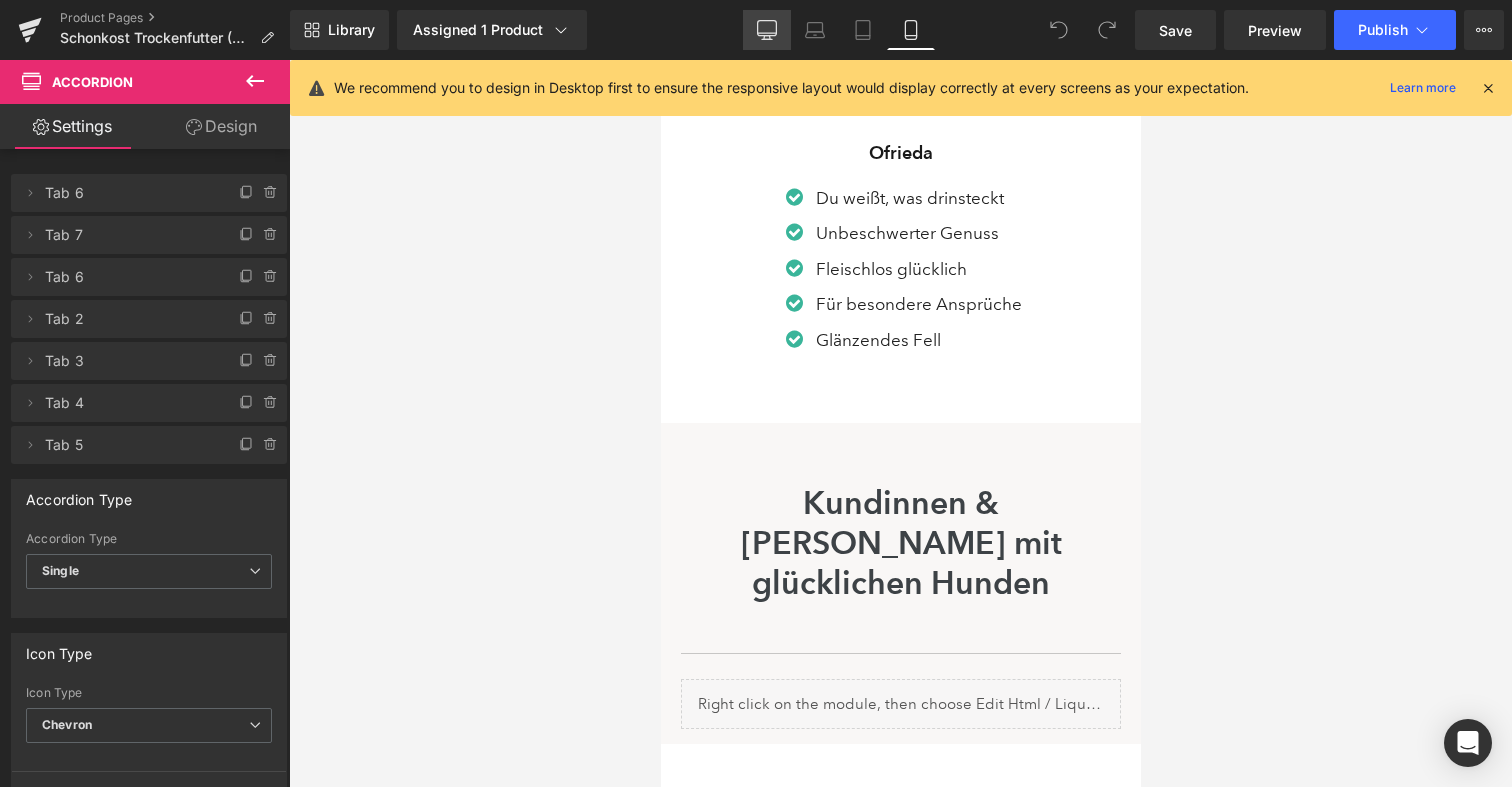 click 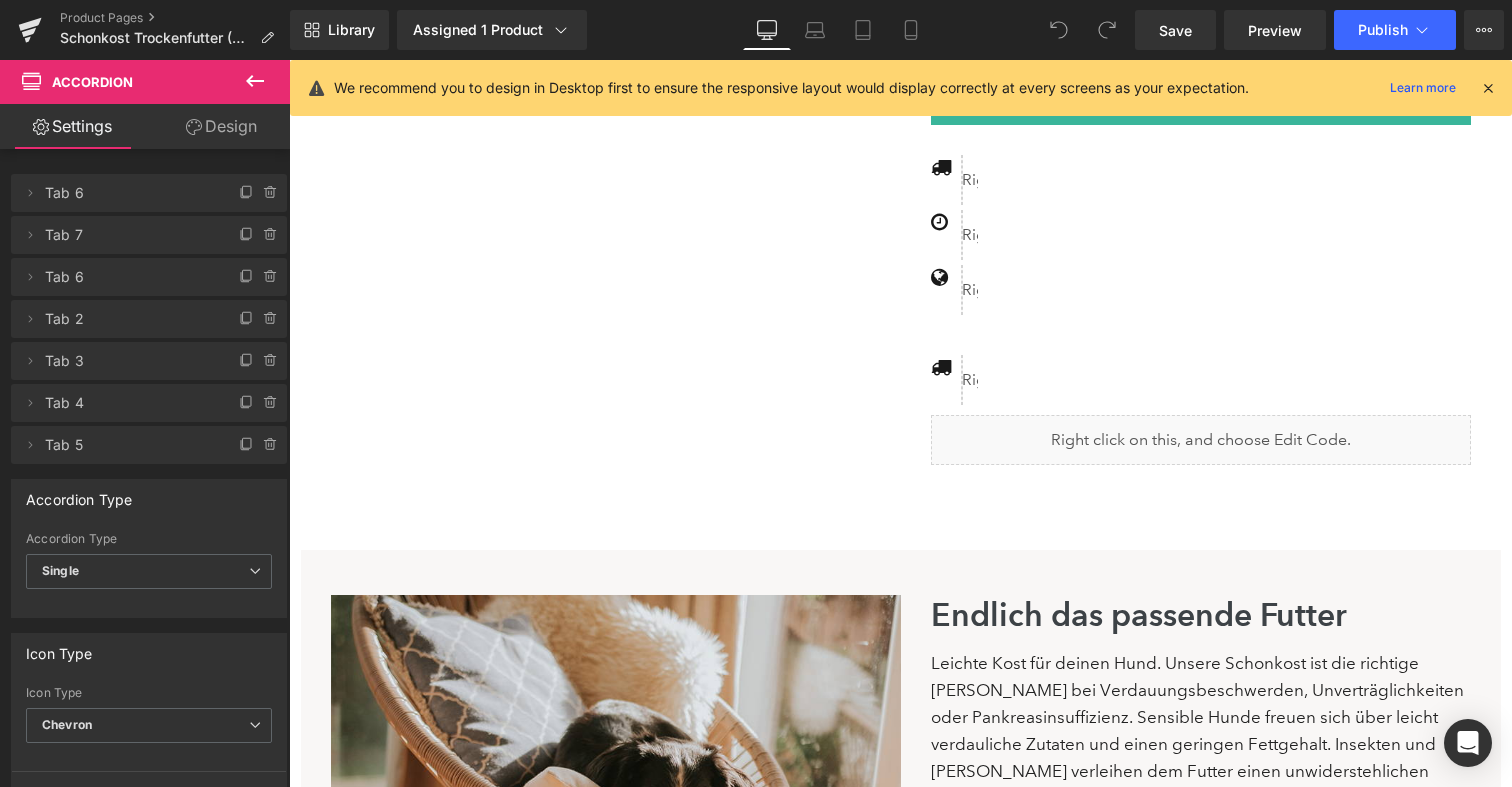 scroll, scrollTop: 1298, scrollLeft: 0, axis: vertical 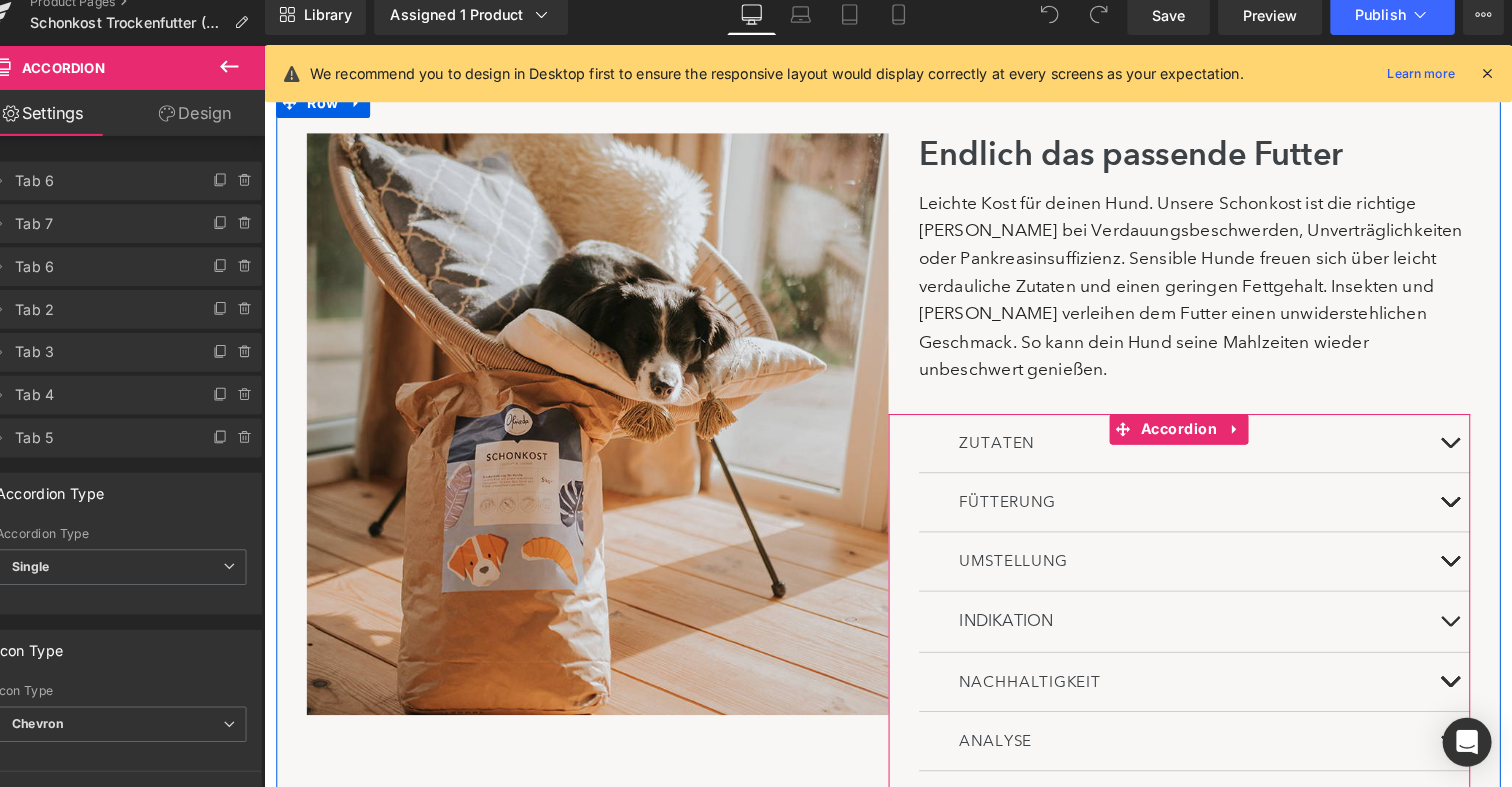 click at bounding box center [1425, 610] 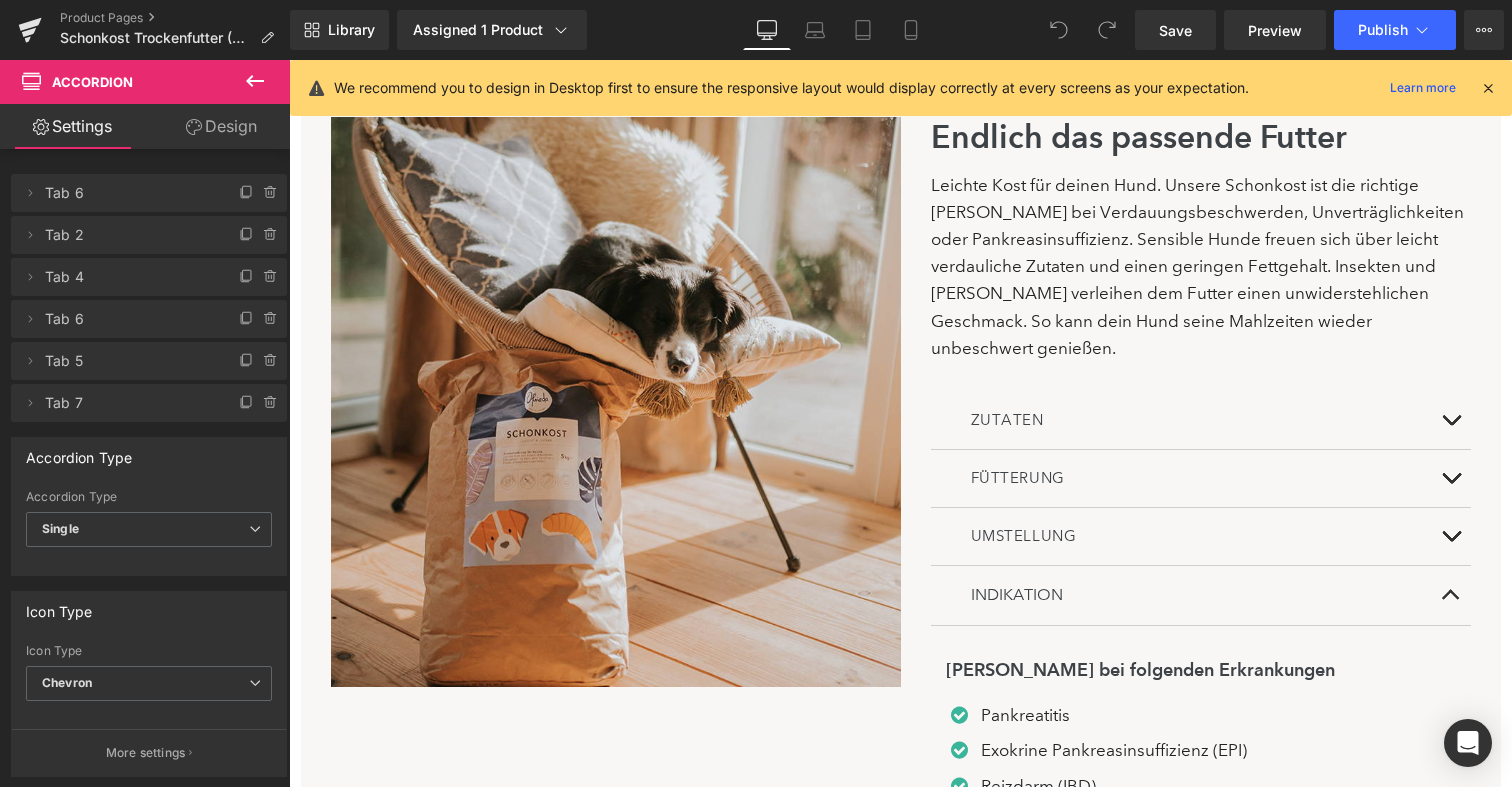 scroll, scrollTop: 1336, scrollLeft: 0, axis: vertical 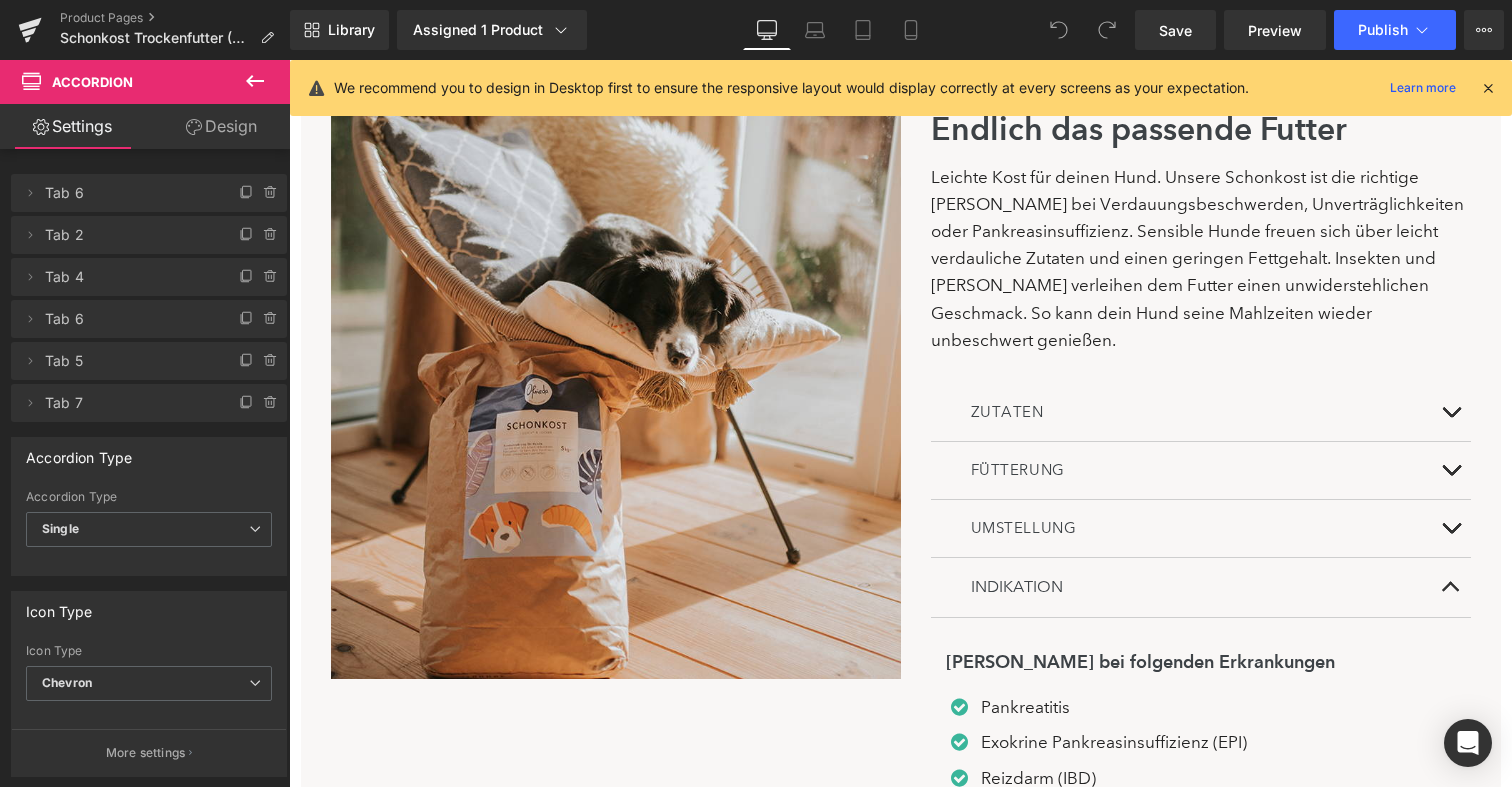 click on "INDIKATION Heading" at bounding box center [1201, 587] 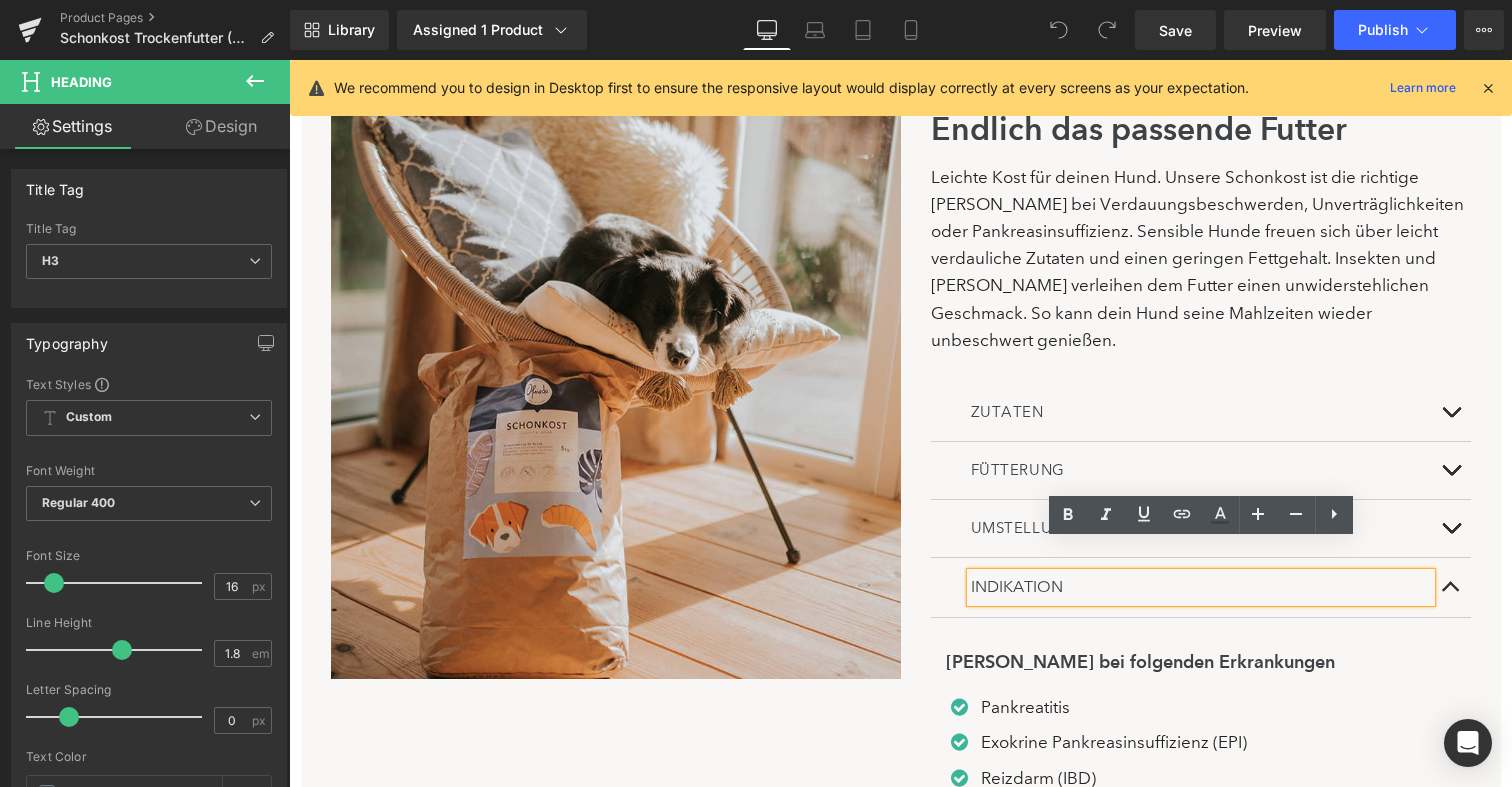 click at bounding box center [1451, 587] 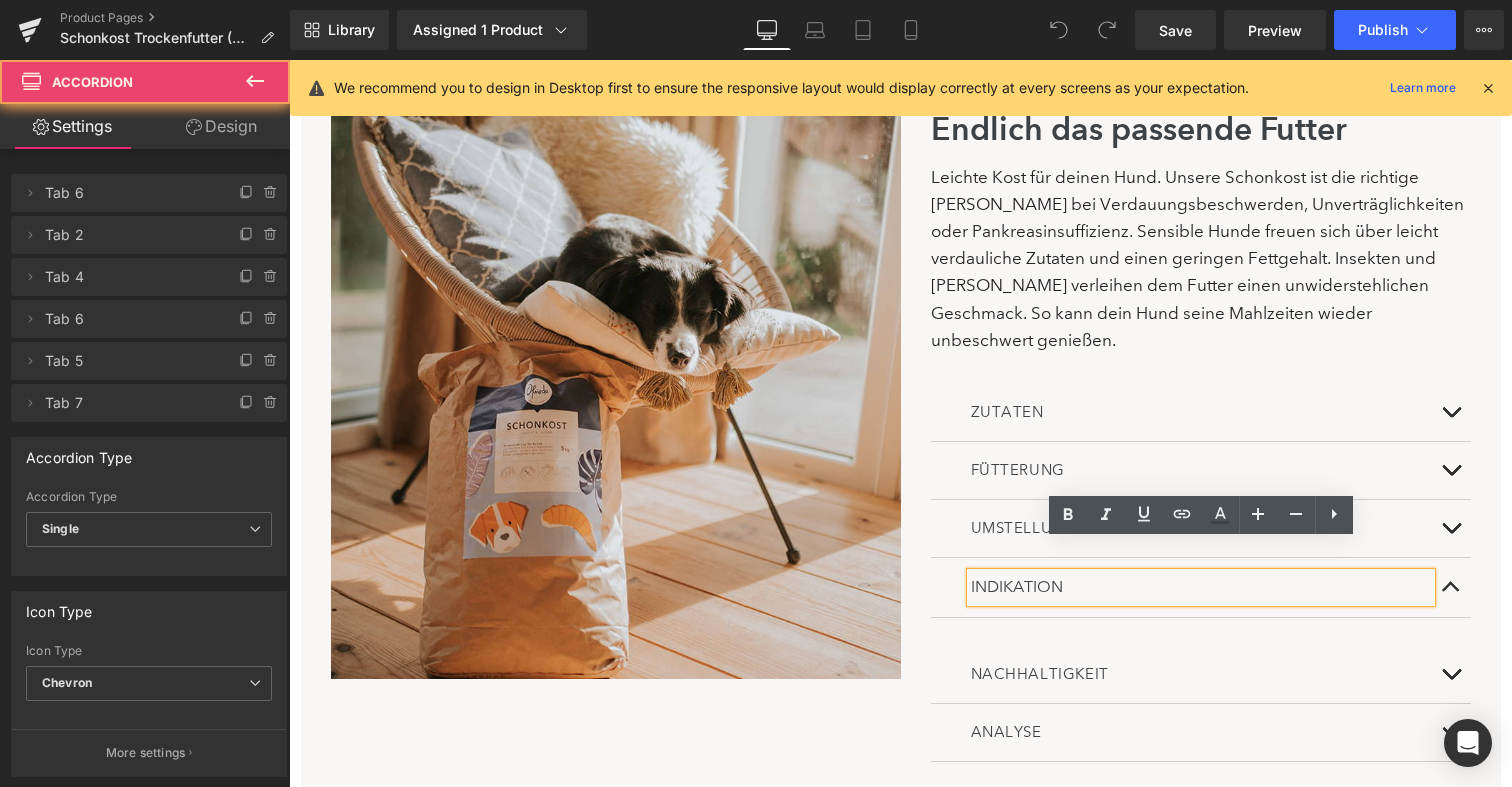 click at bounding box center [1451, 587] 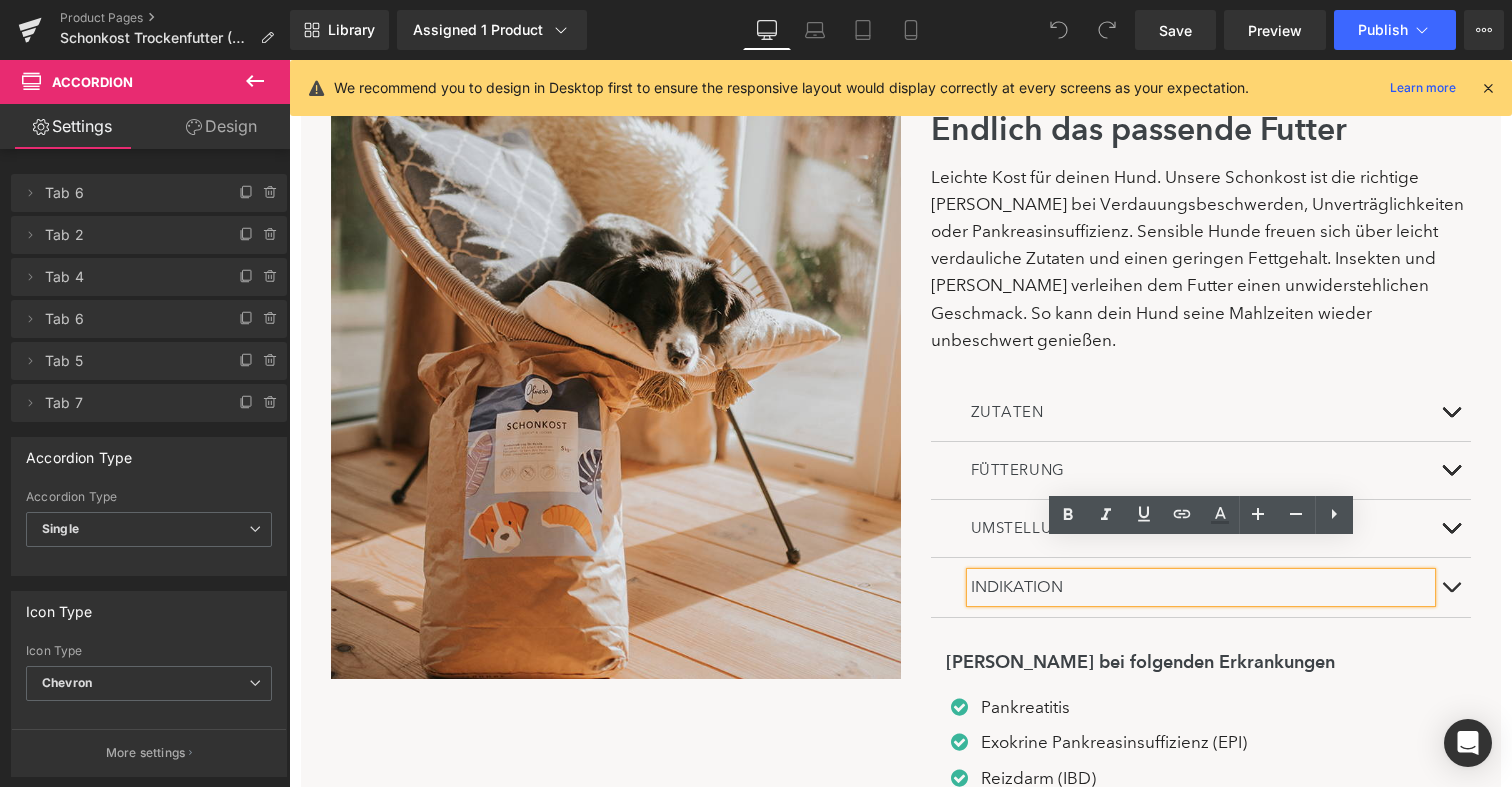 click at bounding box center [1451, 587] 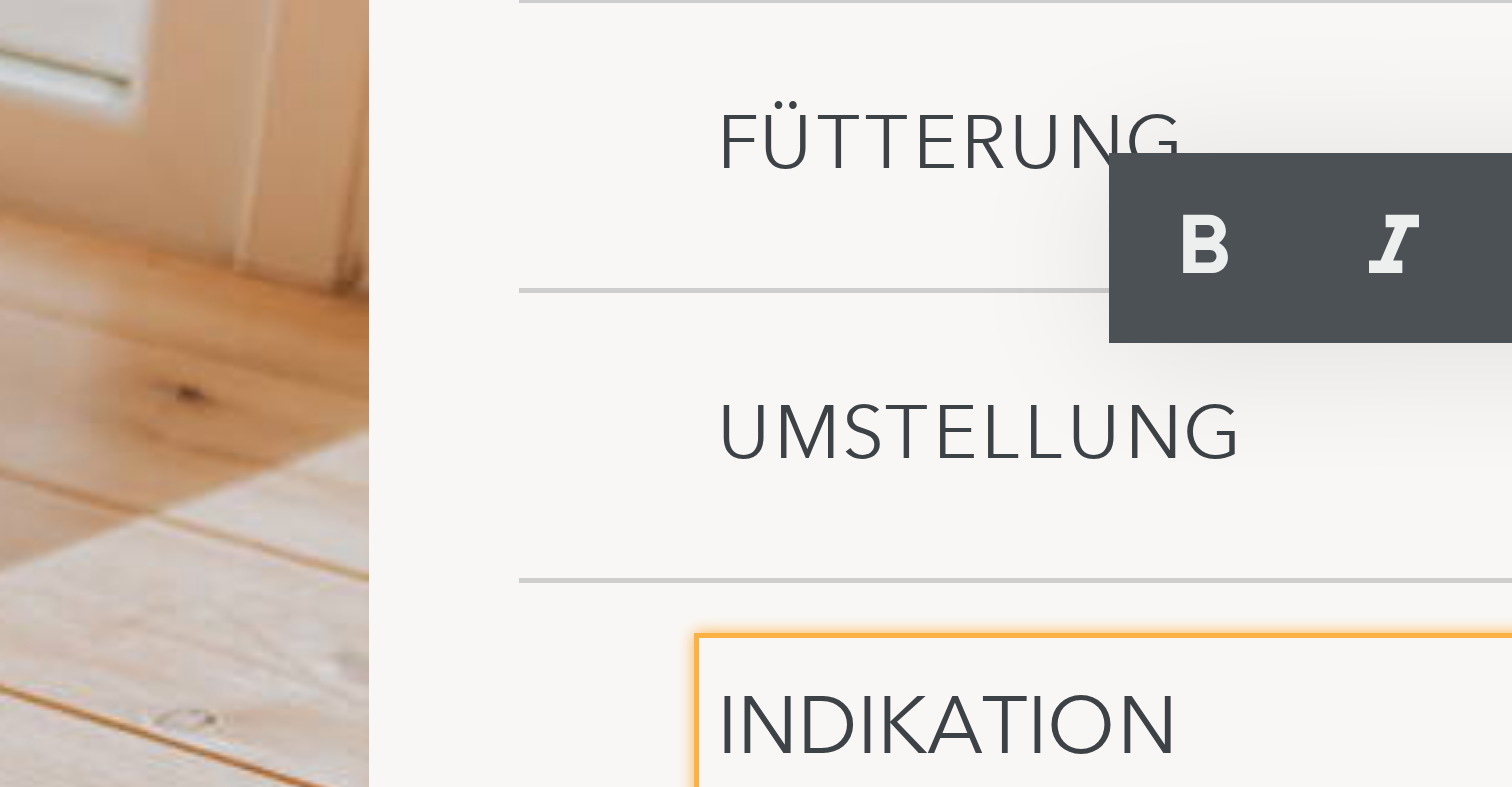 scroll, scrollTop: 1382, scrollLeft: 0, axis: vertical 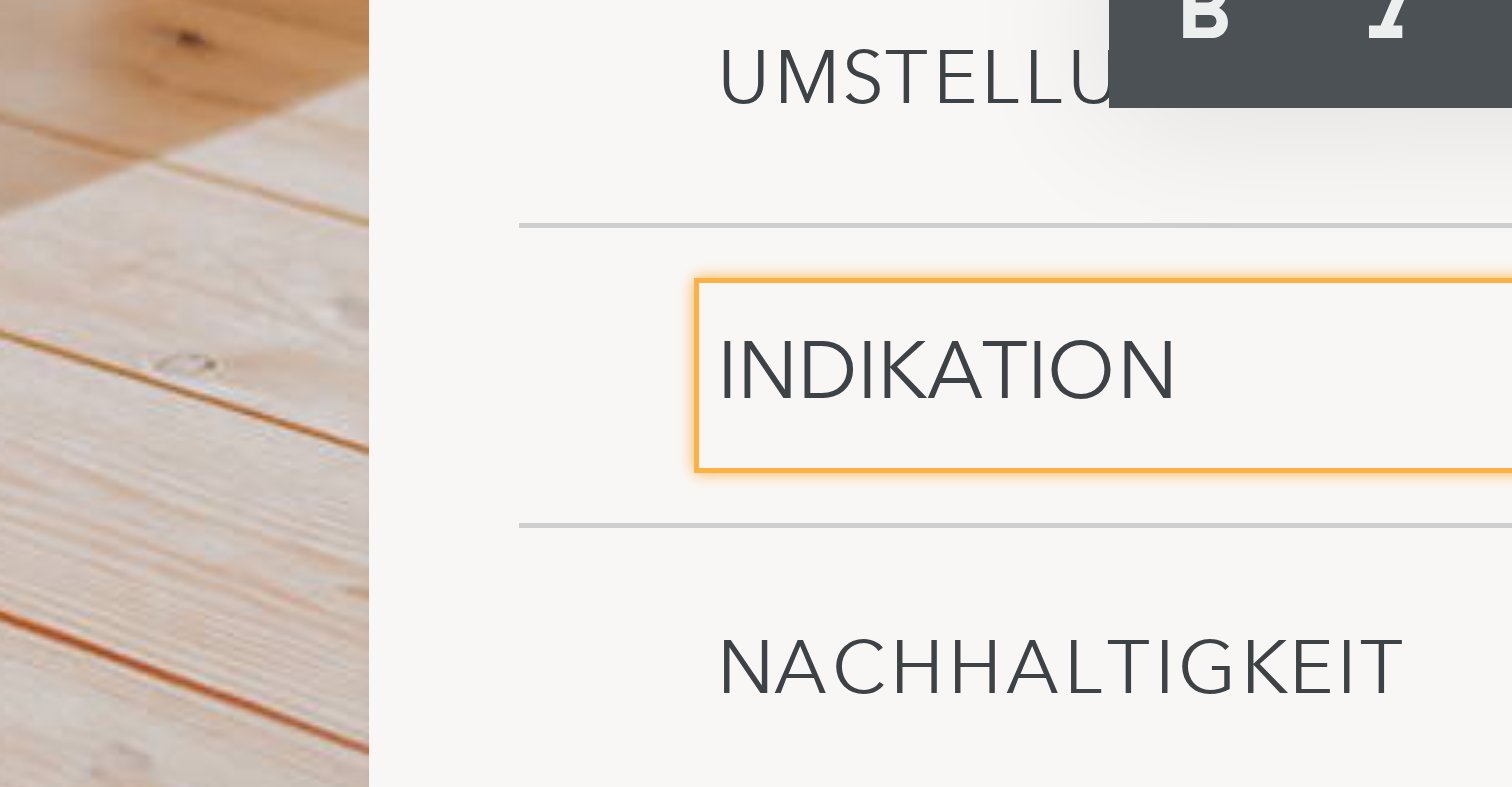 click on "NACHHALTIGKEIT Heading" at bounding box center [-1779, -1491] 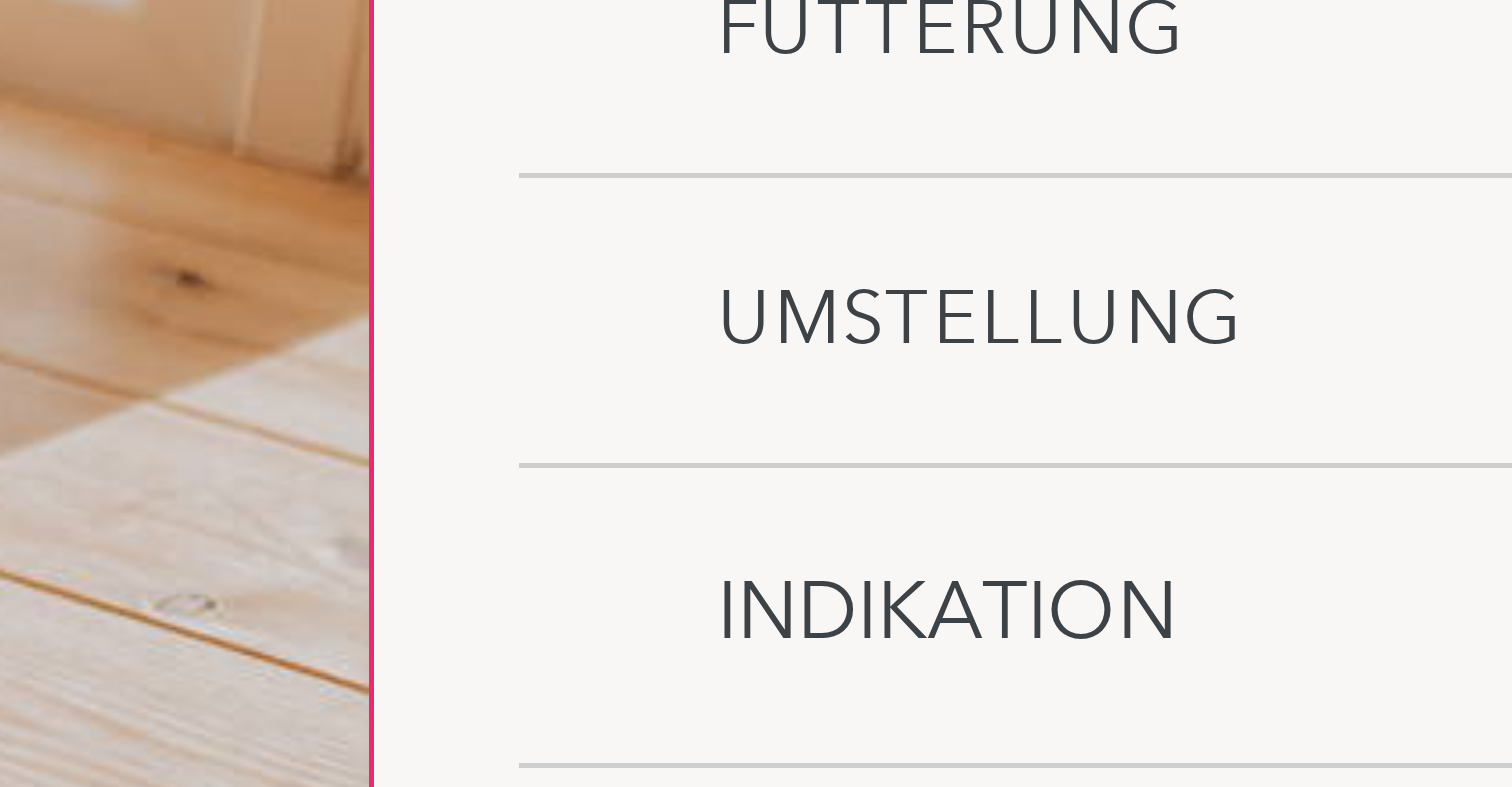 scroll, scrollTop: 1323, scrollLeft: 0, axis: vertical 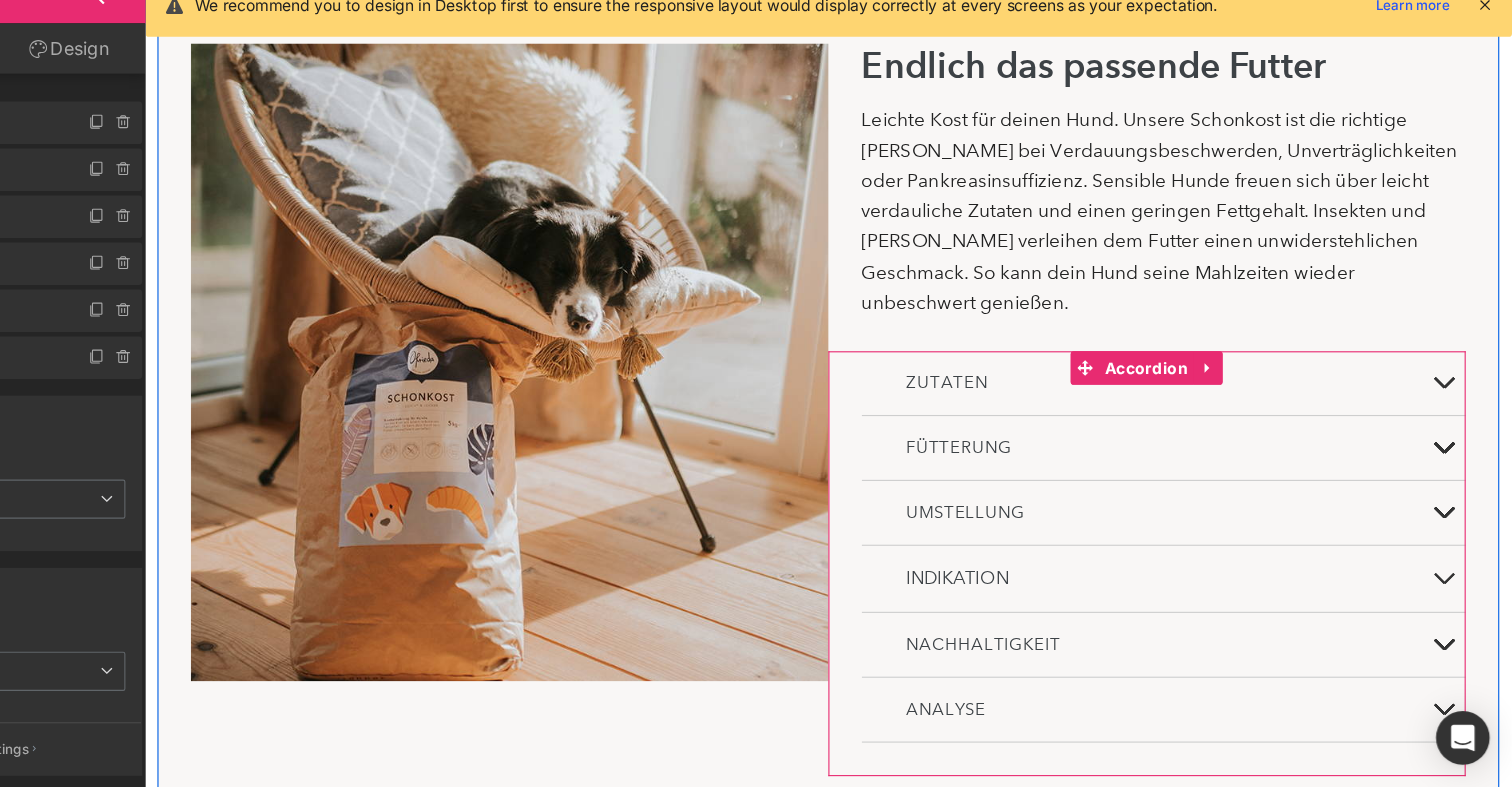 click at bounding box center (144, -25) 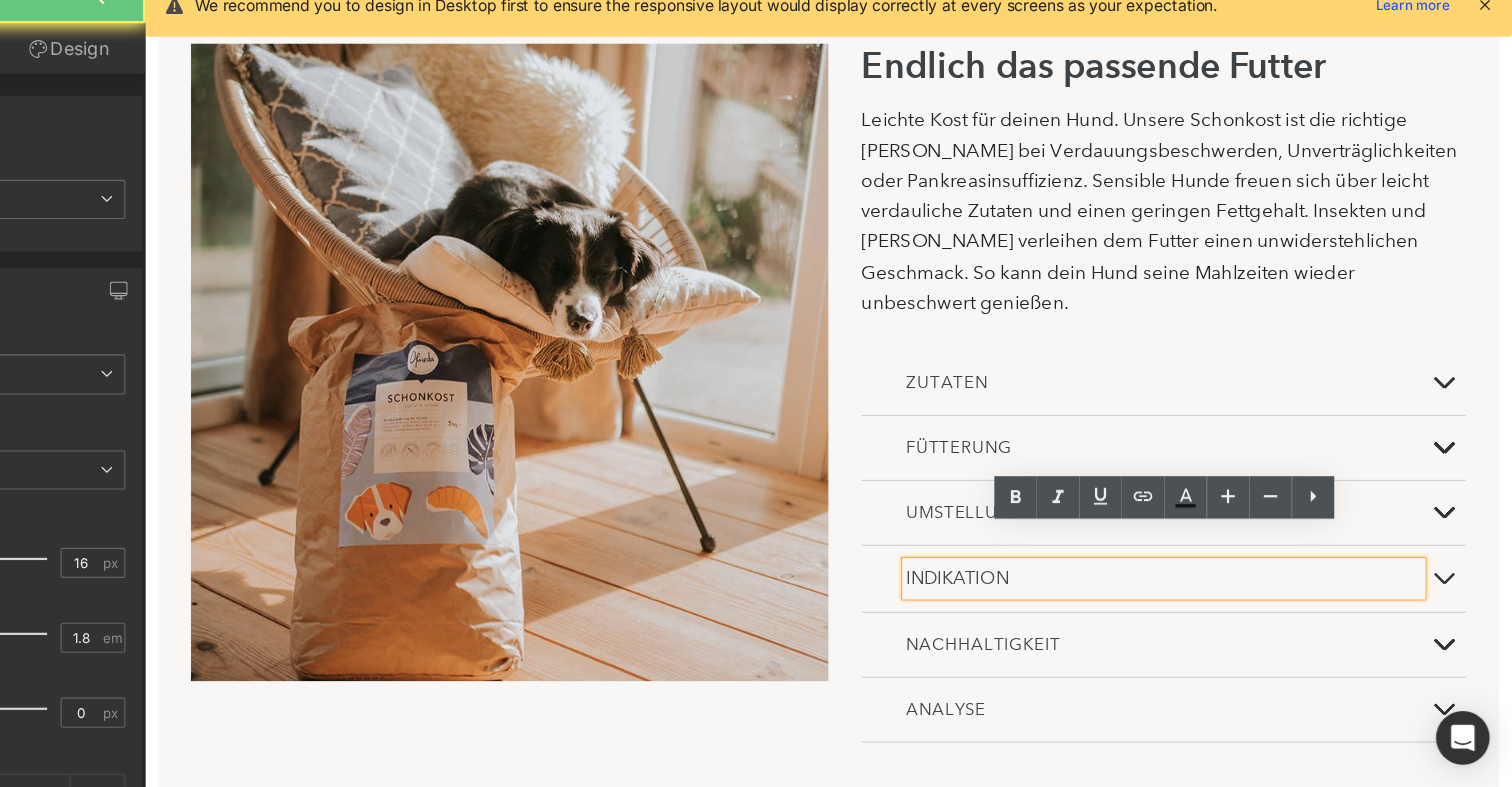 click on "INDIKATION" at bounding box center (1056, 515) 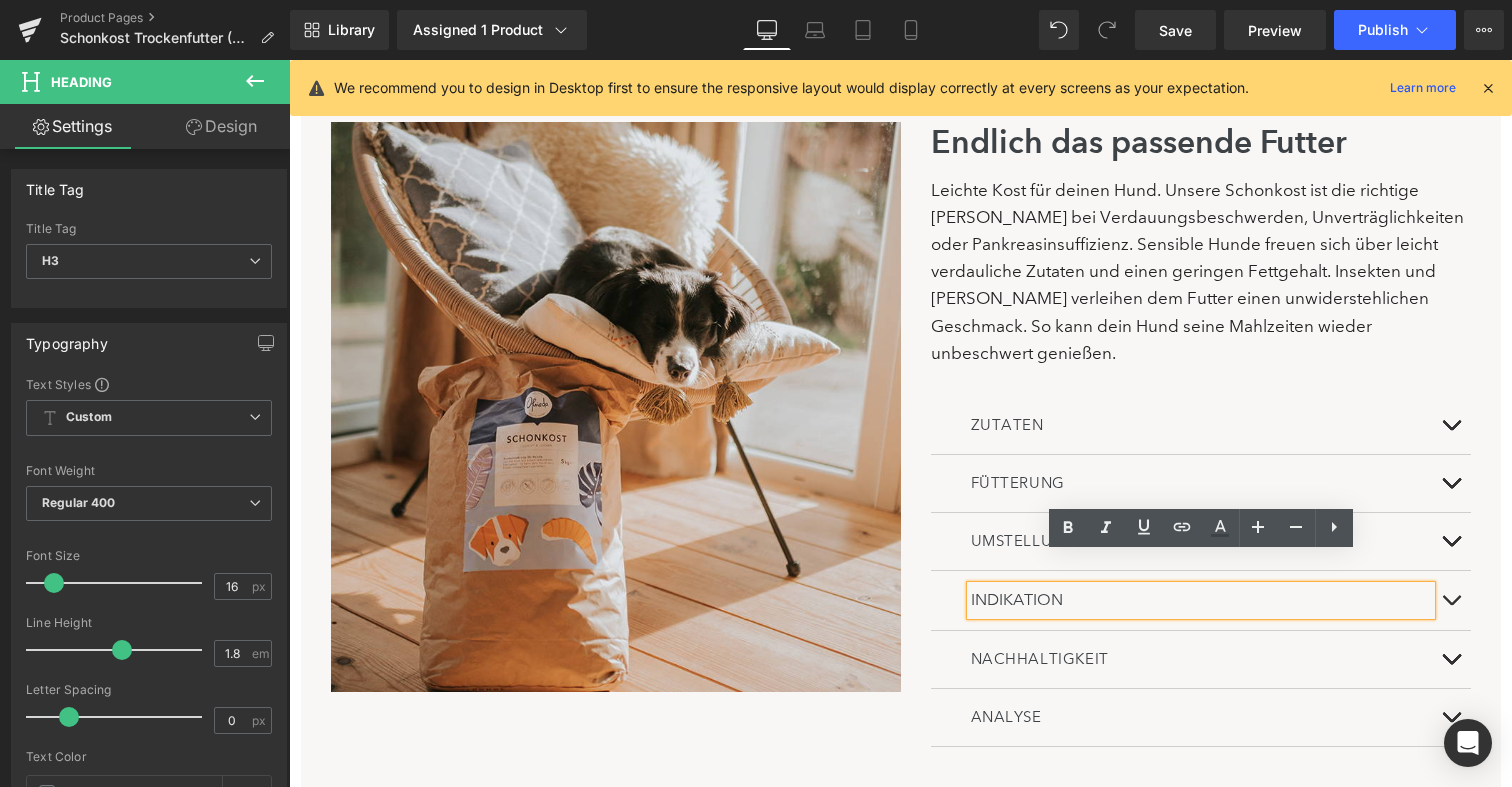 click on "UMSTELLUNG" at bounding box center [1024, 541] 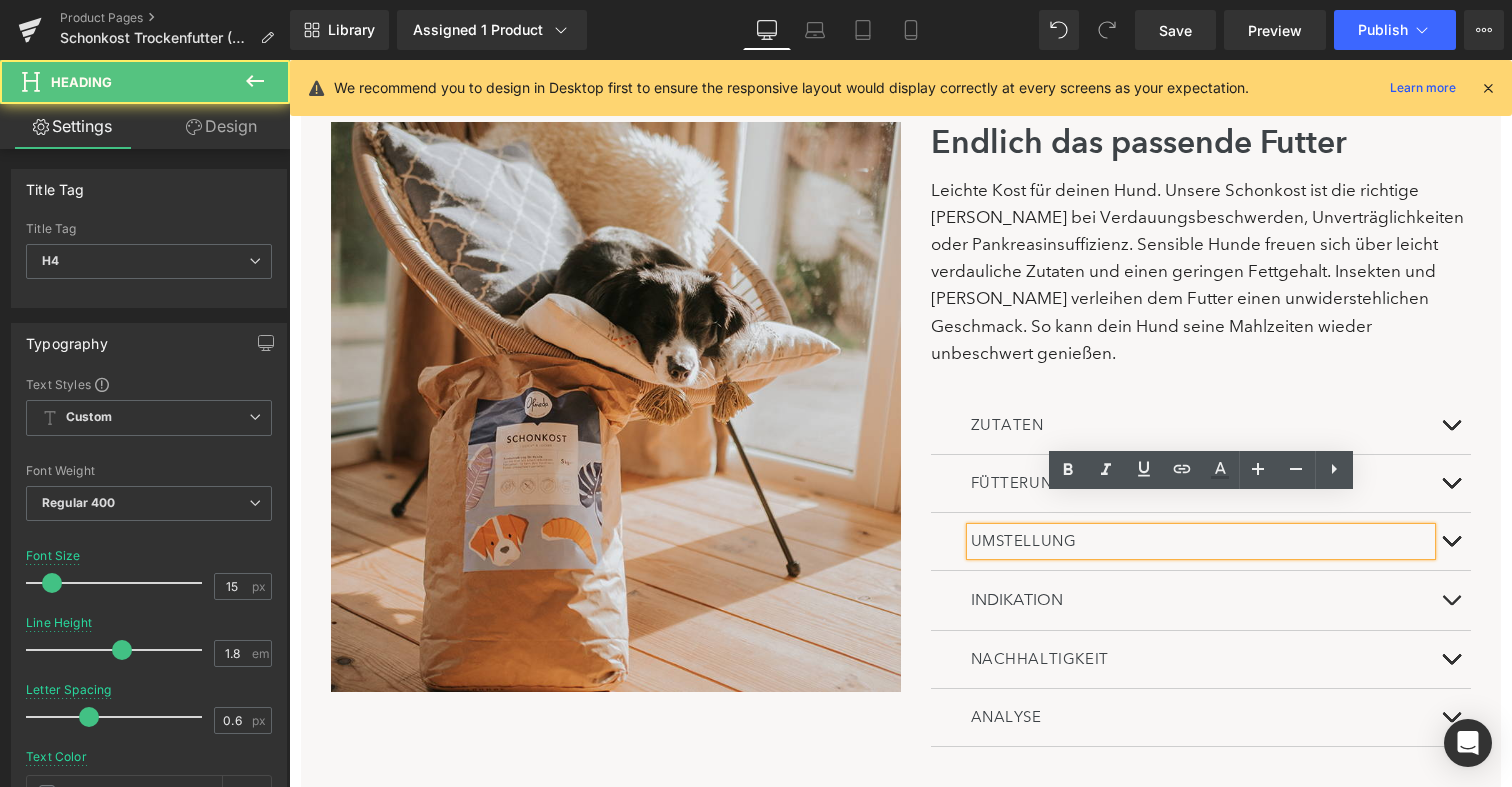 click on "UMSTELLUNG" at bounding box center (1024, 541) 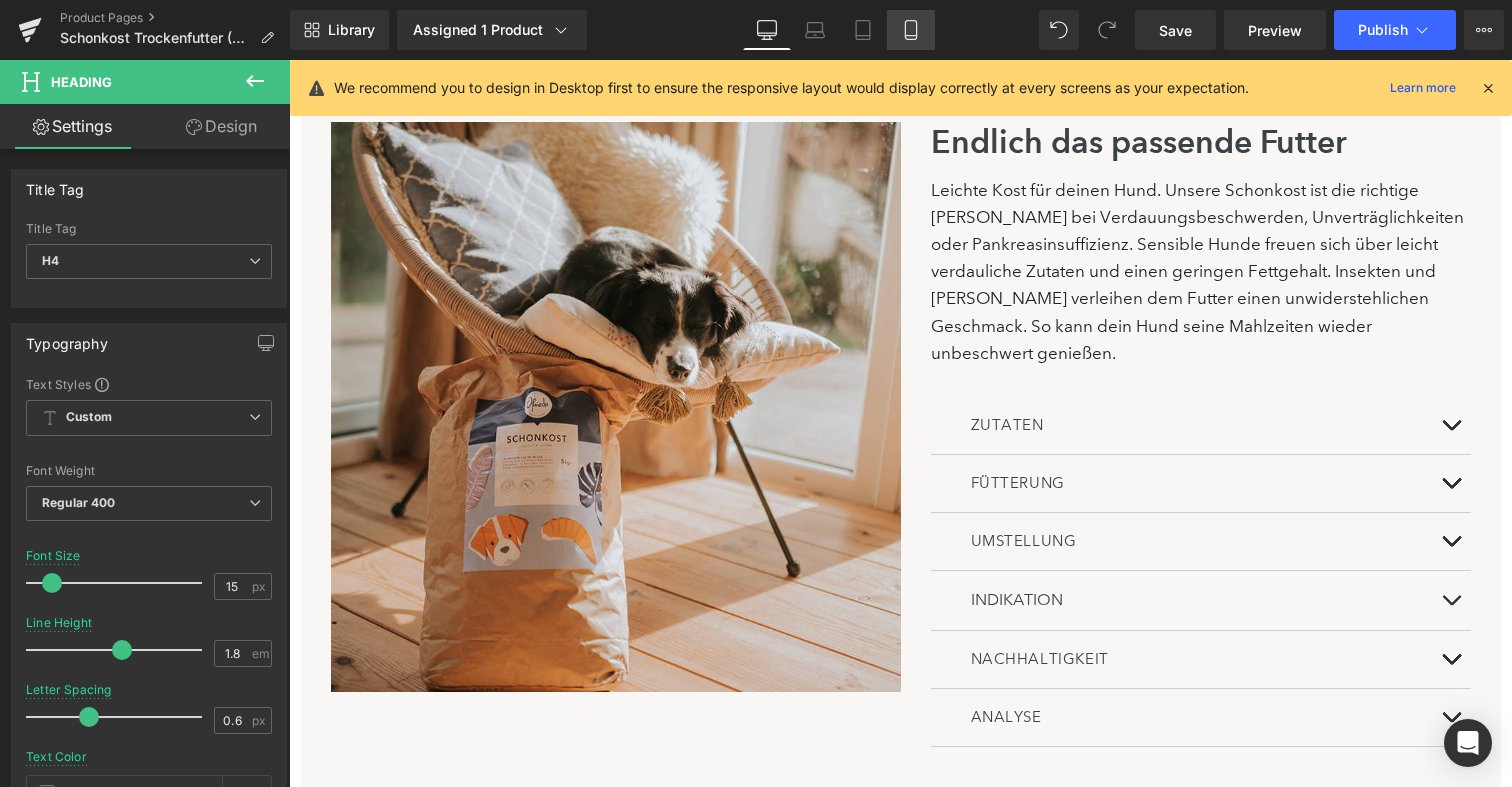 click on "Mobile" at bounding box center (911, 30) 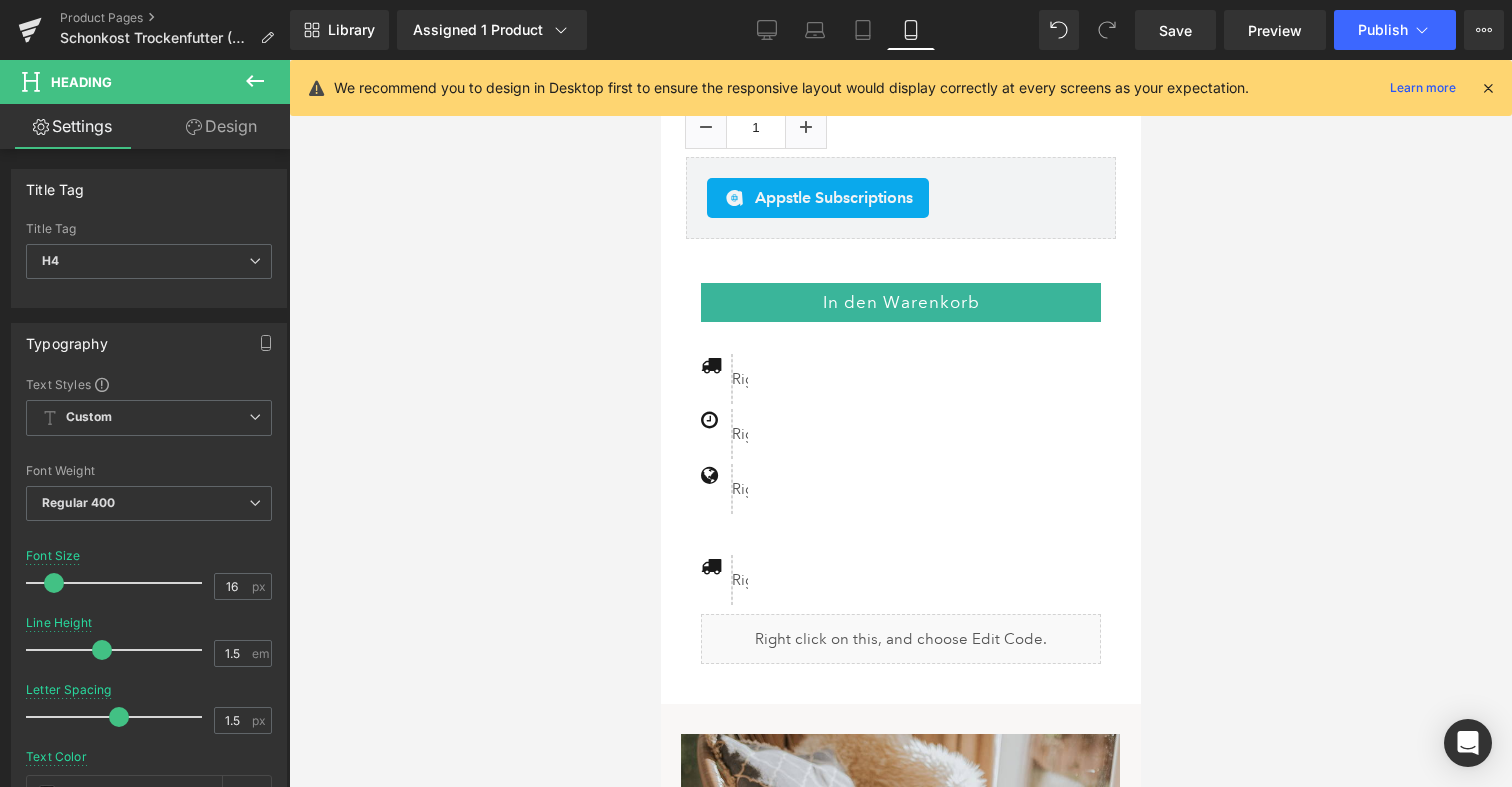 scroll, scrollTop: 2456, scrollLeft: 0, axis: vertical 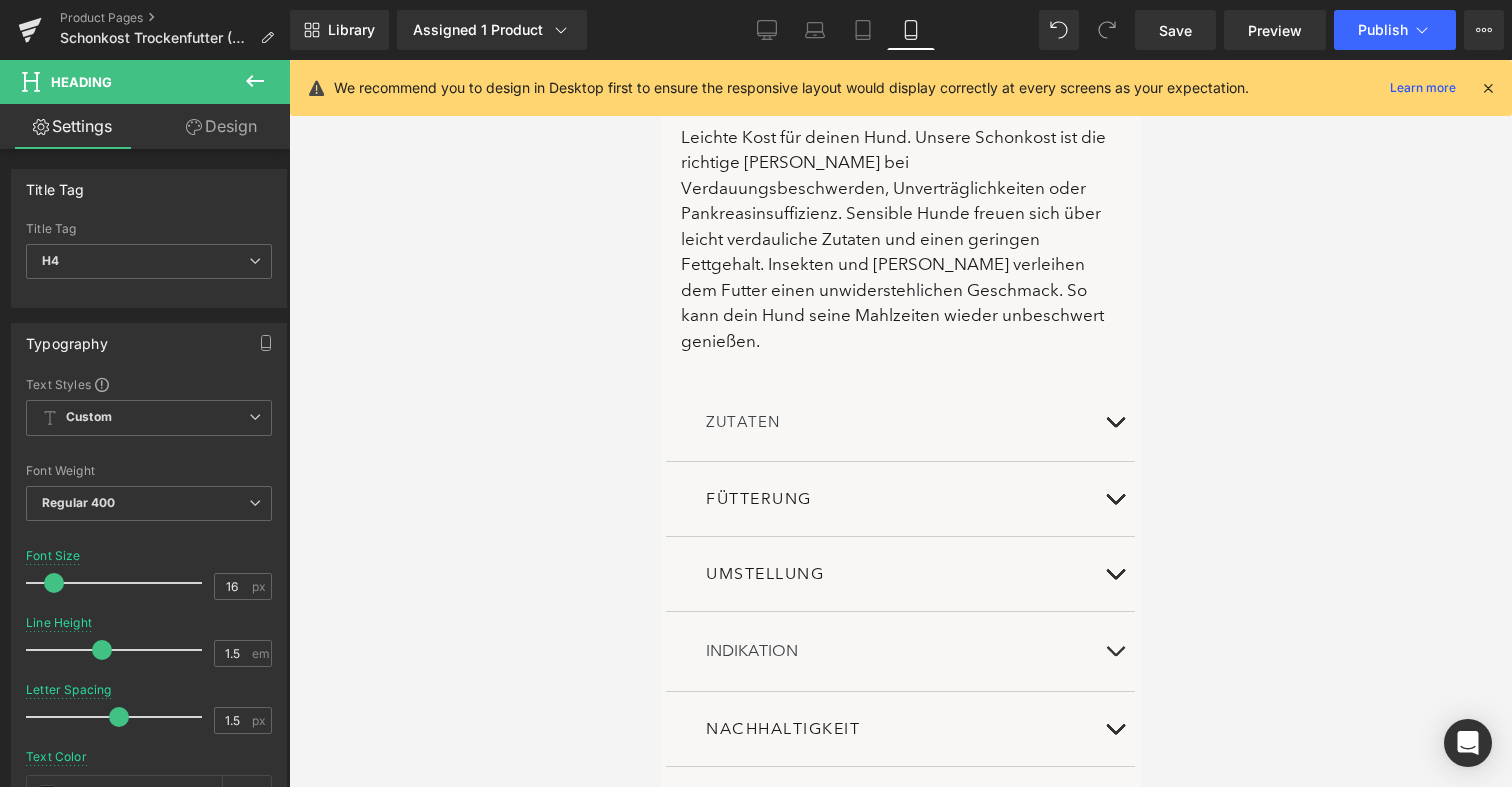 click at bounding box center (660, 60) 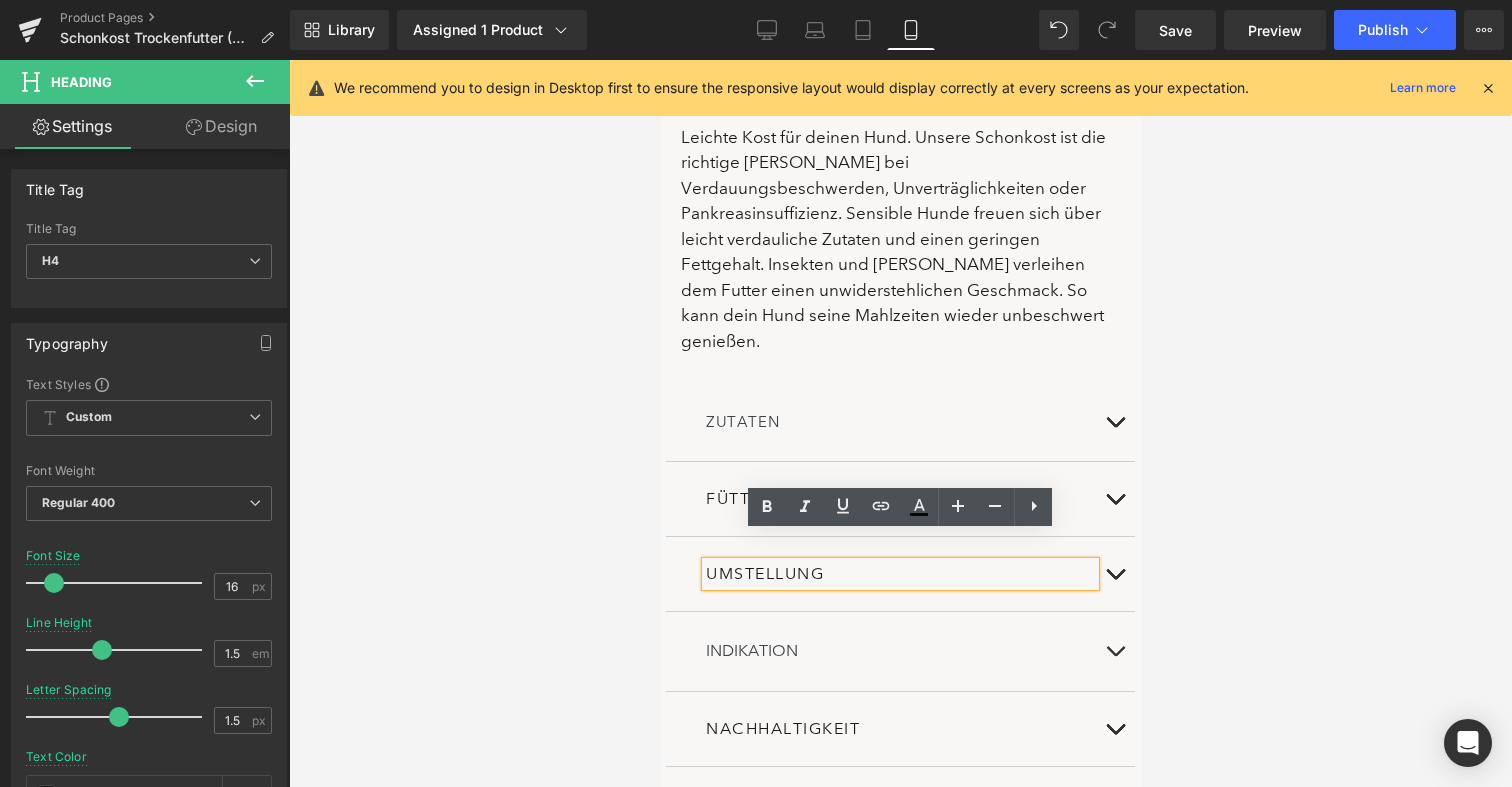 click on "Library Assigned 1 Product  Product Preview
Schonkost Trockenfutter Manage assigned products Mobile Desktop Laptop Tablet Mobile Save Preview Publish Scheduled View Live Page View with current Template Save Template to Library Schedule Publish  Optimize  Publish Settings Shortcuts We recommend you to design in Desktop first to ensure the responsive layout would display correctly at every screens as your expectation. Learn more  Your page can’t be published   You've reached the maximum number of published pages on your plan  (63/999999).  You need to upgrade your plan or unpublish all your pages to get 1 publish slot.   Unpublish pages   Upgrade plan" at bounding box center (901, 30) 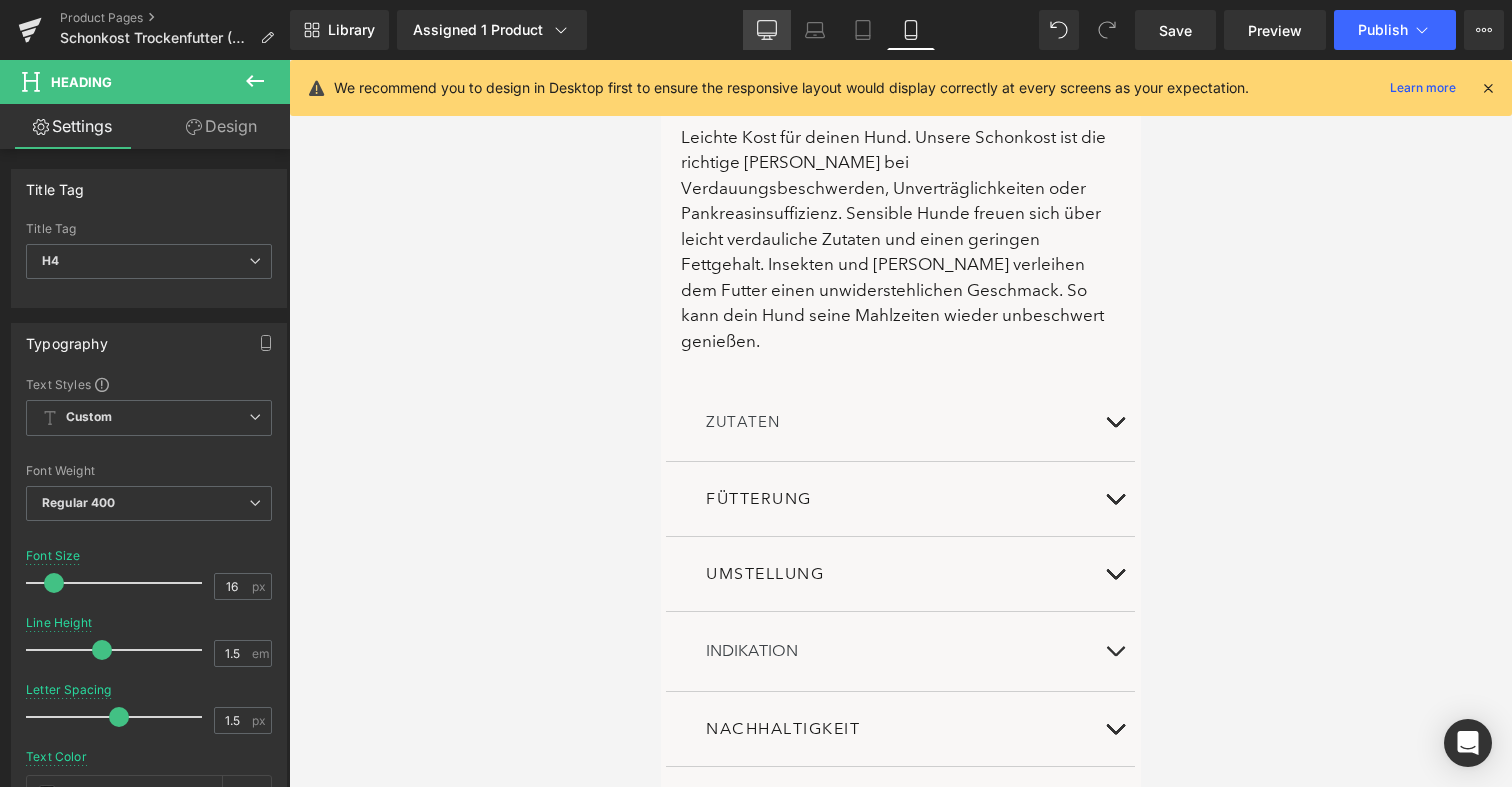 click 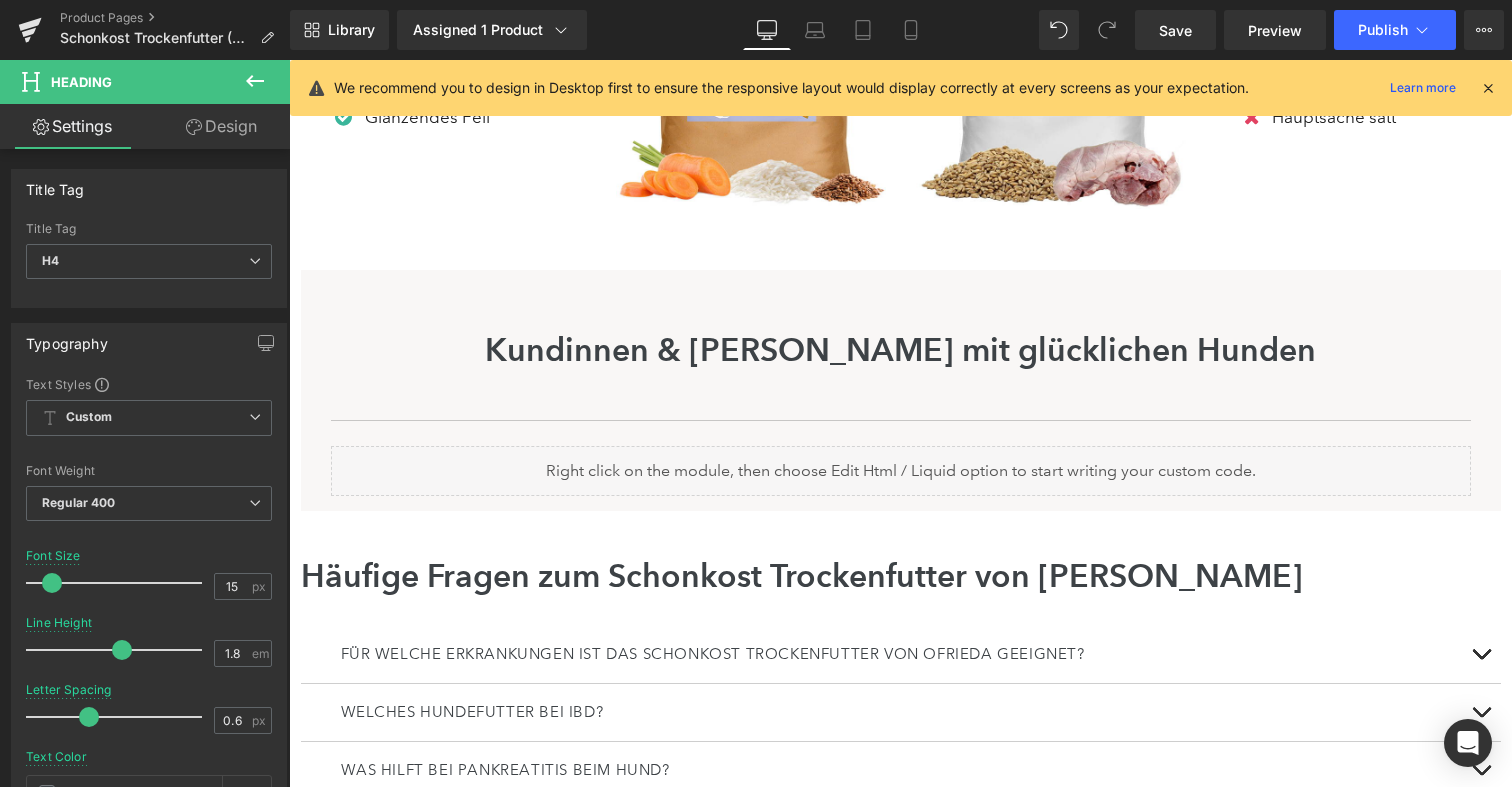 scroll, scrollTop: 1323, scrollLeft: 0, axis: vertical 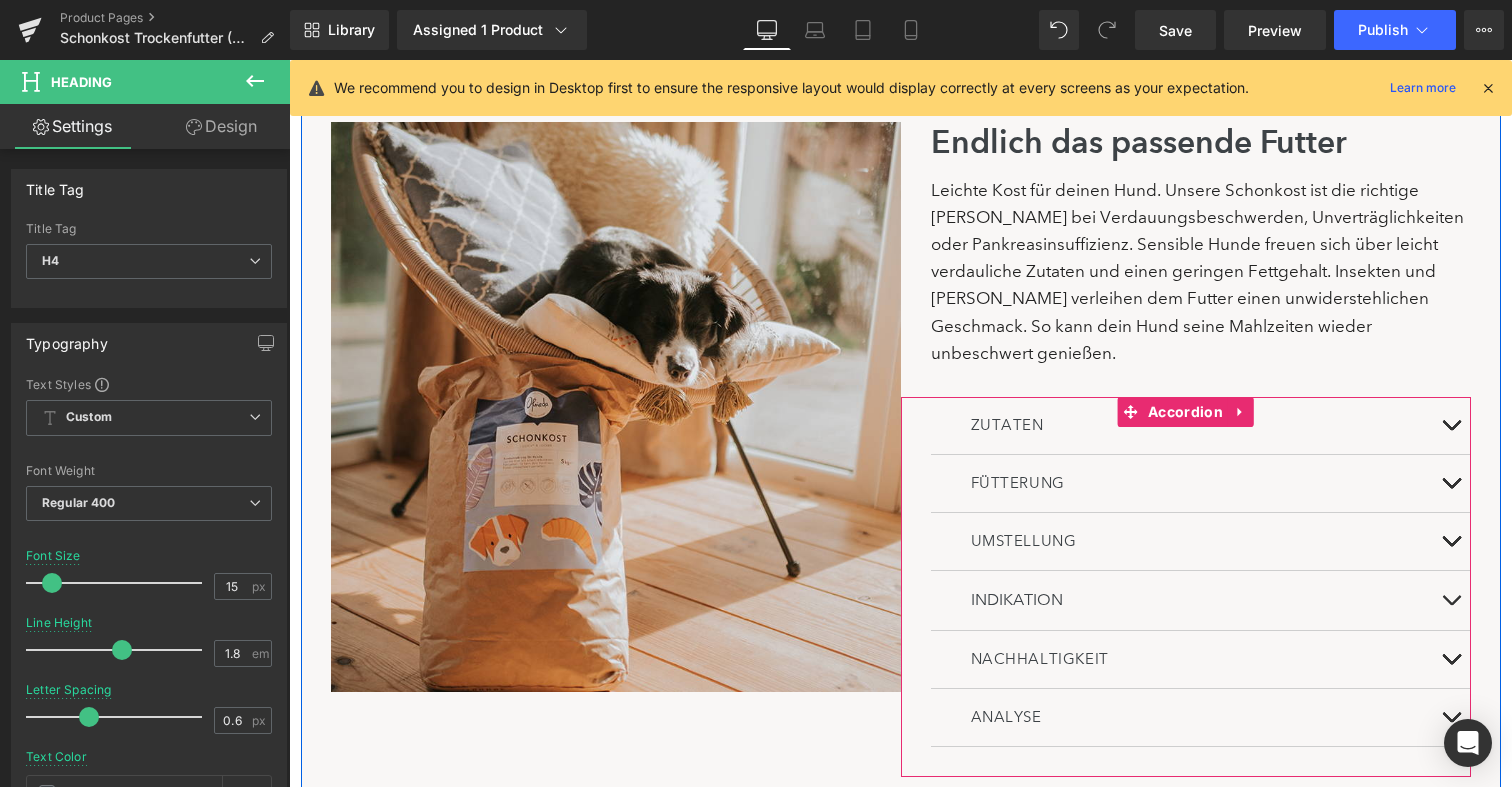 click on "FÜTTERUNG" at bounding box center [1018, 483] 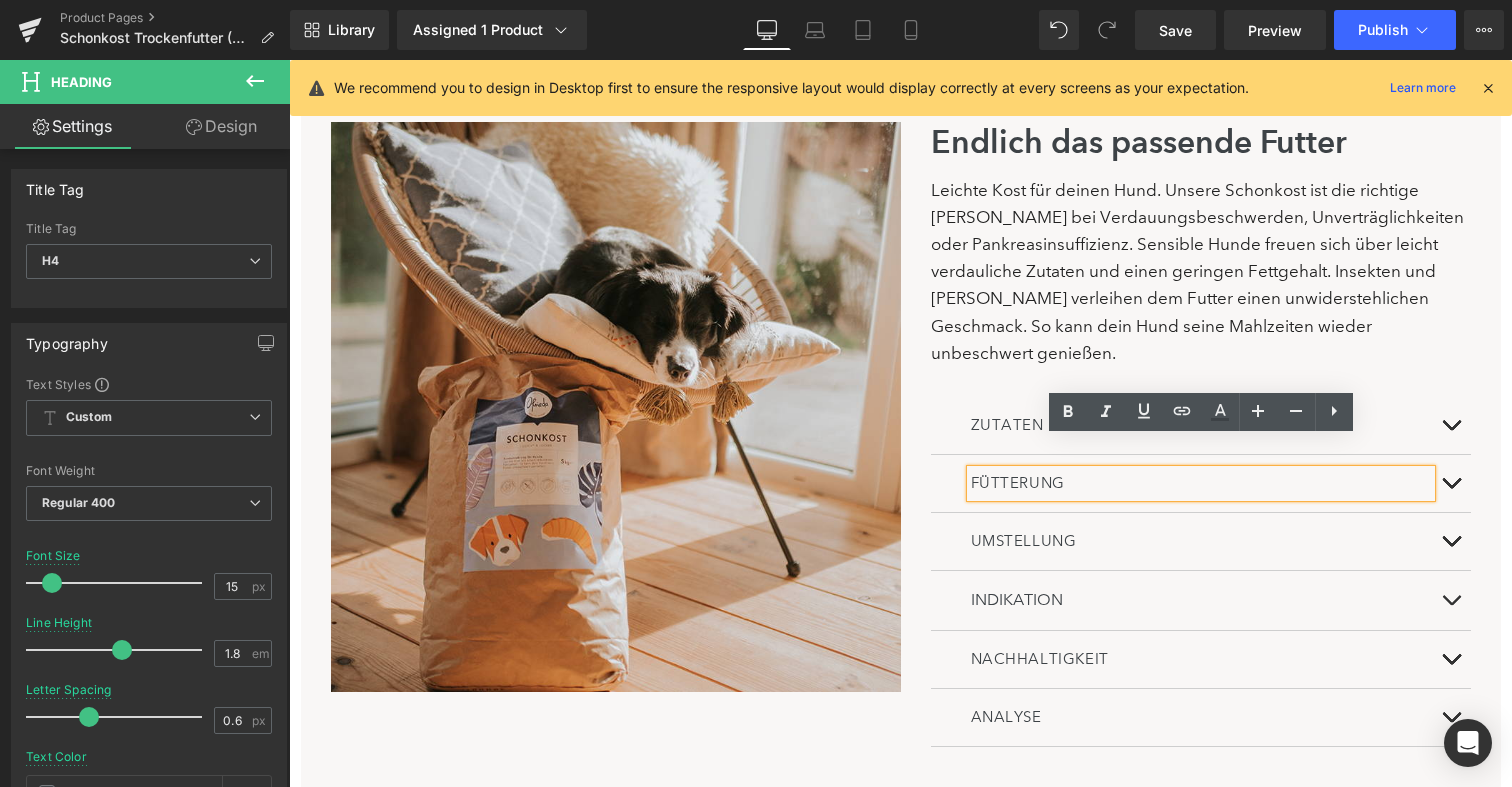 click on "ZUTATEN" at bounding box center [1201, 425] 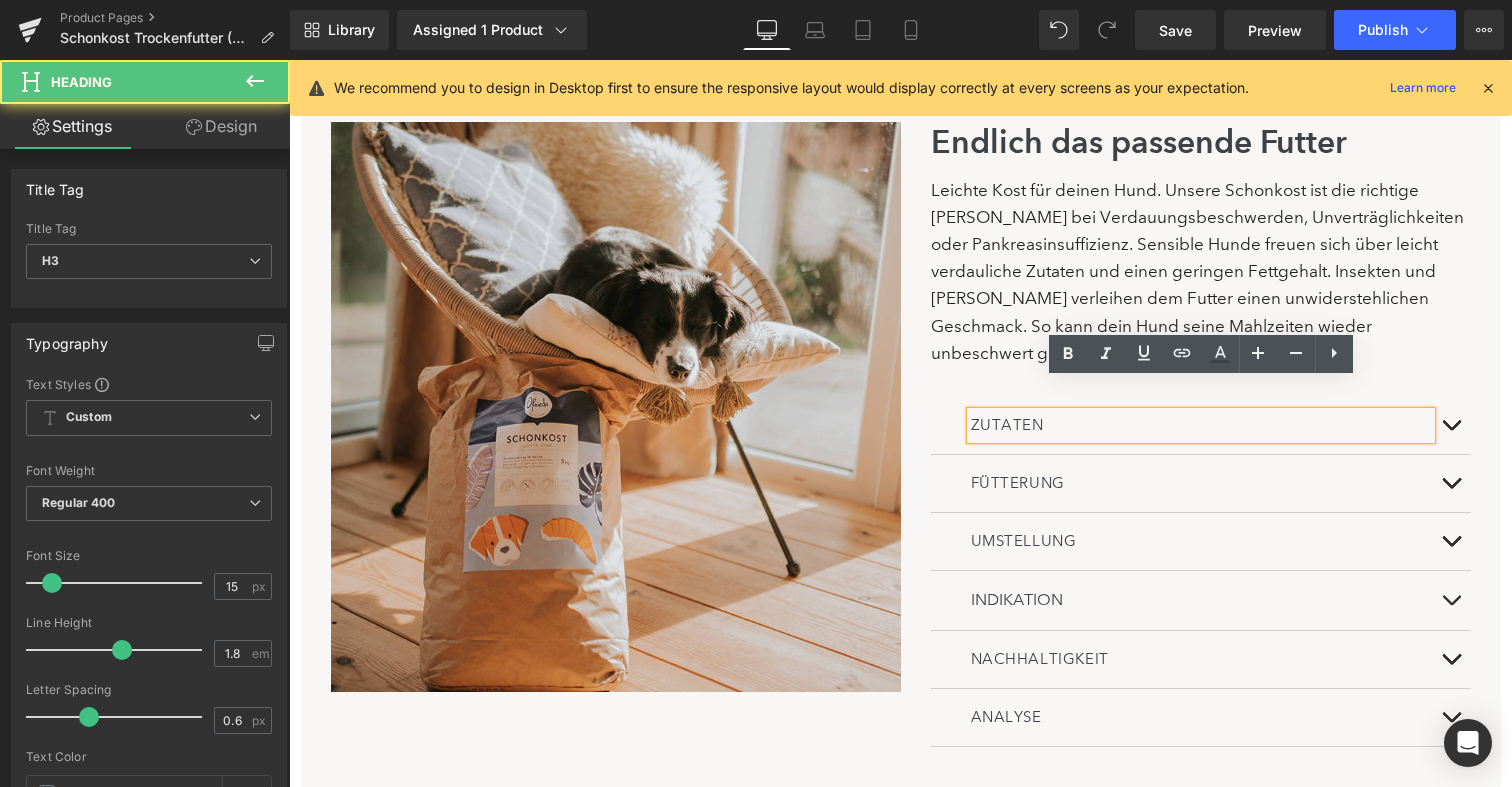 click on "ZUTATEN" at bounding box center (1201, 425) 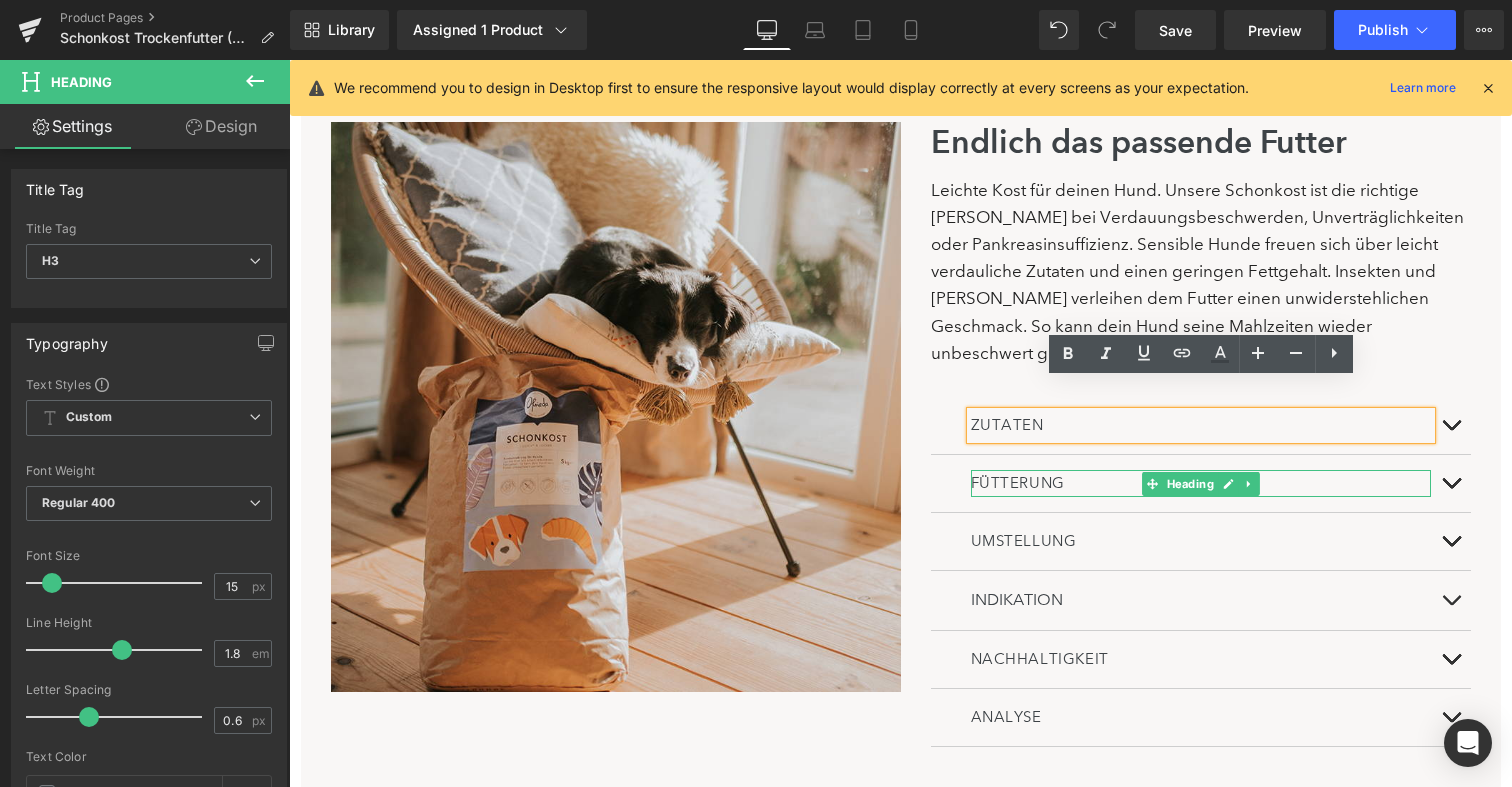 click on "FÜTTERUNG" at bounding box center [1018, 483] 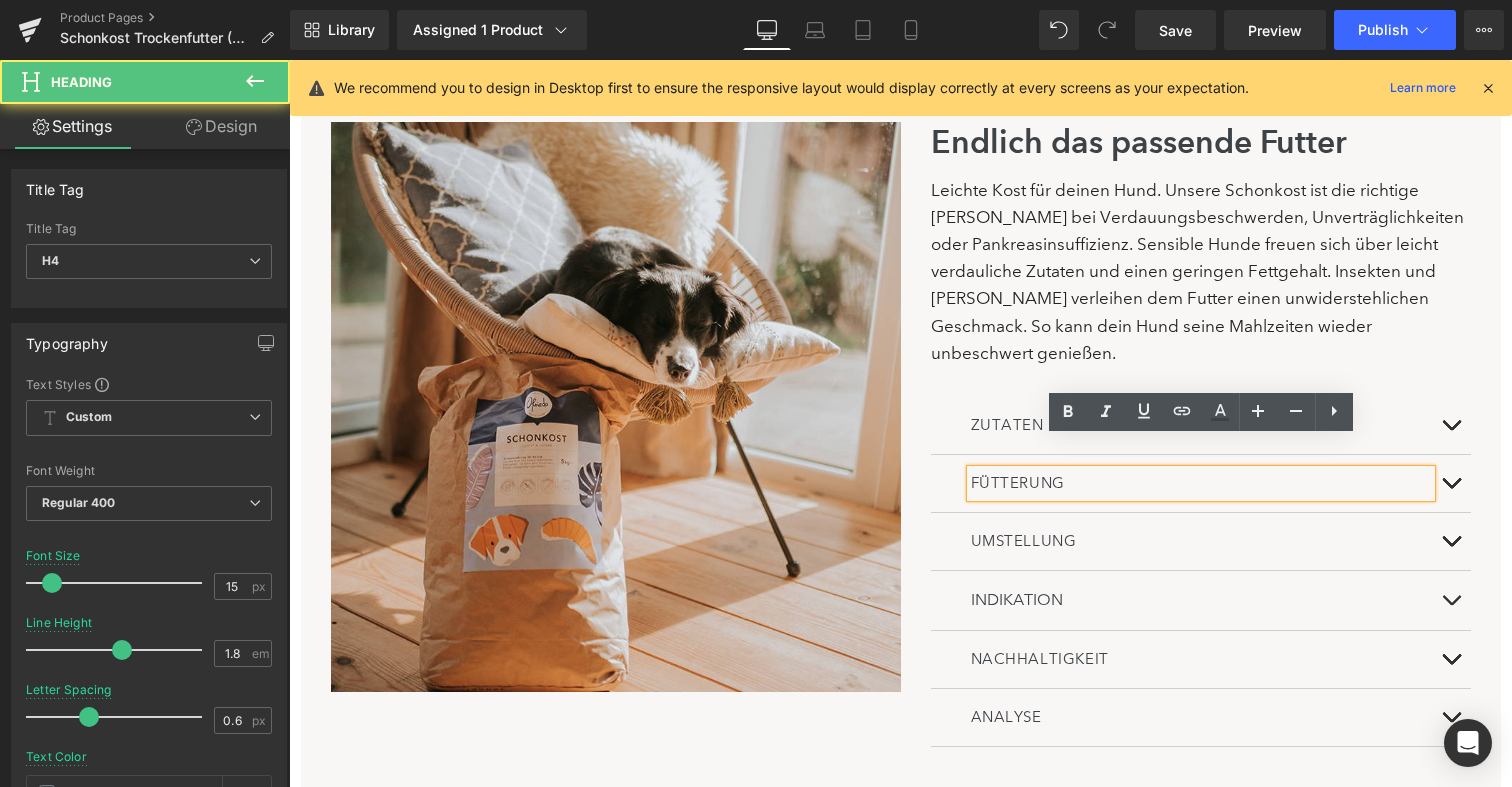 click at bounding box center (289, 60) 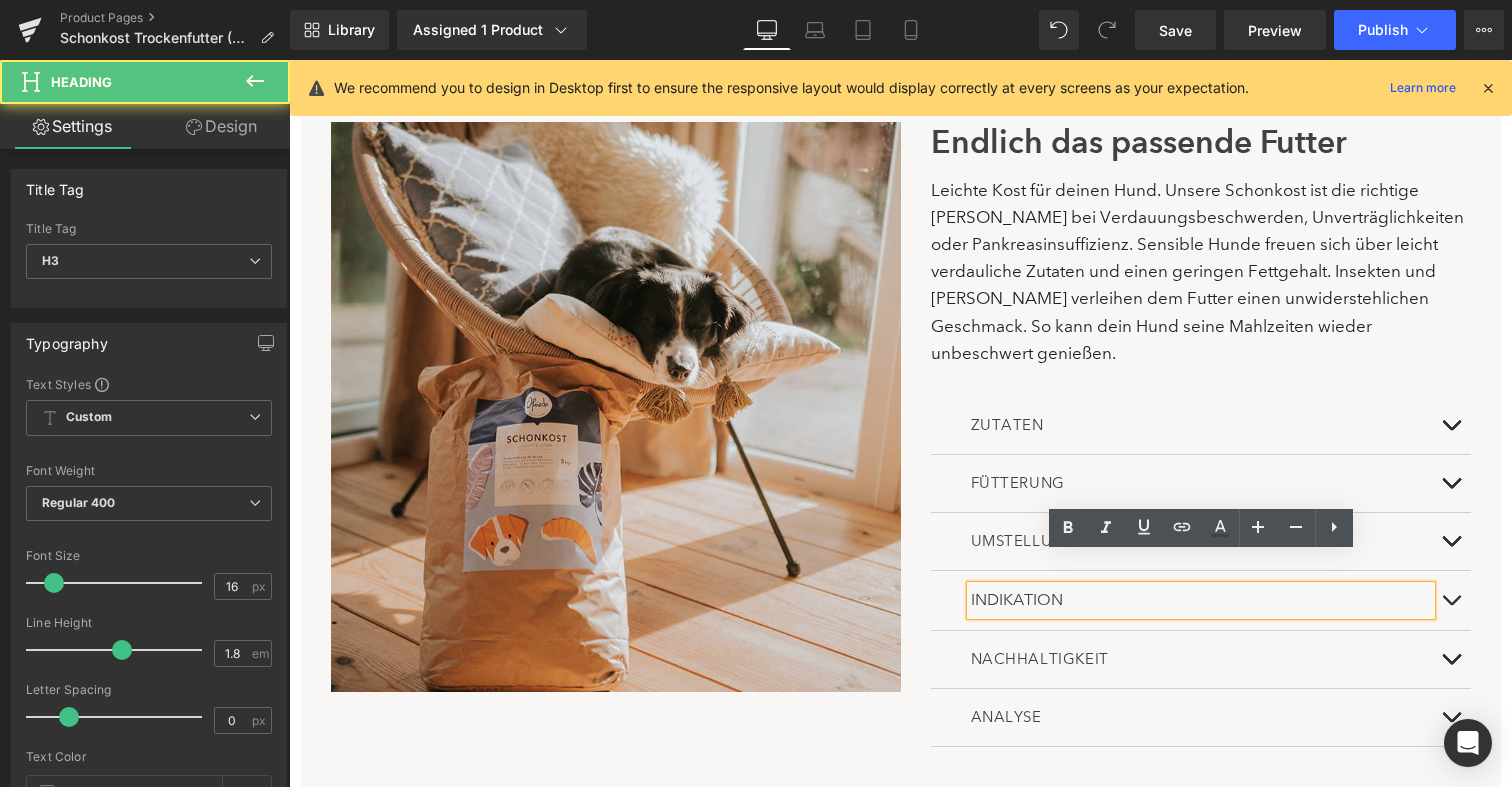 click on "INDIKATION" at bounding box center (1201, 600) 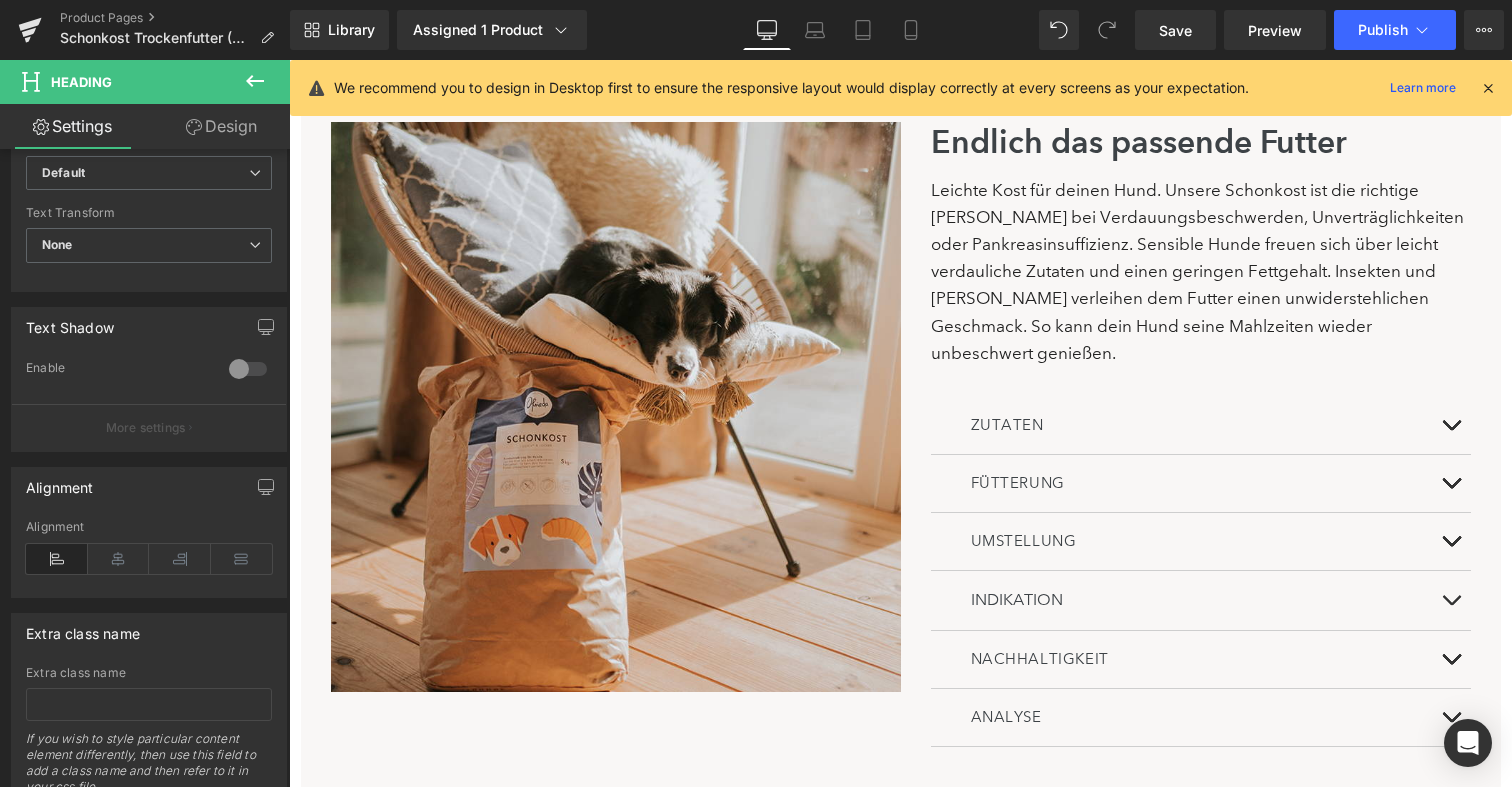 scroll, scrollTop: 767, scrollLeft: 0, axis: vertical 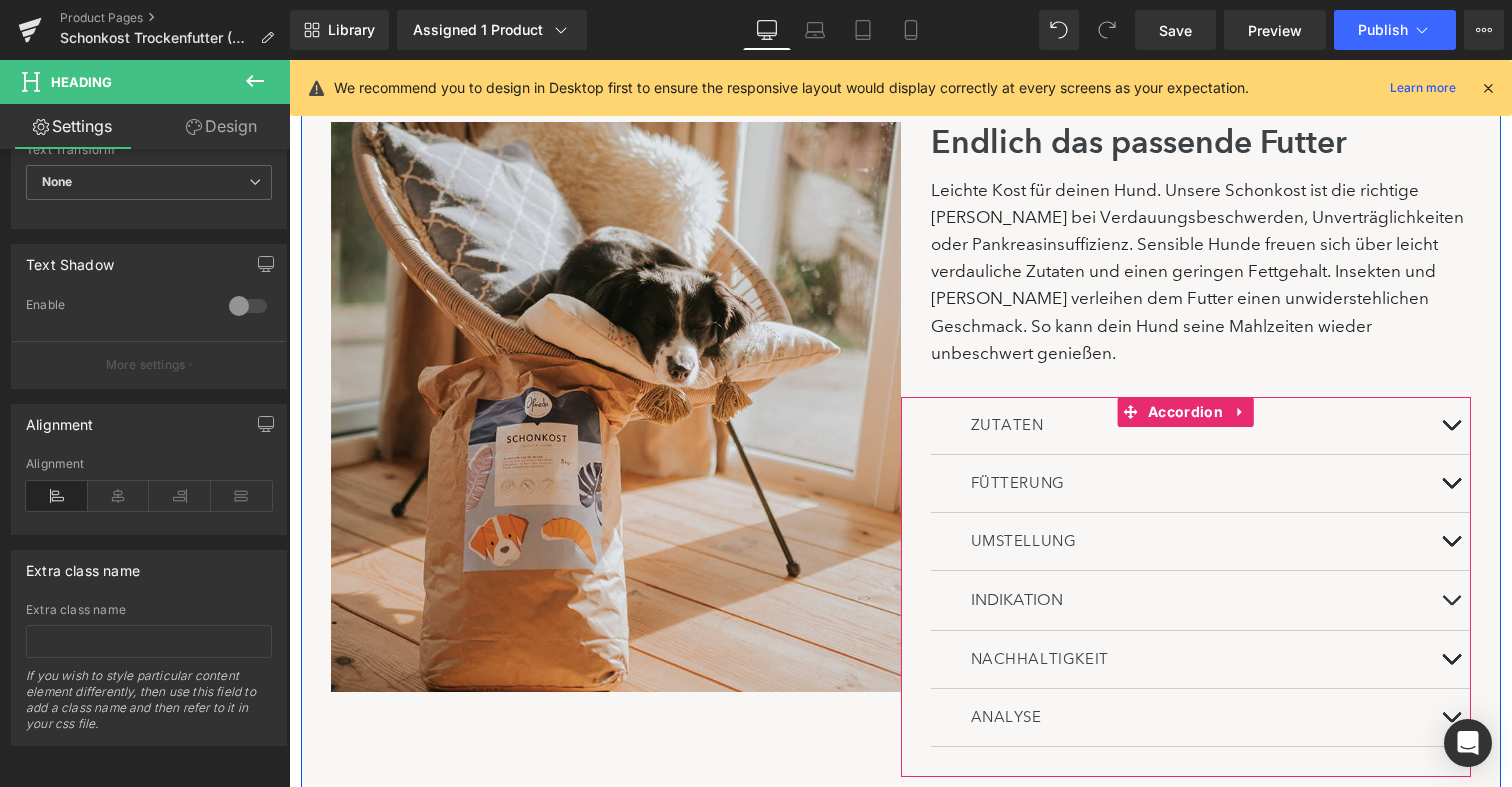 click at bounding box center (1451, 600) 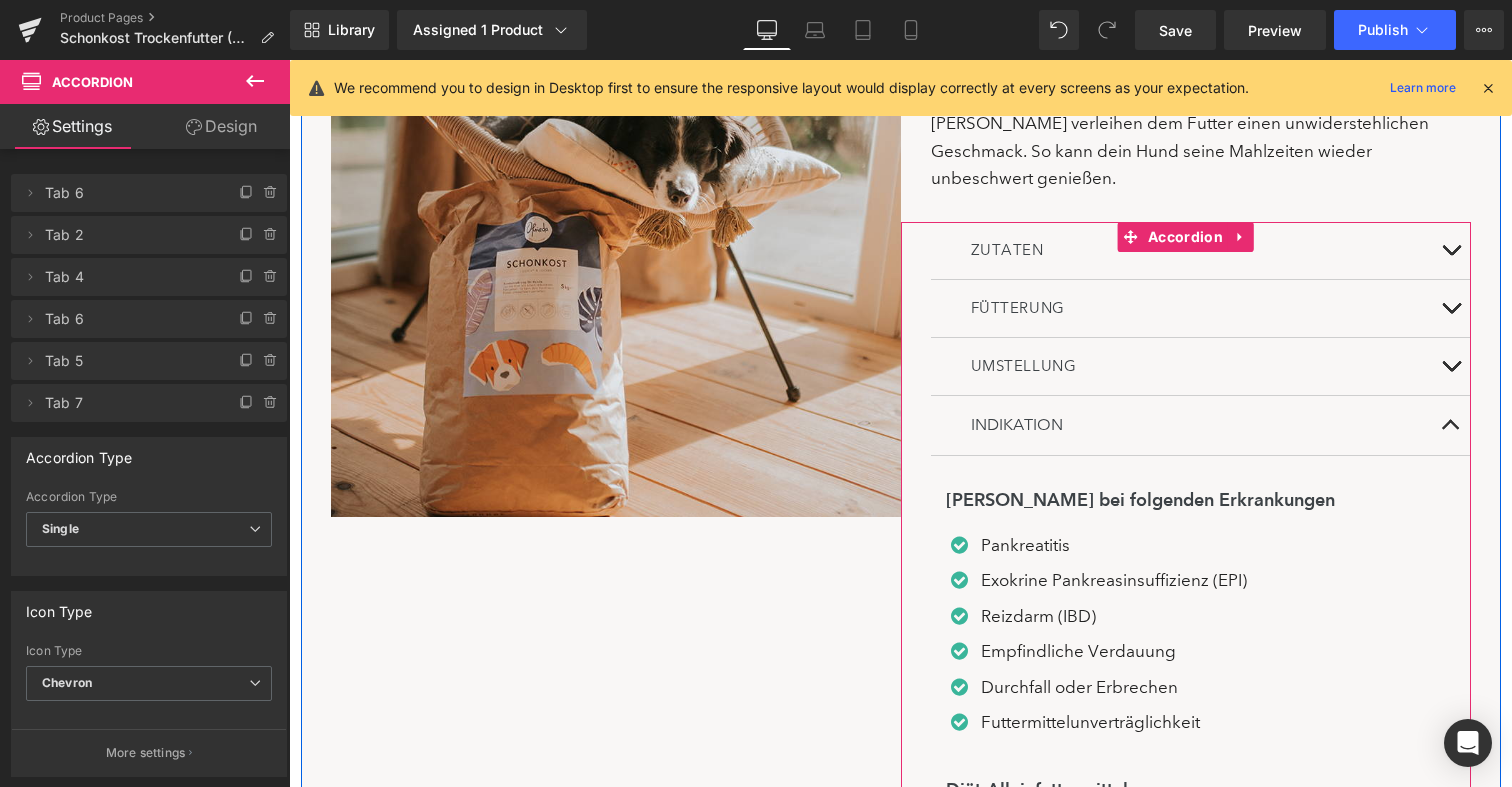 scroll, scrollTop: 1387, scrollLeft: 0, axis: vertical 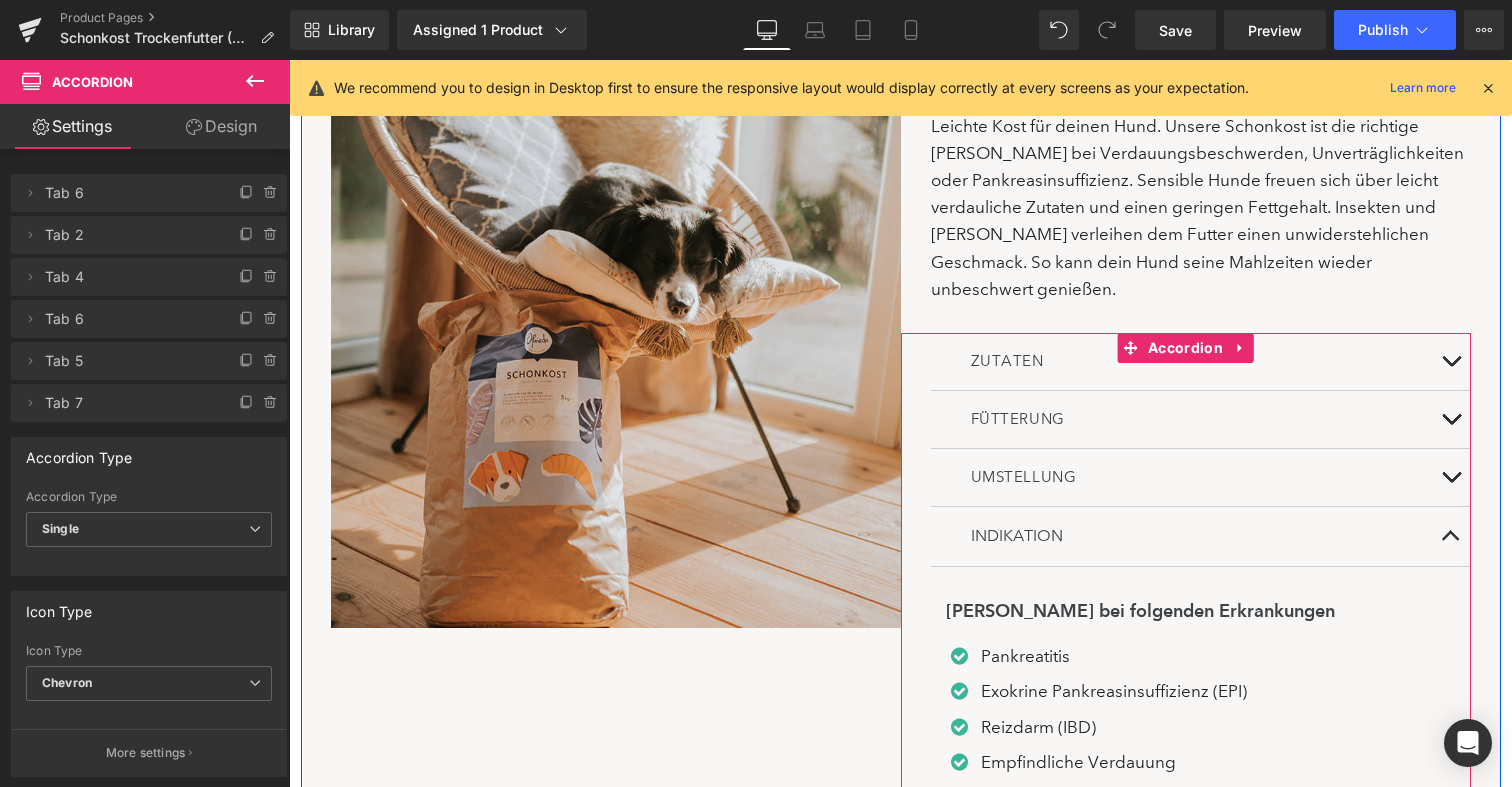 click at bounding box center [1451, 536] 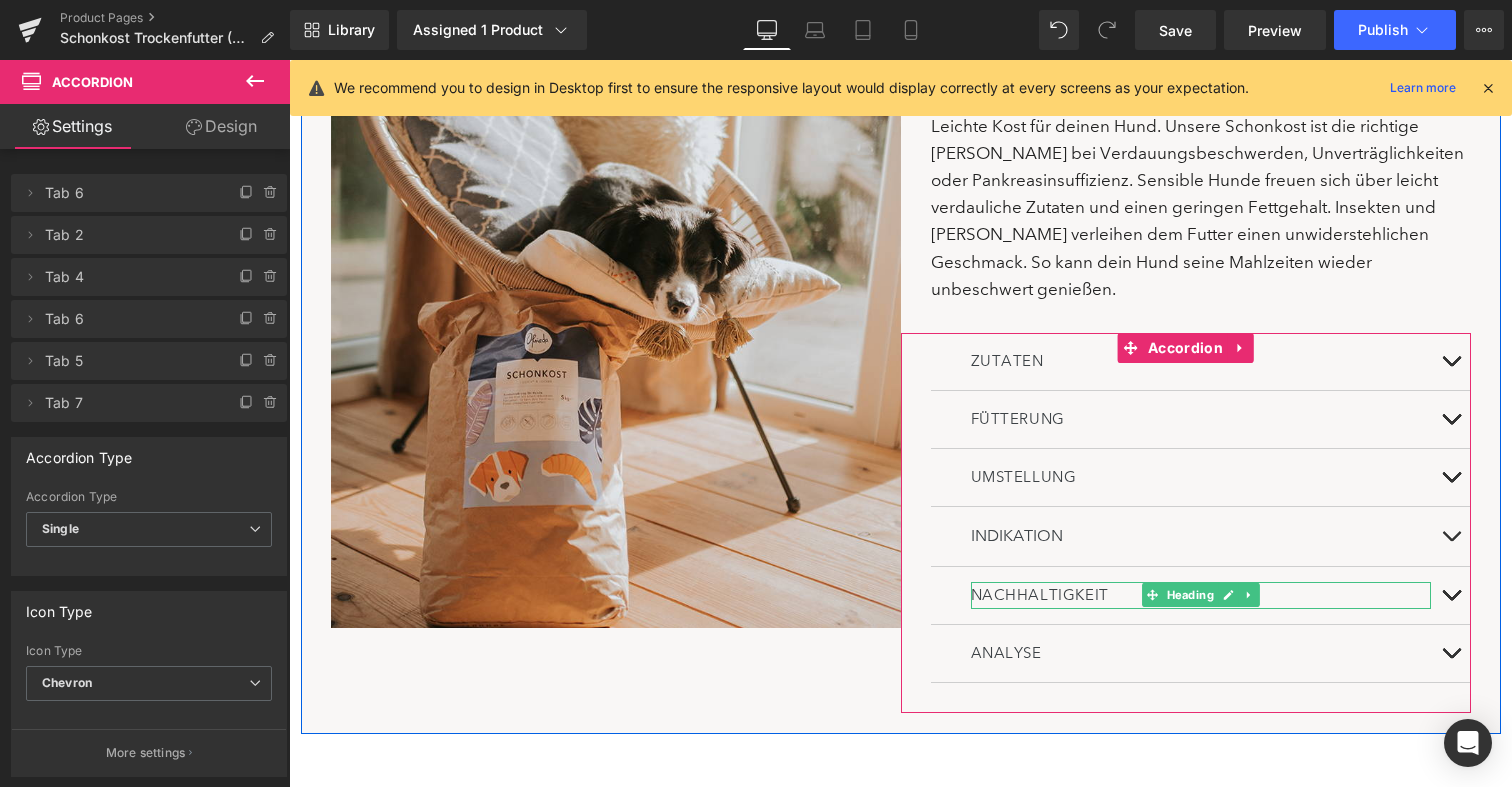 click on "NACHHALTIGKEIT" at bounding box center [1040, 595] 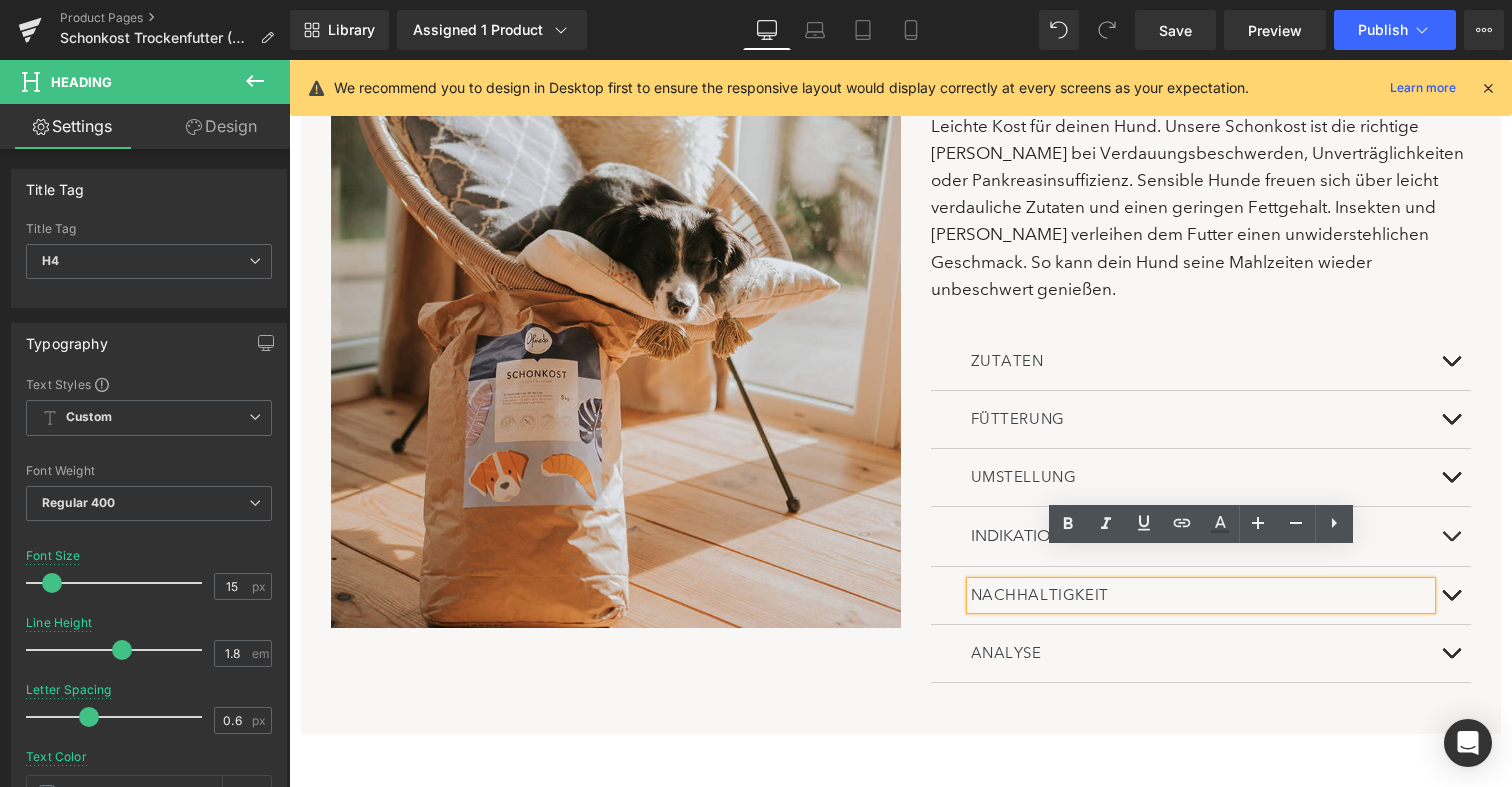 click on "ZUTATEN Heading" at bounding box center [1201, 362] 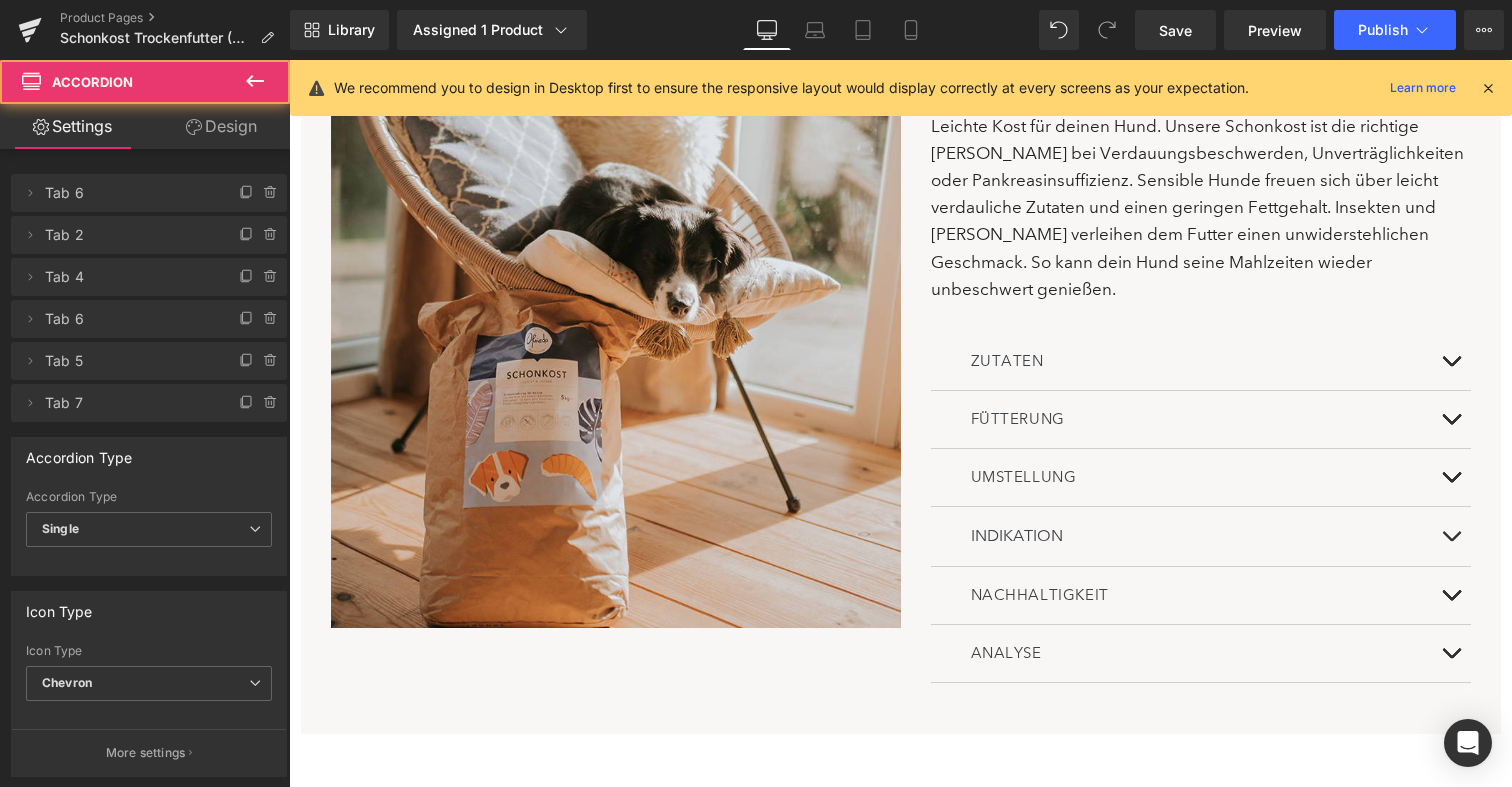 click on "ZUTATEN" at bounding box center (1201, 361) 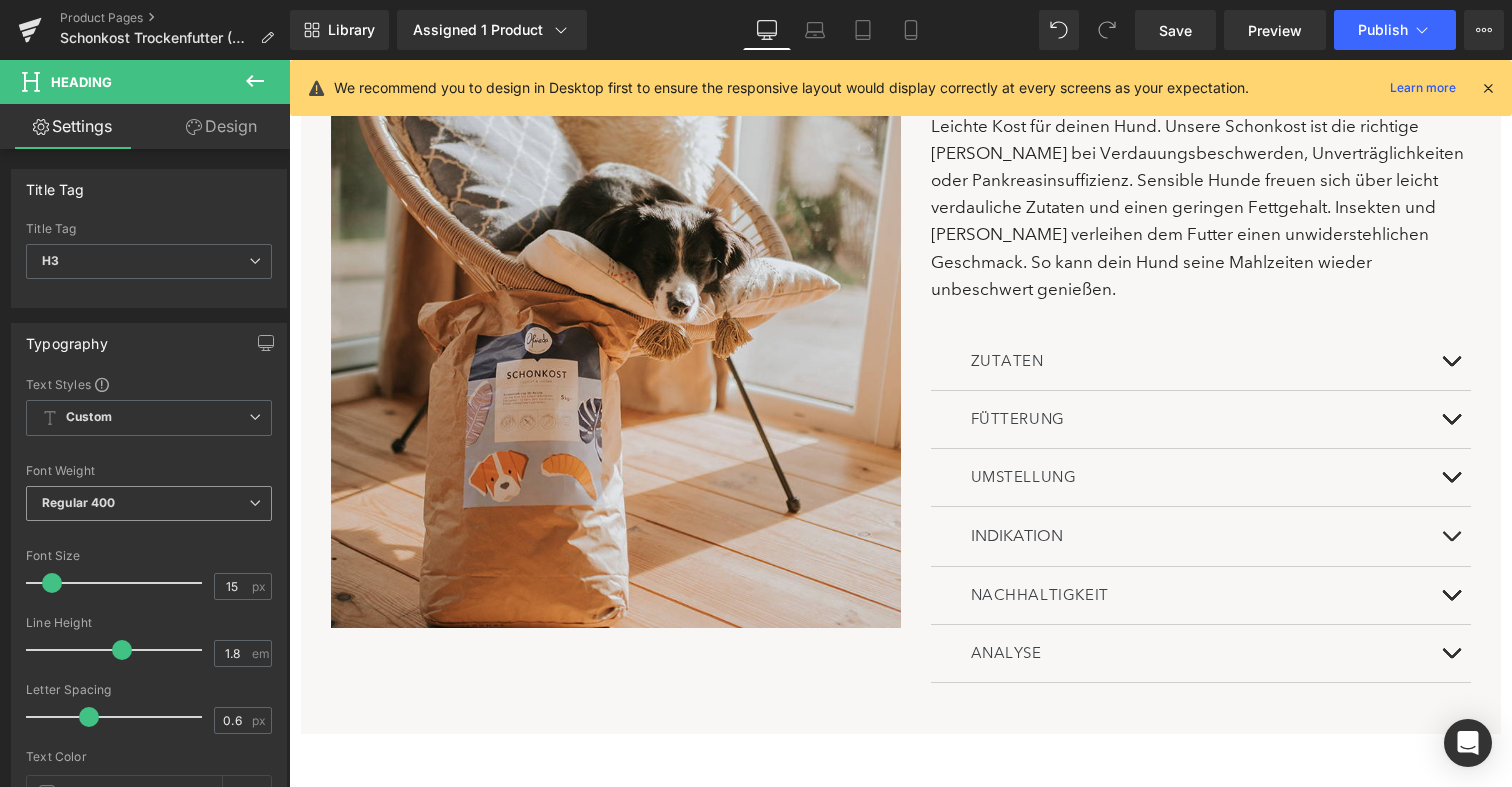 scroll, scrollTop: 418, scrollLeft: 0, axis: vertical 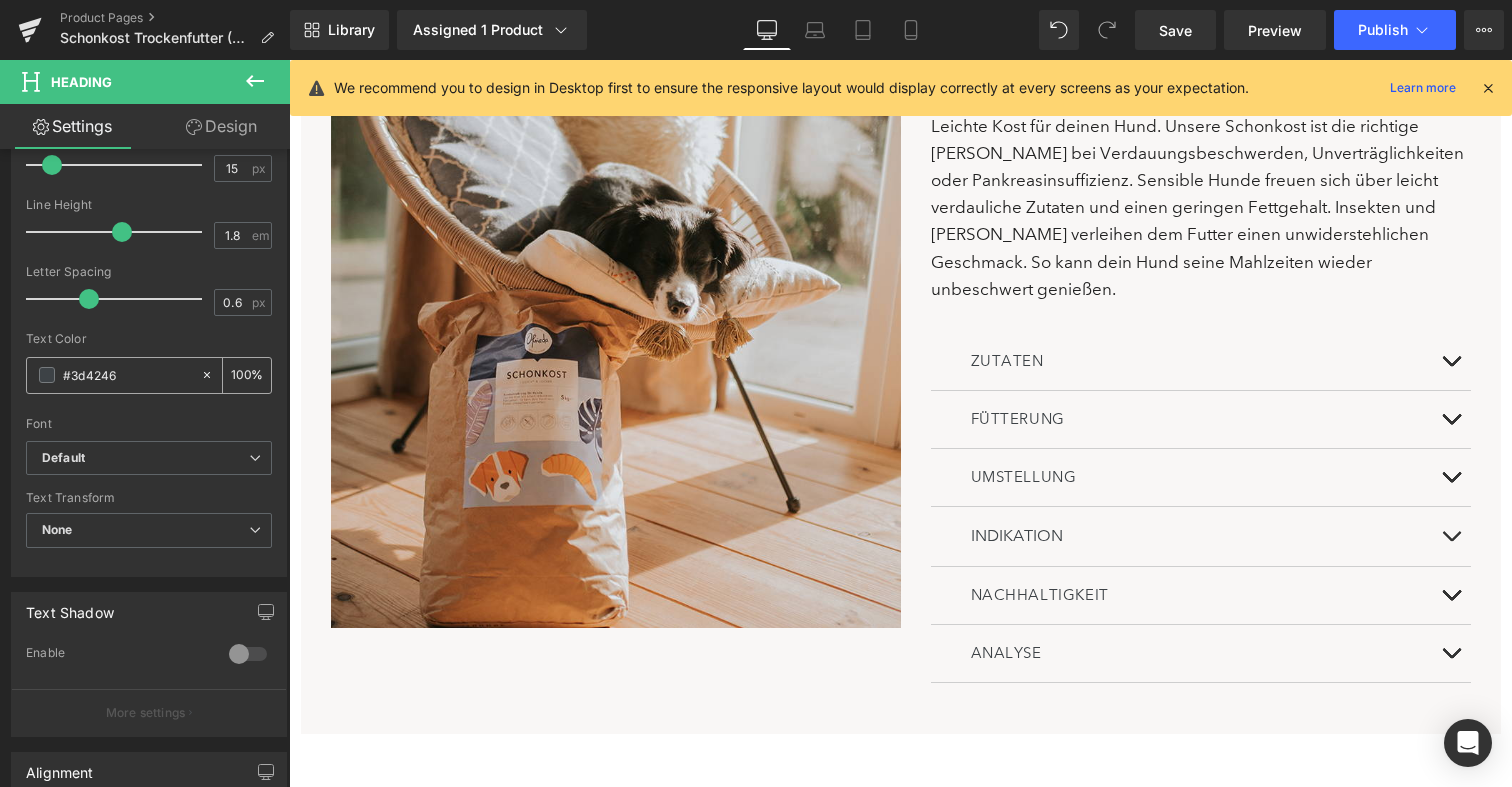 drag, startPoint x: 138, startPoint y: 371, endPoint x: 0, endPoint y: 371, distance: 138 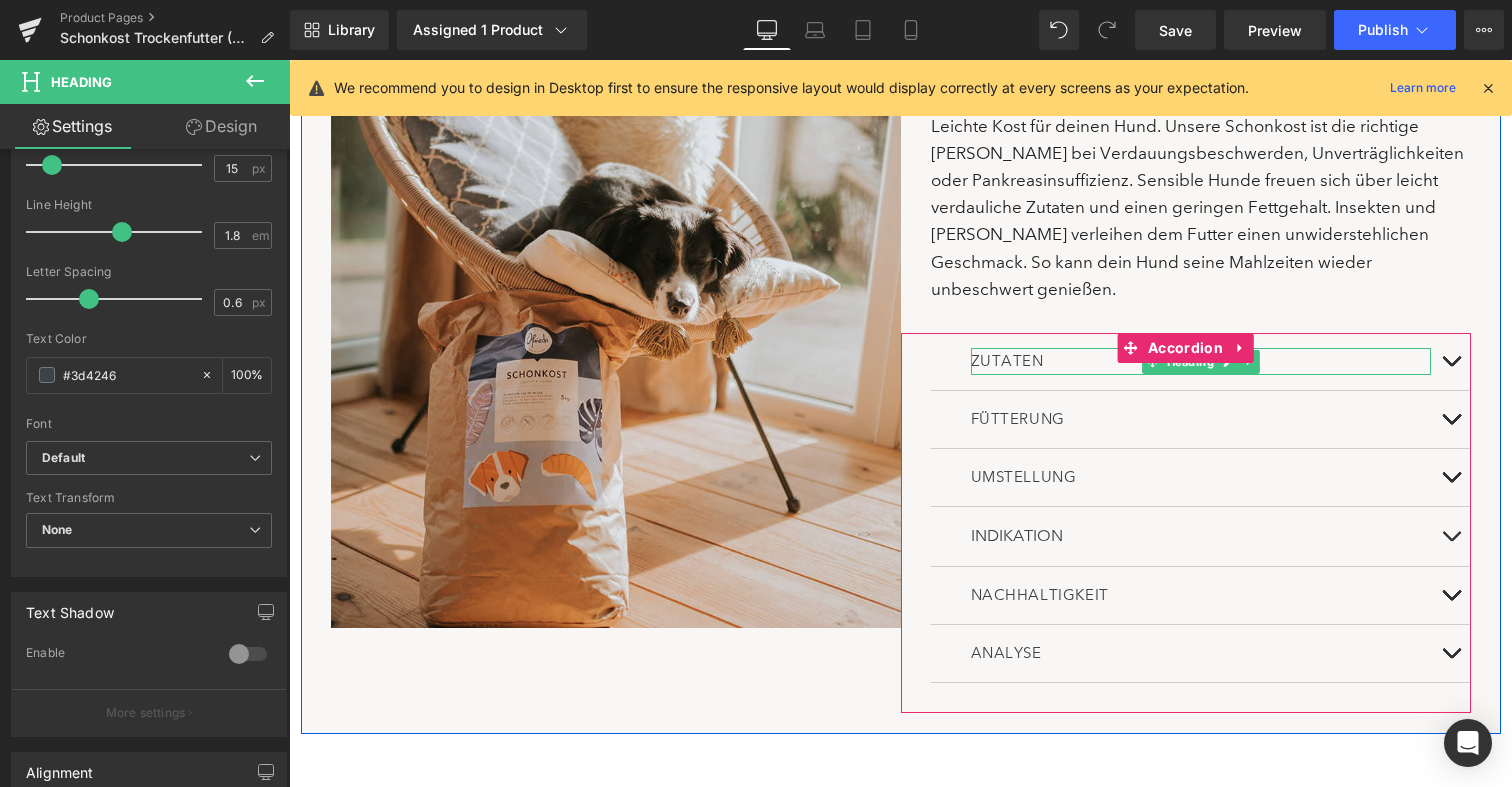 click on "ZUTATEN" at bounding box center (1201, 361) 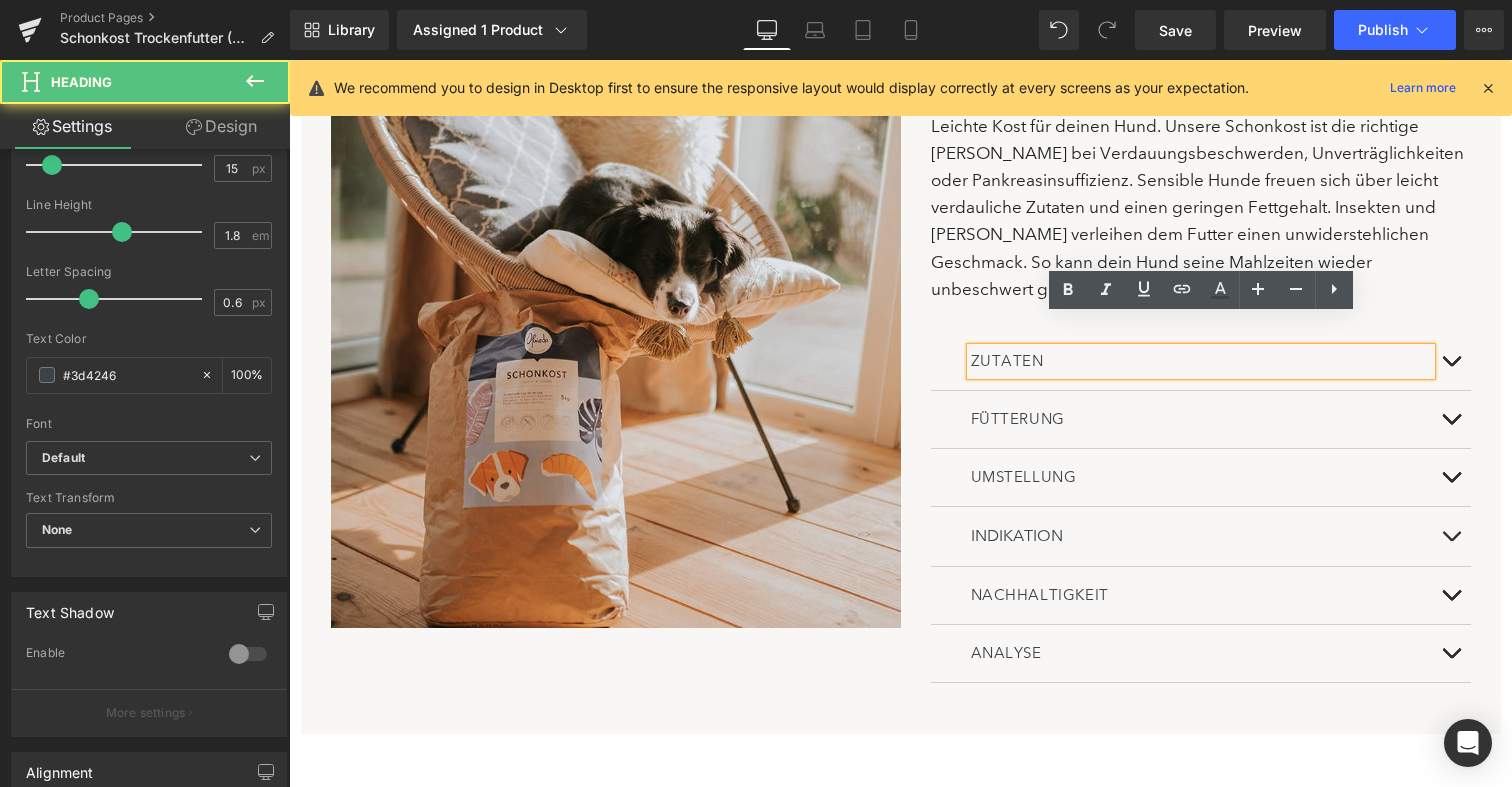 click on "ZUTATEN" at bounding box center (1201, 361) 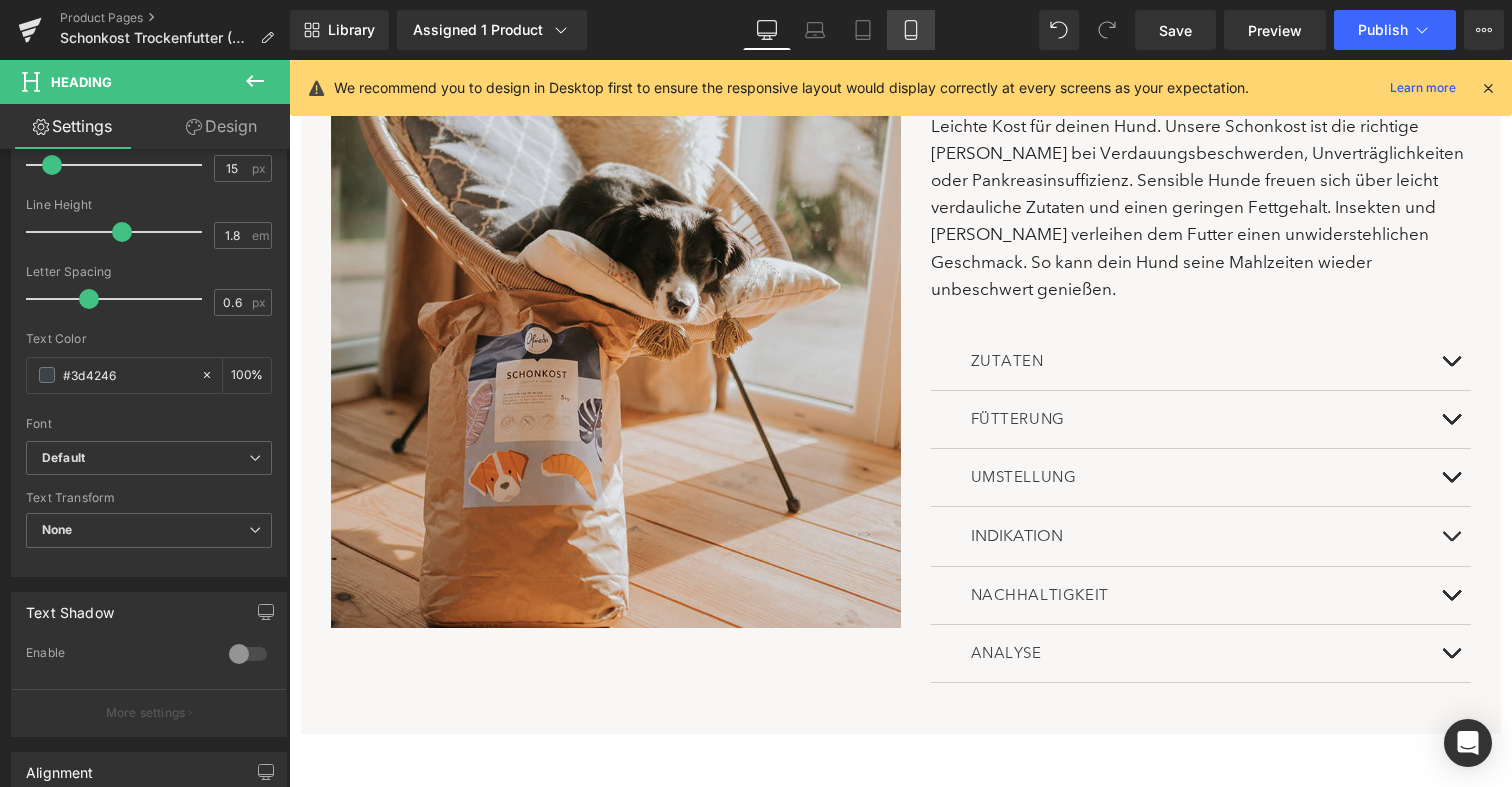 click 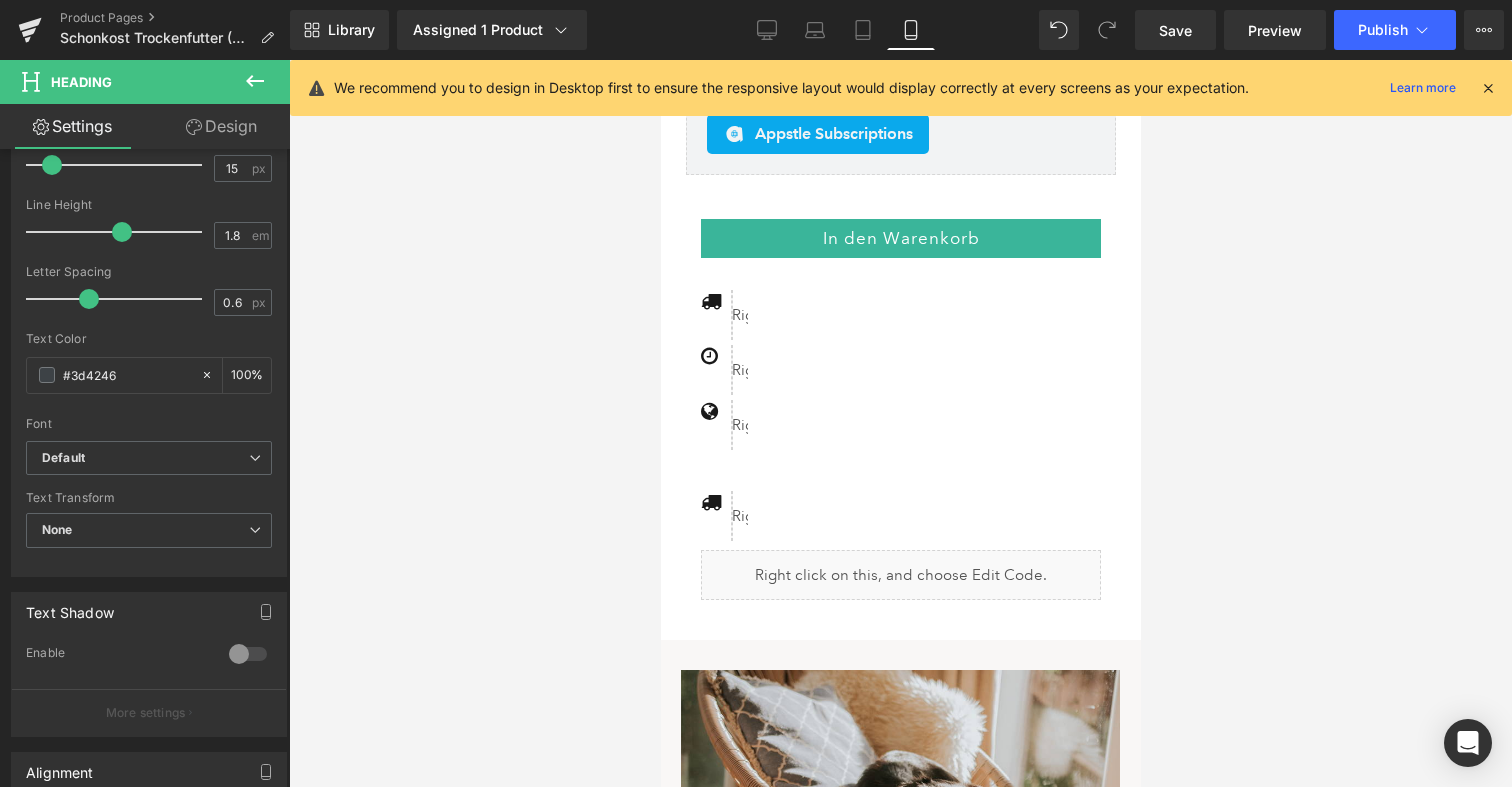 scroll, scrollTop: 2491, scrollLeft: 0, axis: vertical 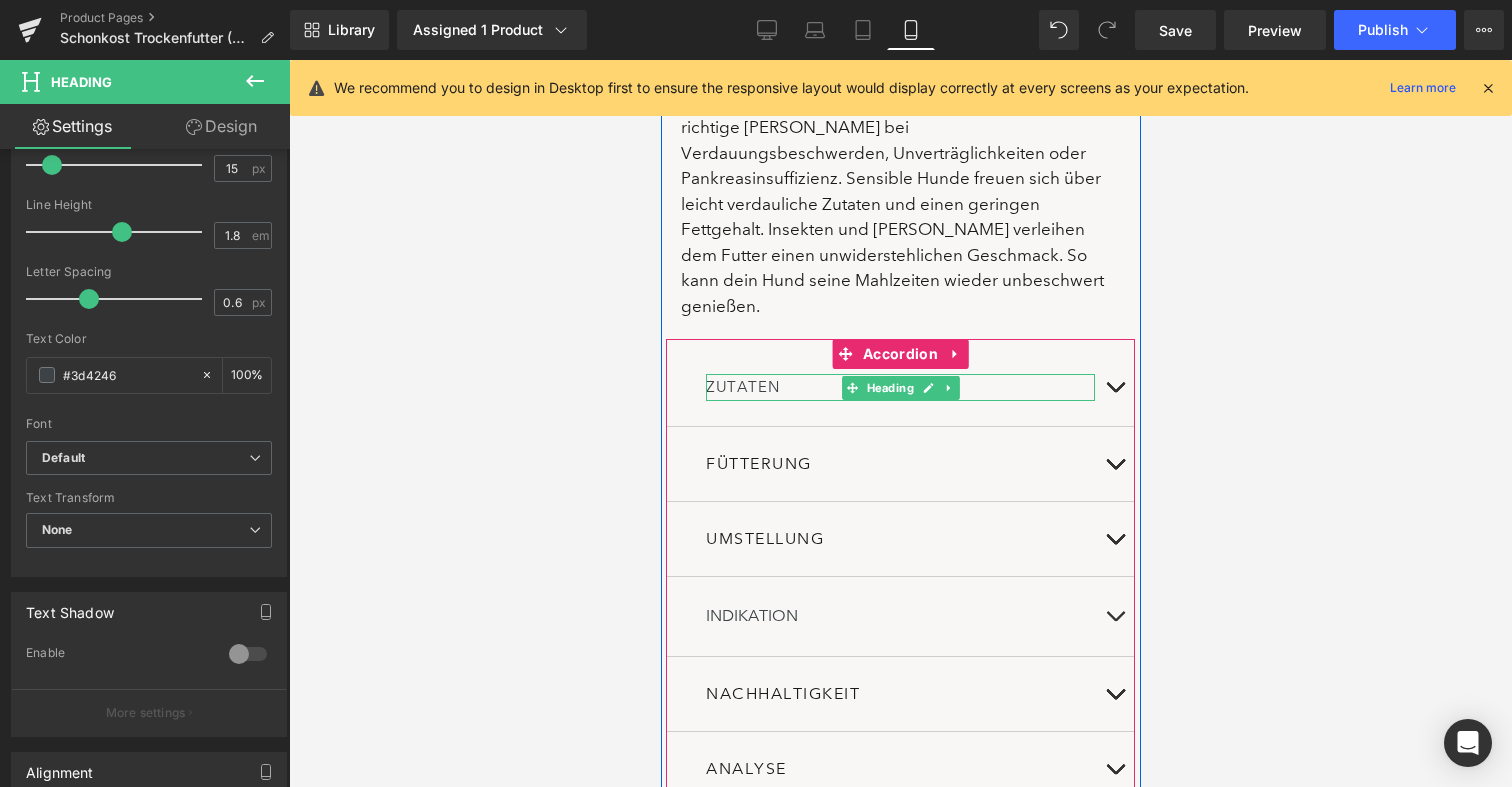 click on "ZUTATEN" at bounding box center (899, 387) 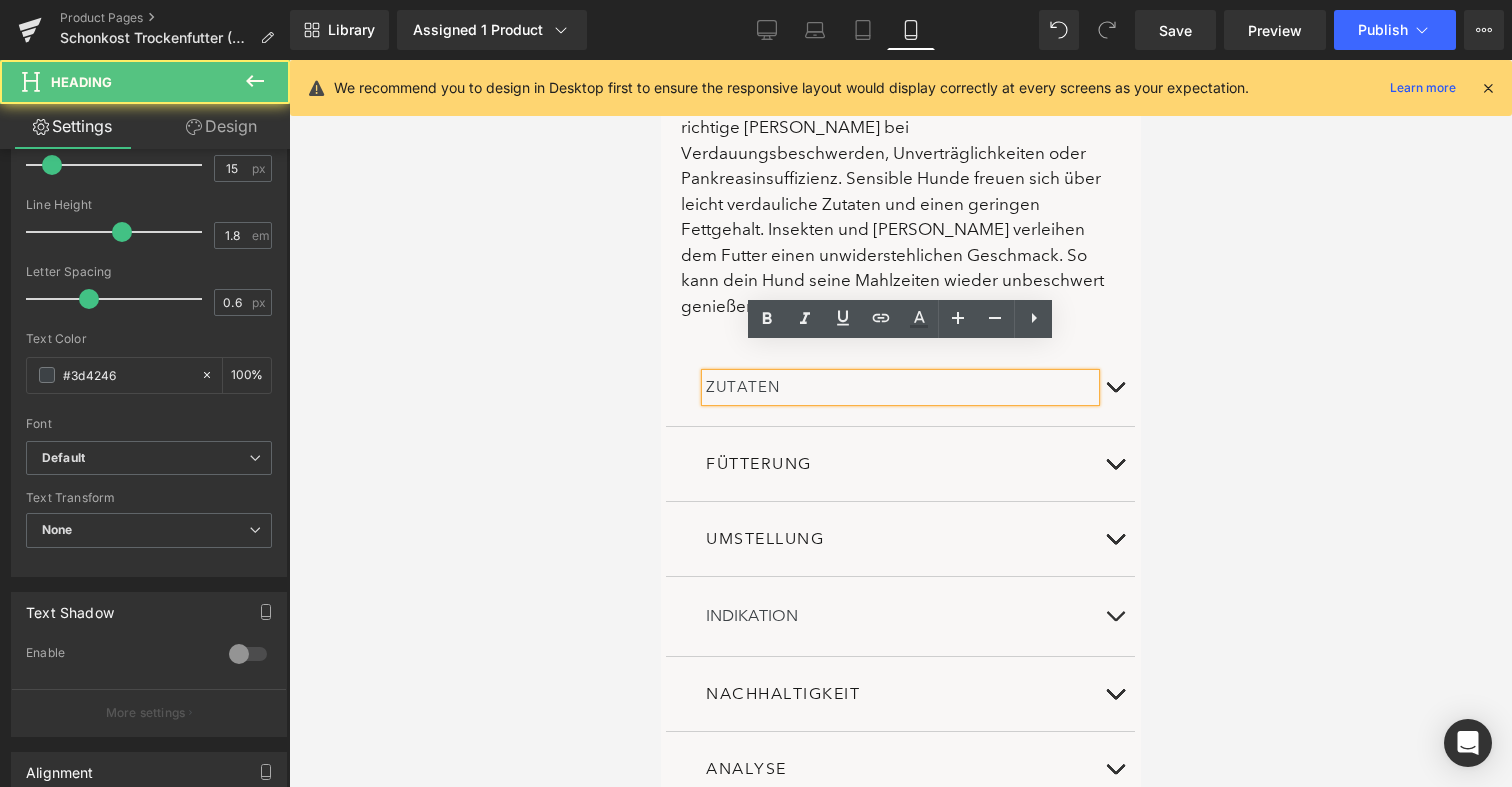 click on "ZUTATEN" at bounding box center (899, 387) 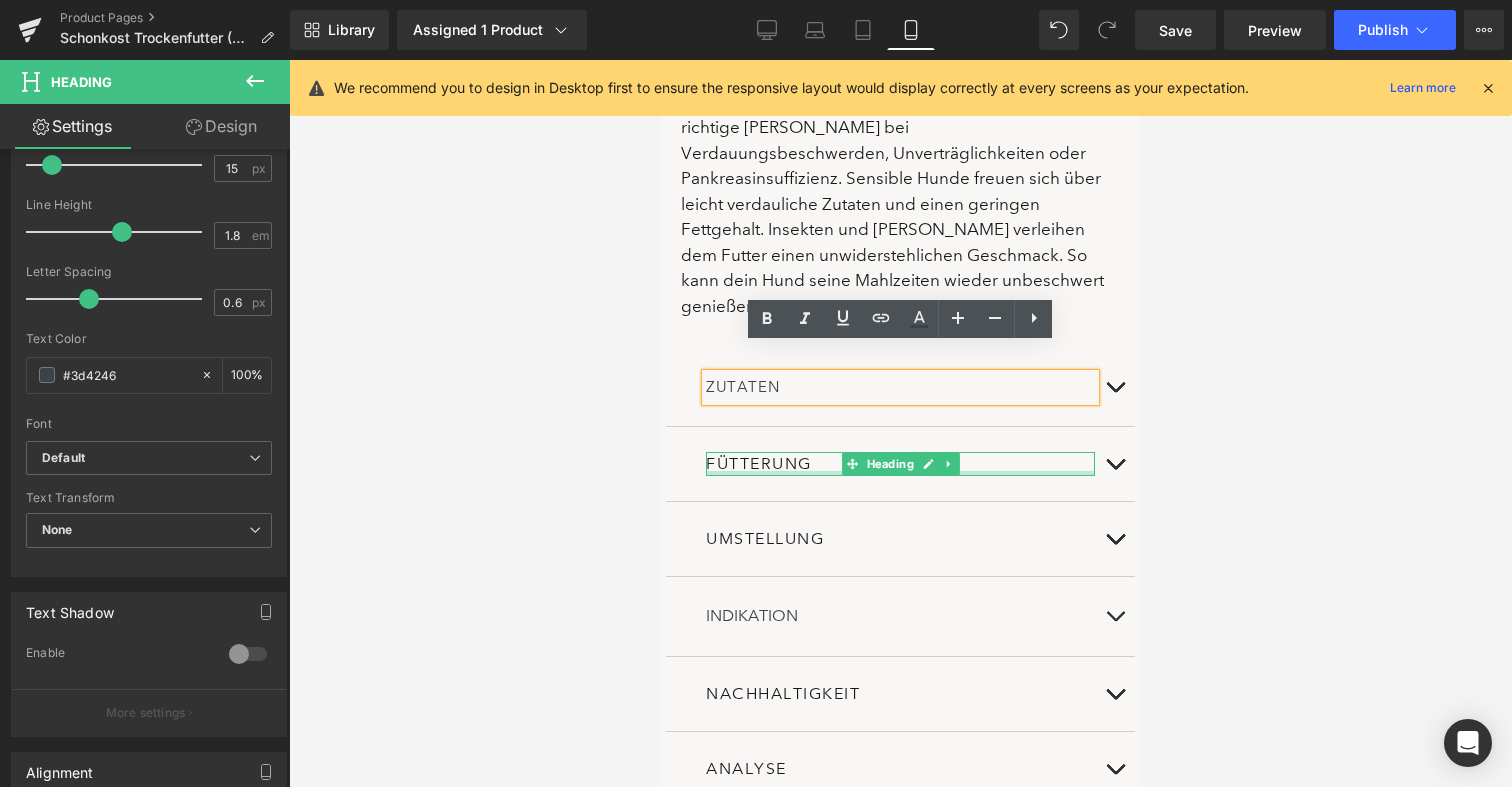 click at bounding box center (899, 473) 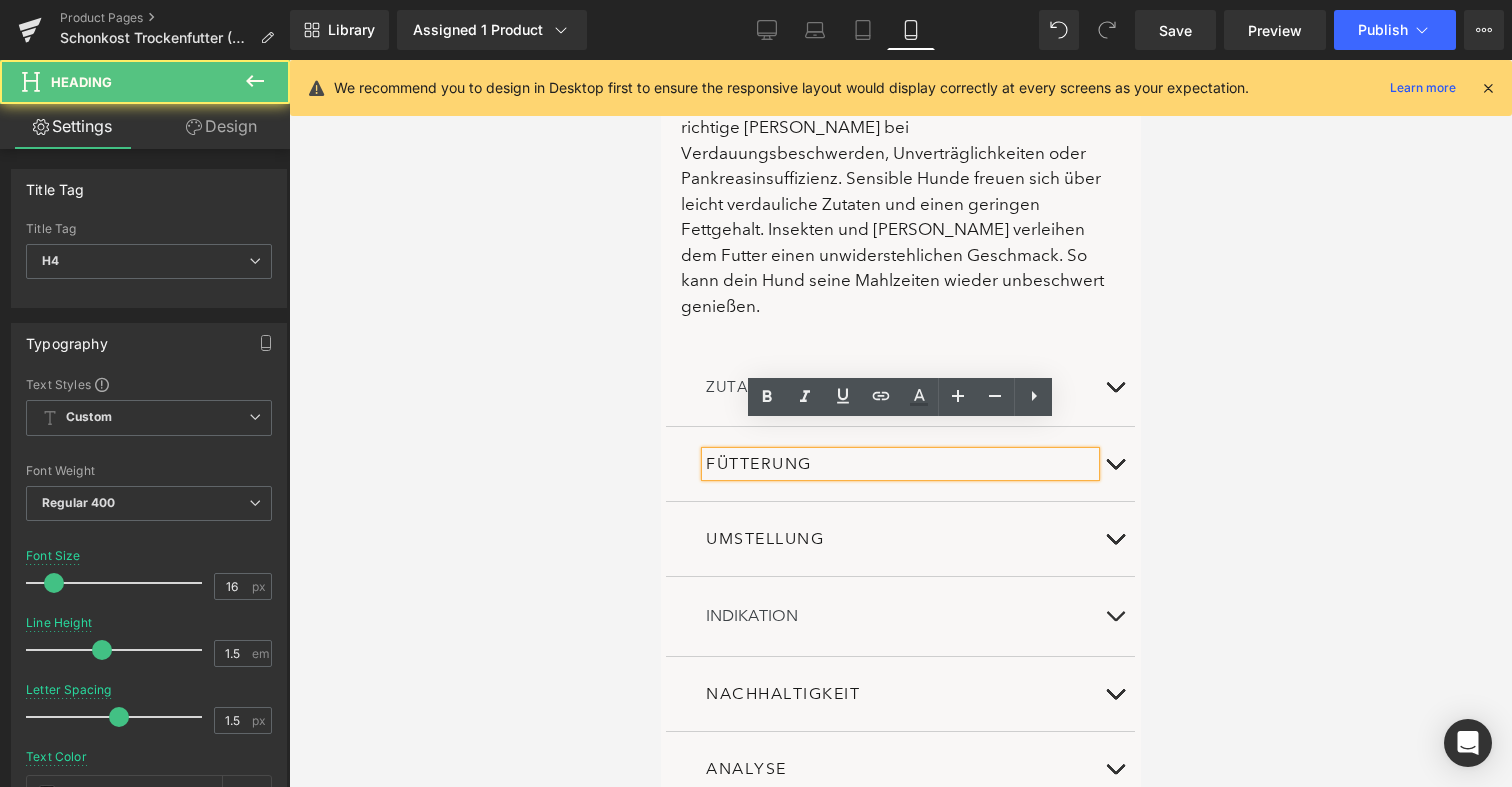 click on "Leichte Kost für deinen Hund. Unsere Schonkost ist die richtige [PERSON_NAME] bei Verdauungsbeschwerden, Unverträglichkeiten oder Pankreasinsuffizienz. Sensible Hunde freuen sich über leicht verdauliche Zutaten und einen geringen Fettgehalt. Insekten und [PERSON_NAME] verleihen dem Futter einen unwiderstehlichen Geschmack. So kann dein Hund seine Mahlzeiten wieder unbeschwert genießen." at bounding box center (899, 205) 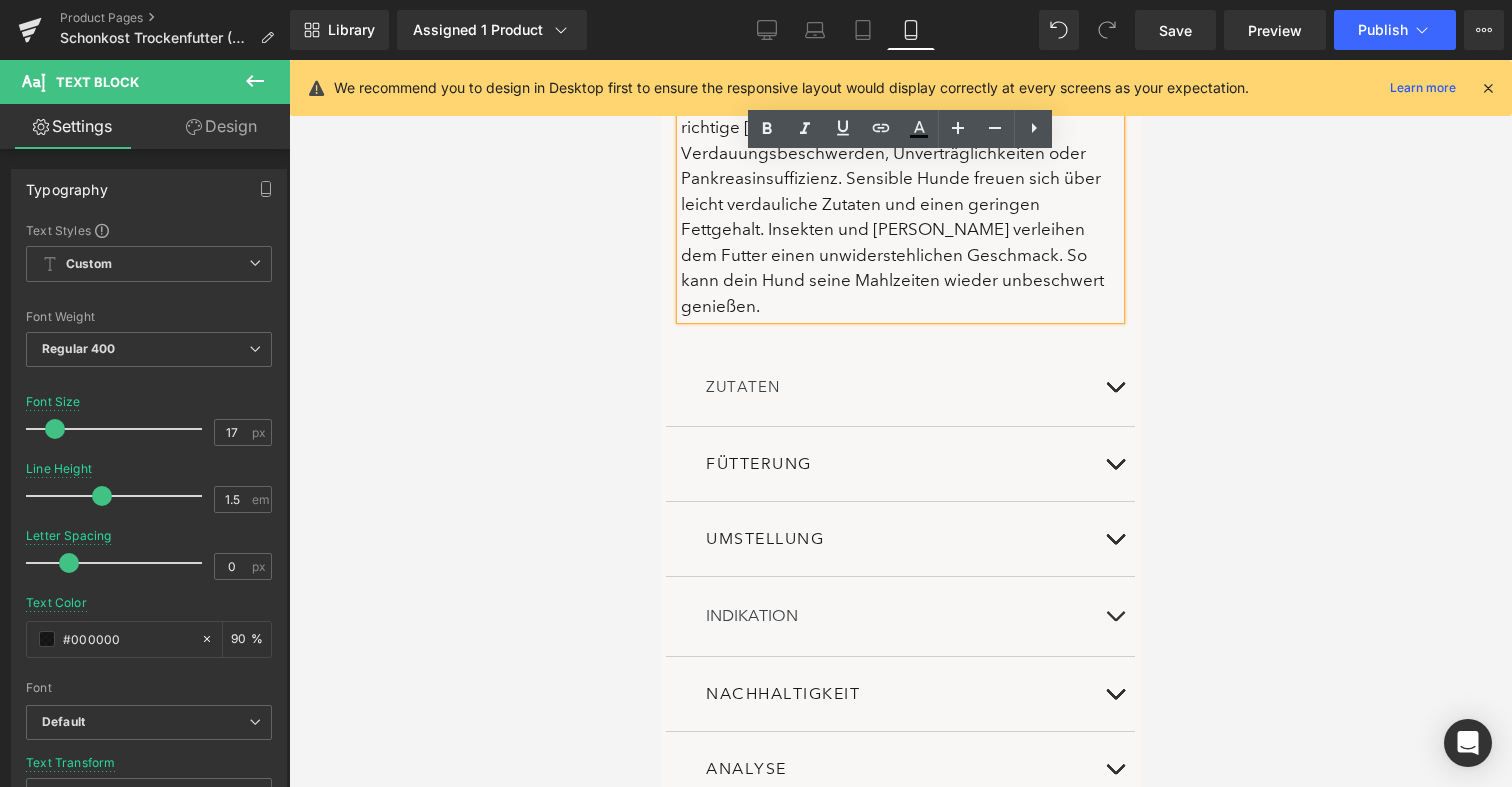 click on "Leichte Kost für deinen Hund. Unsere Schonkost ist die richtige [PERSON_NAME] bei Verdauungsbeschwerden, Unverträglichkeiten oder Pankreasinsuffizienz. Sensible Hunde freuen sich über leicht verdauliche Zutaten und einen geringen Fettgehalt. Insekten und [PERSON_NAME] verleihen dem Futter einen unwiderstehlichen Geschmack. So kann dein Hund seine Mahlzeiten wieder unbeschwert genießen." at bounding box center (899, 205) 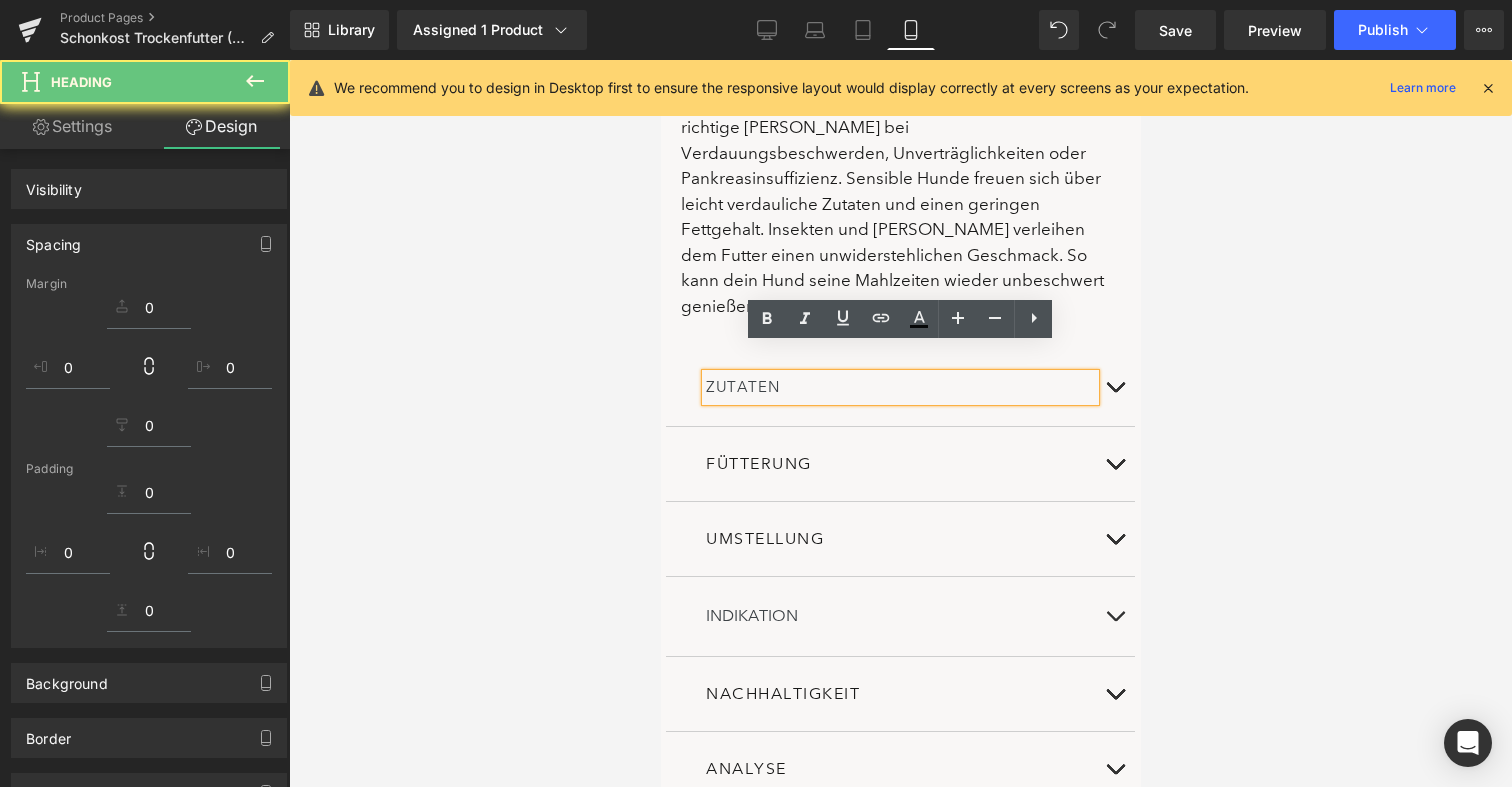 click on "ZUTATEN" at bounding box center [899, 387] 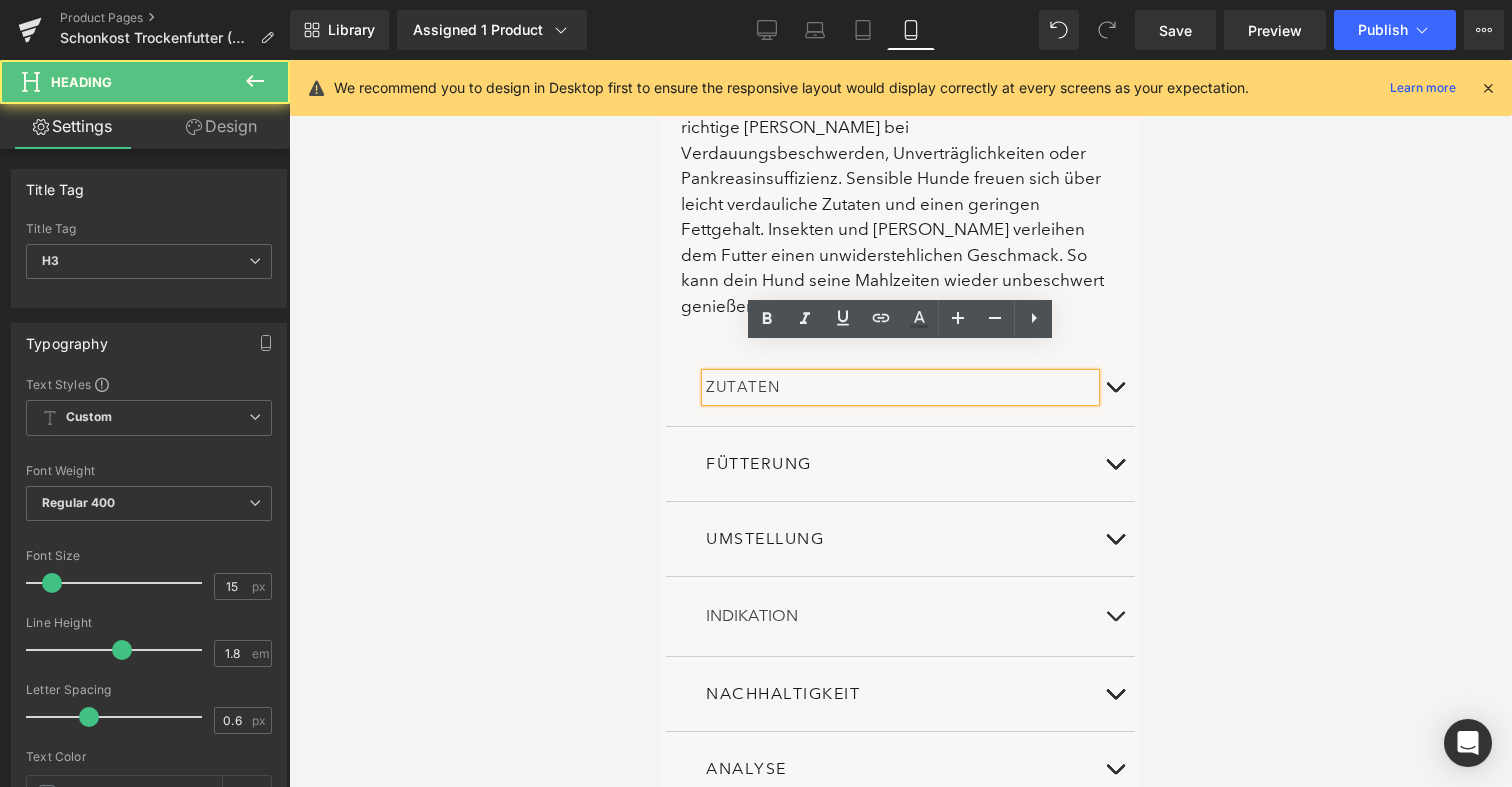 click on "ZUTATEN" at bounding box center [899, 387] 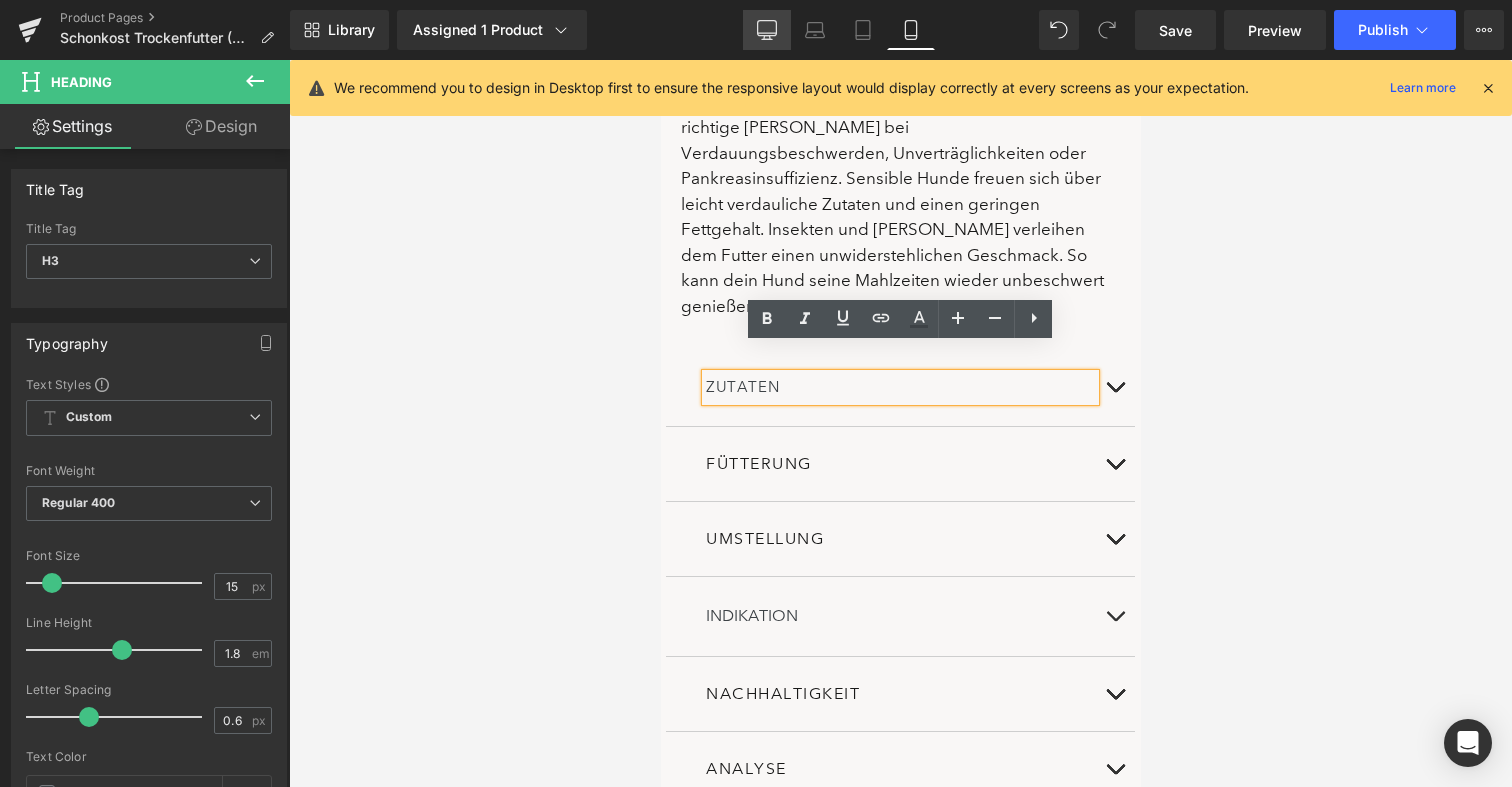 click 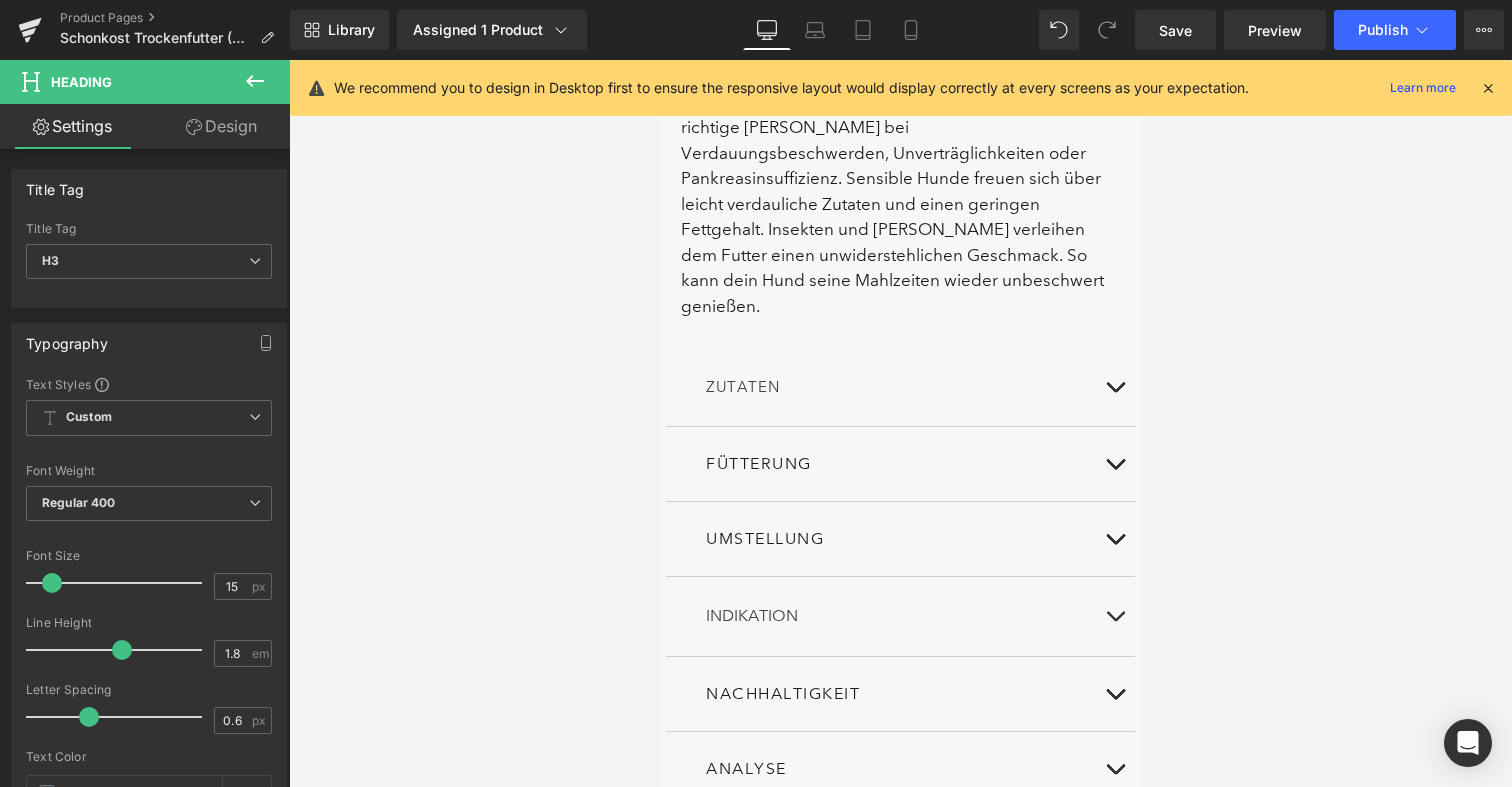 type on "100" 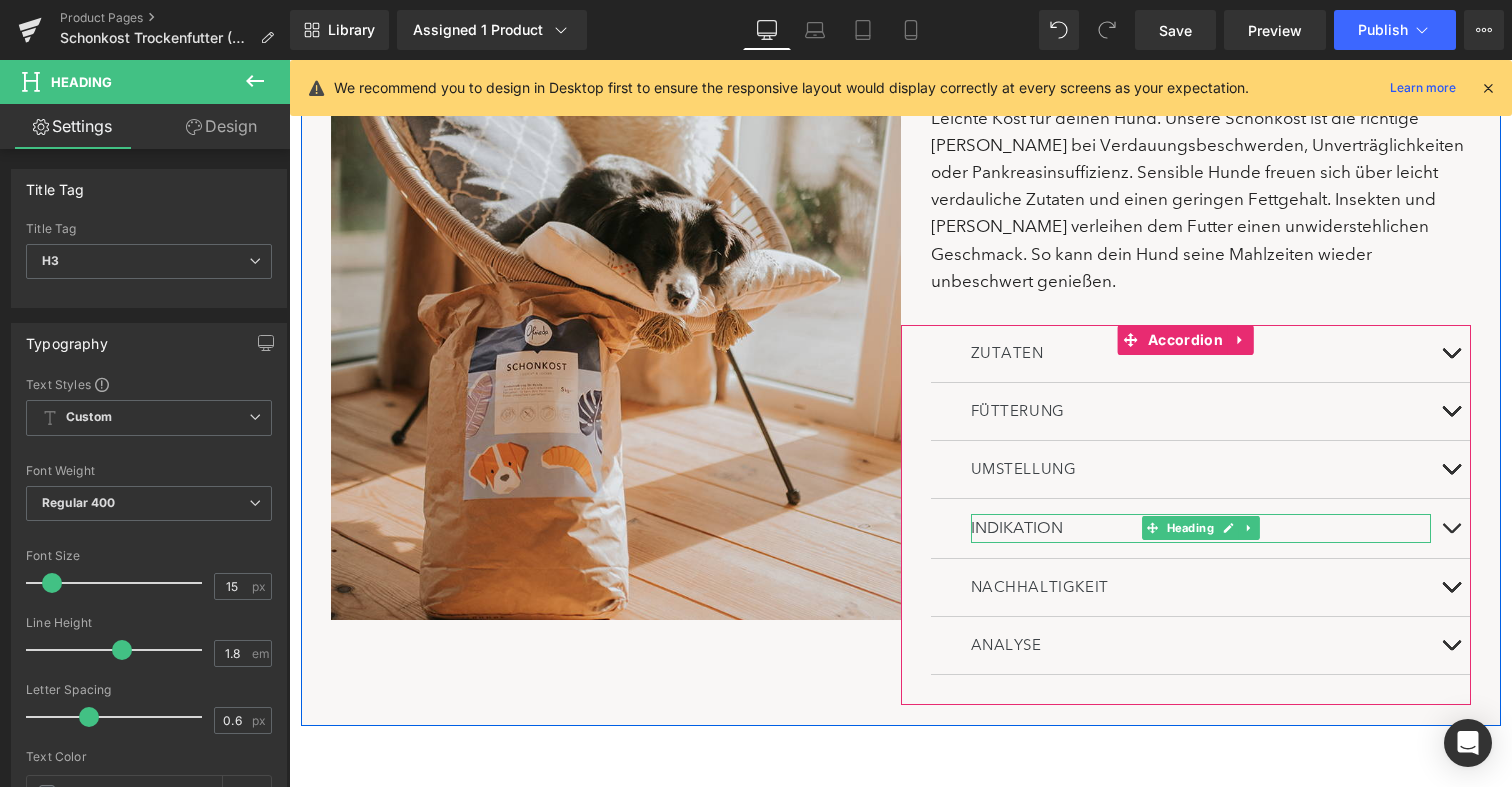 click on "INDIKATION" at bounding box center [1201, 528] 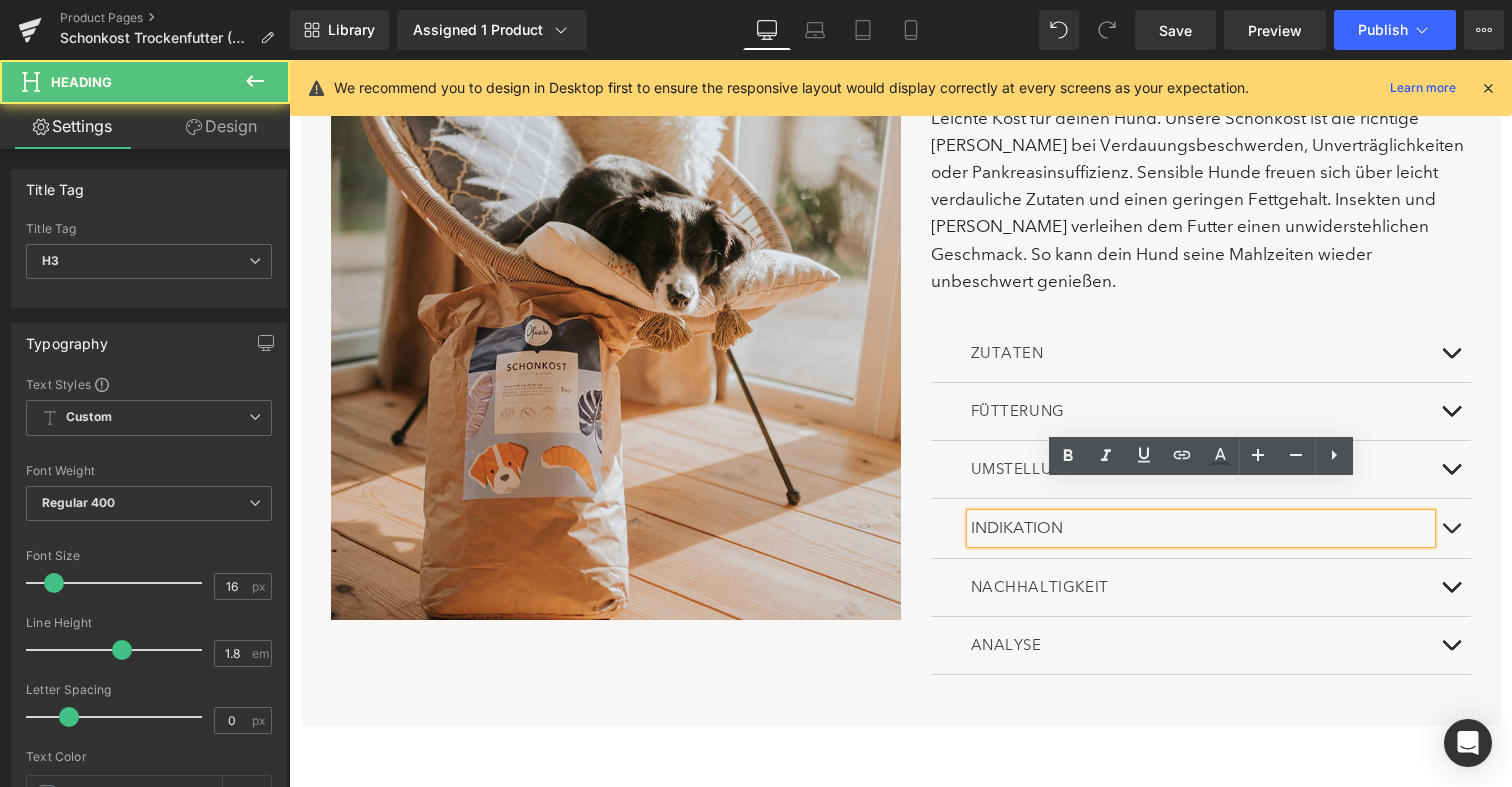 click on "INDIKATION" at bounding box center (1201, 528) 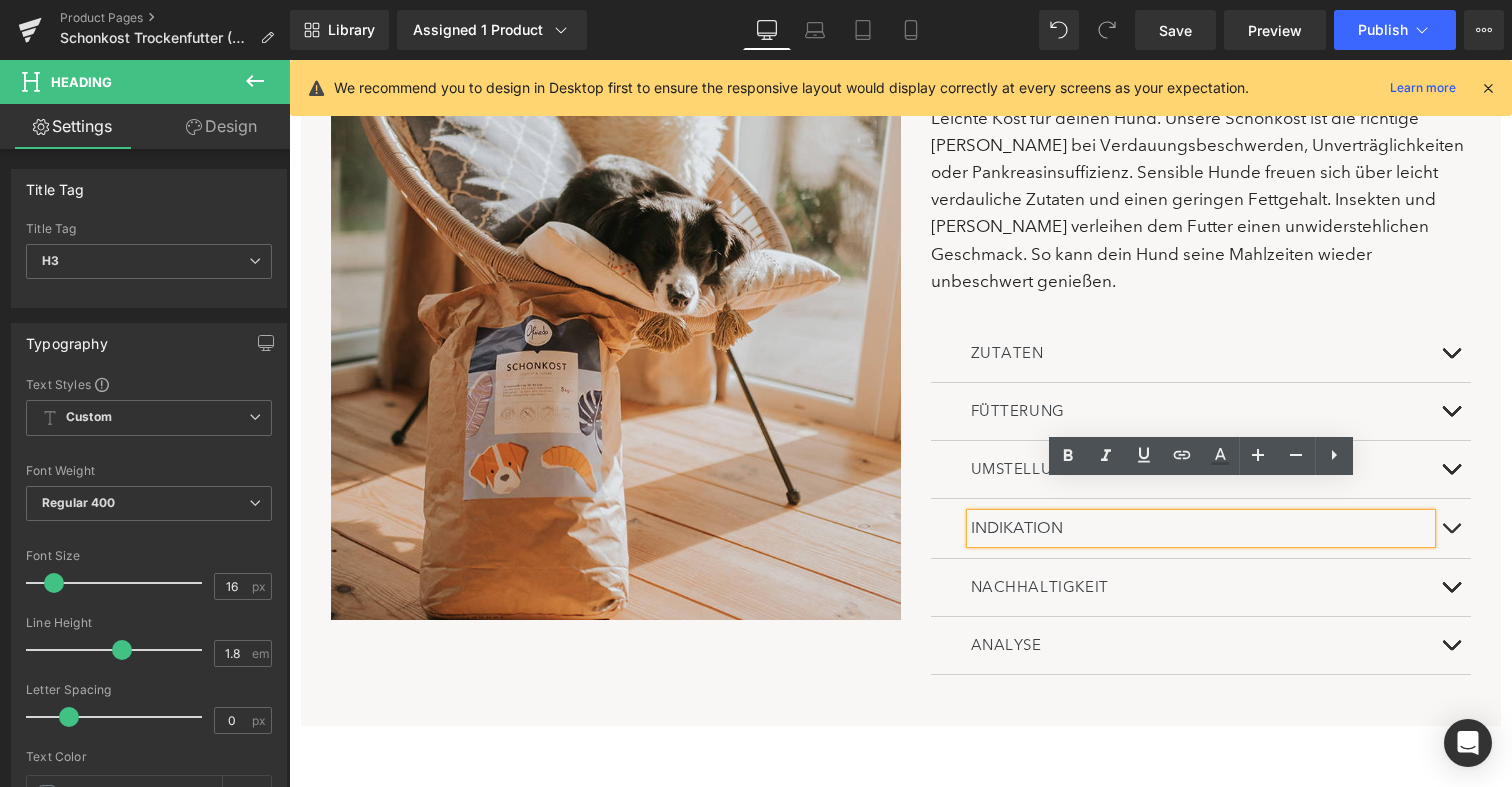 click on "INDIKATION" at bounding box center [1201, 528] 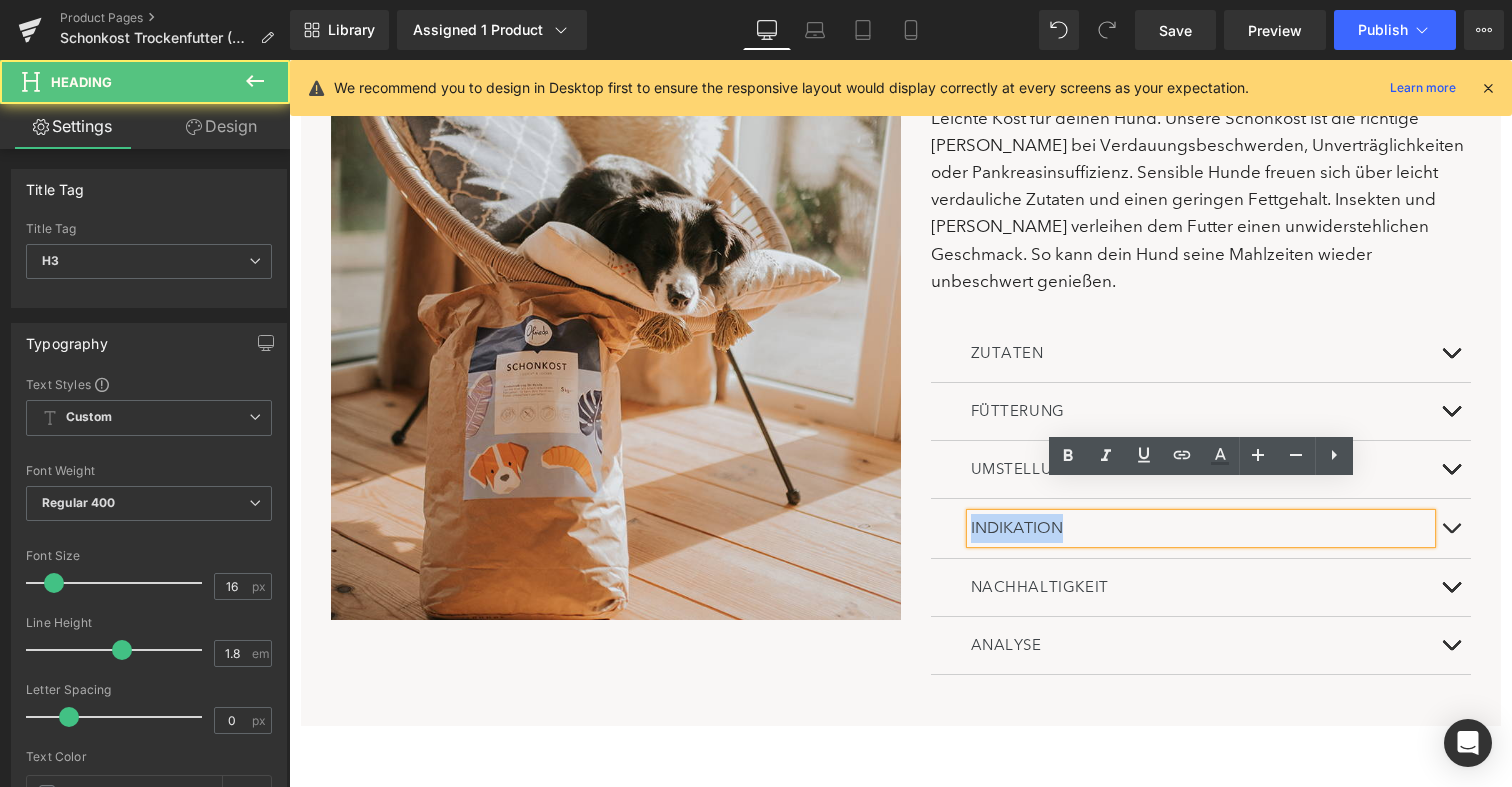 click on "INDIKATION" at bounding box center (1201, 528) 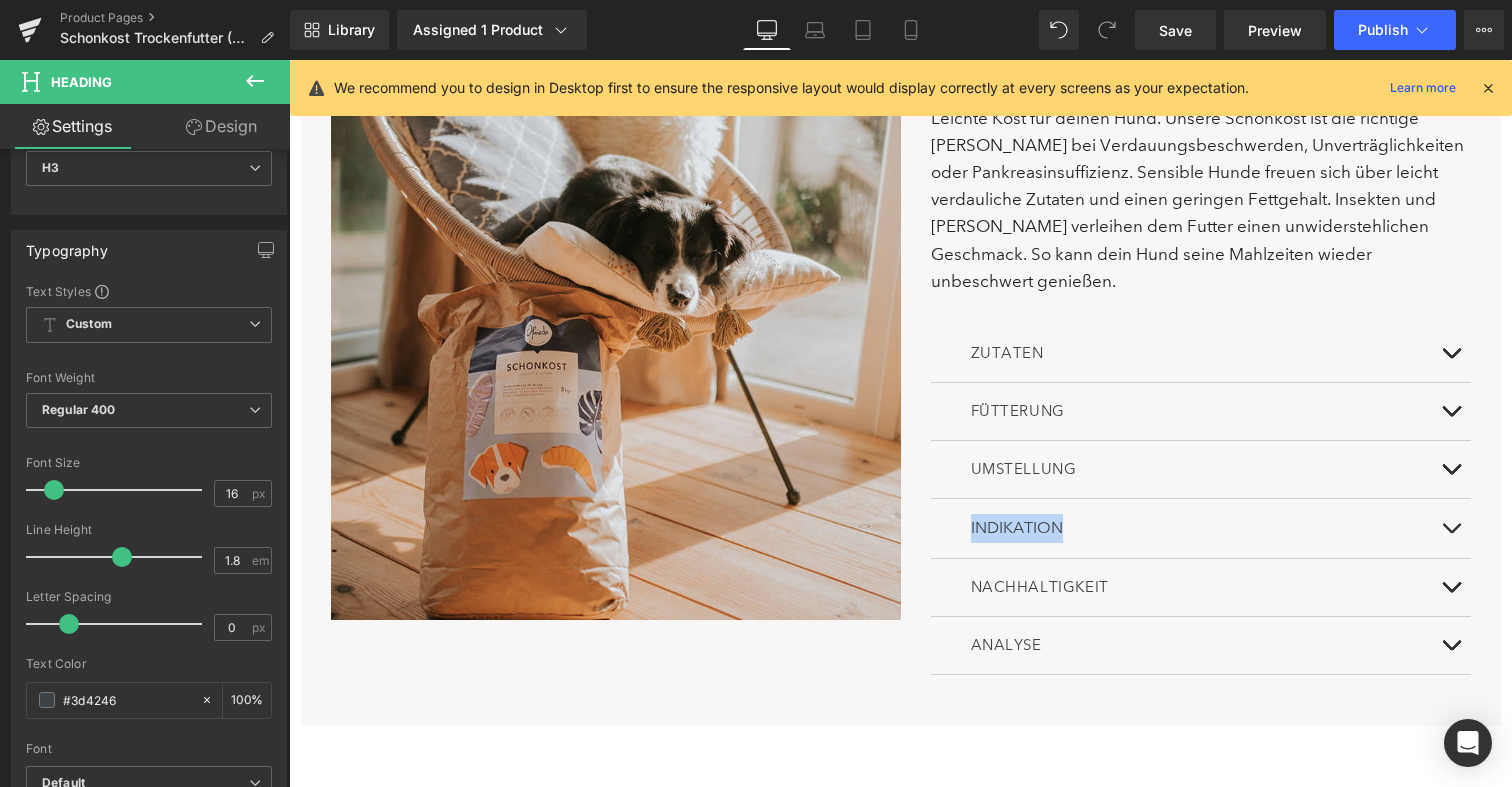 scroll, scrollTop: 99, scrollLeft: 0, axis: vertical 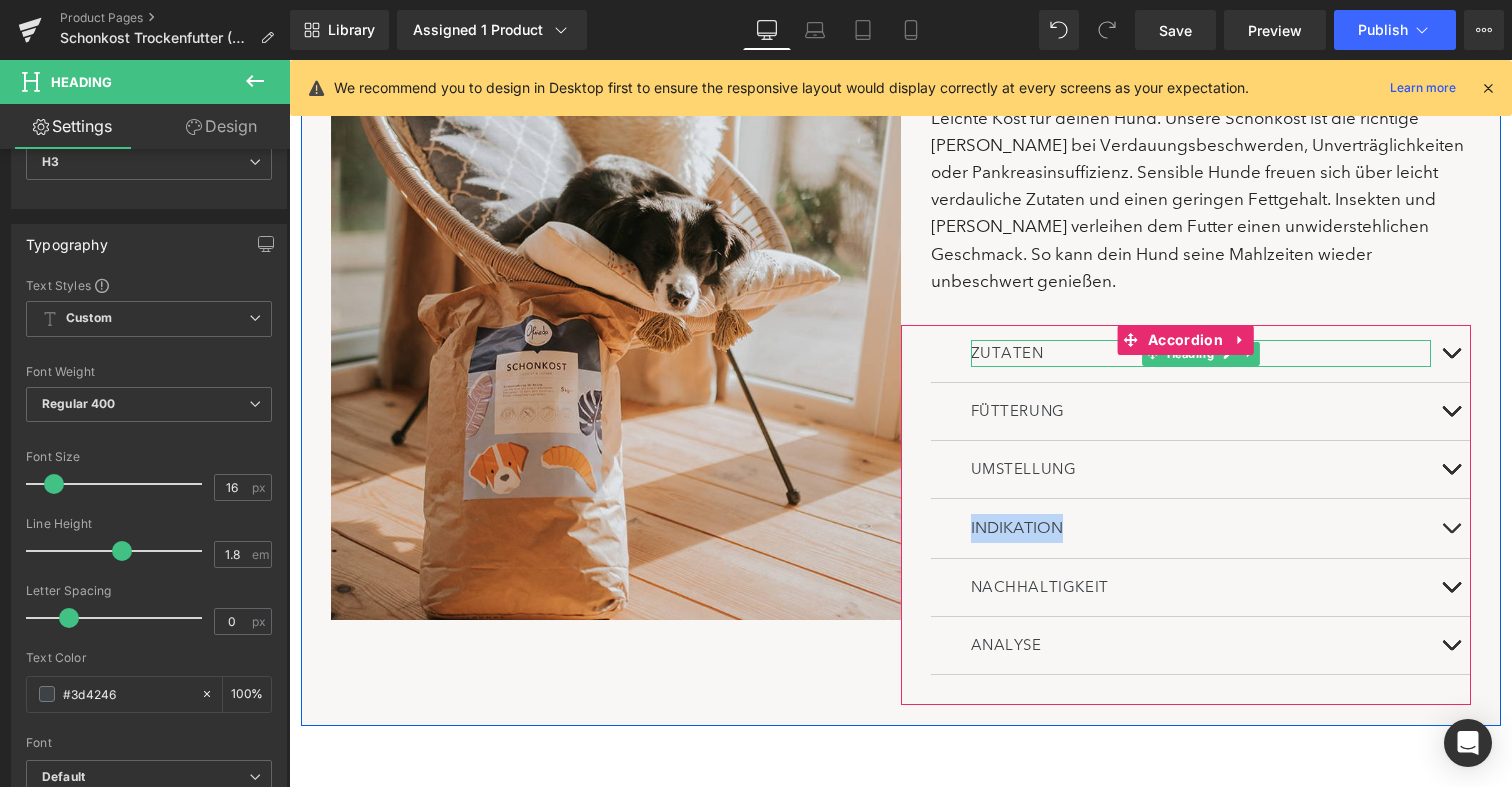 click on "ZUTATEN" at bounding box center [1201, 353] 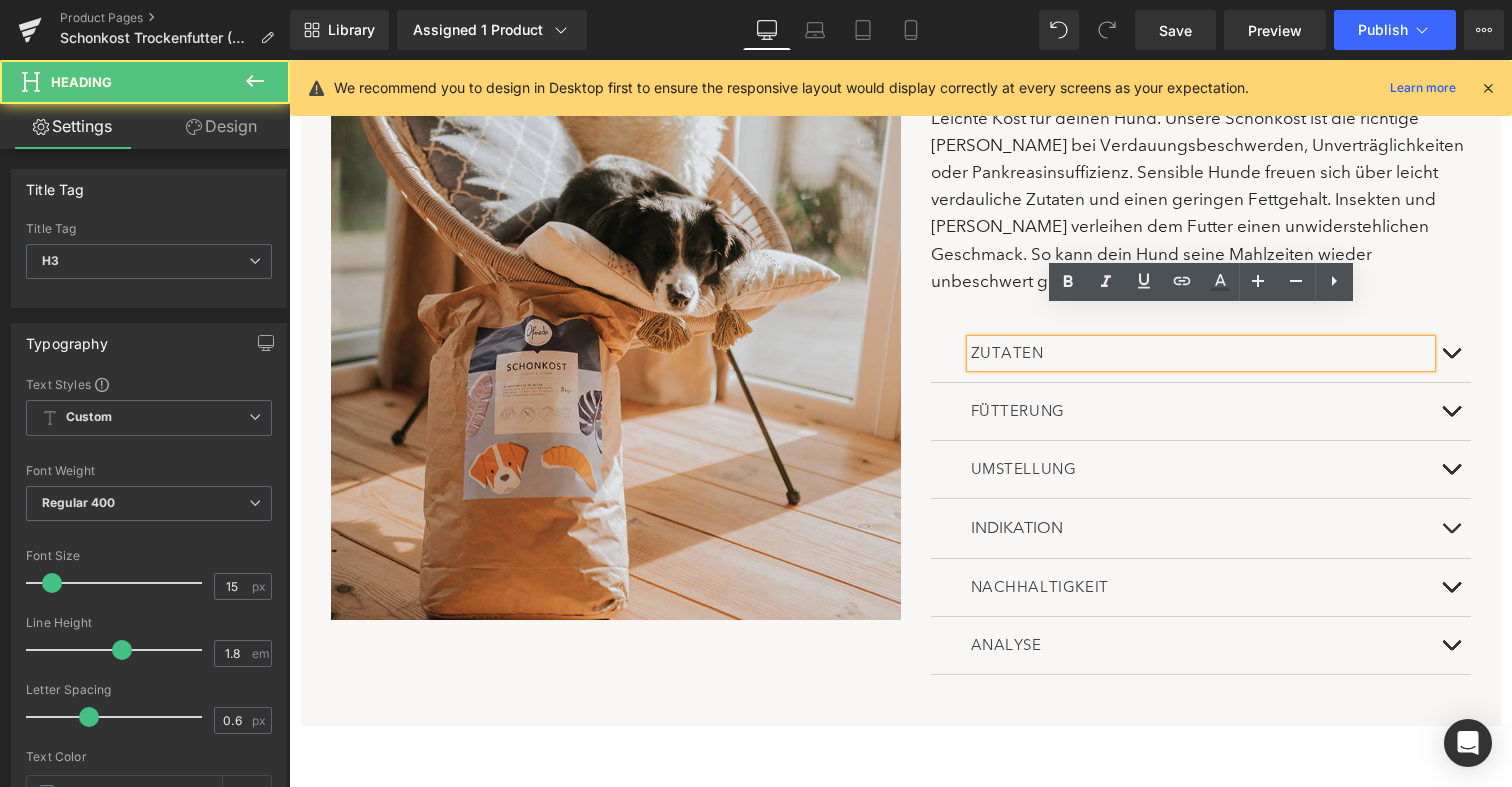 click on "ZUTATEN" at bounding box center [1201, 353] 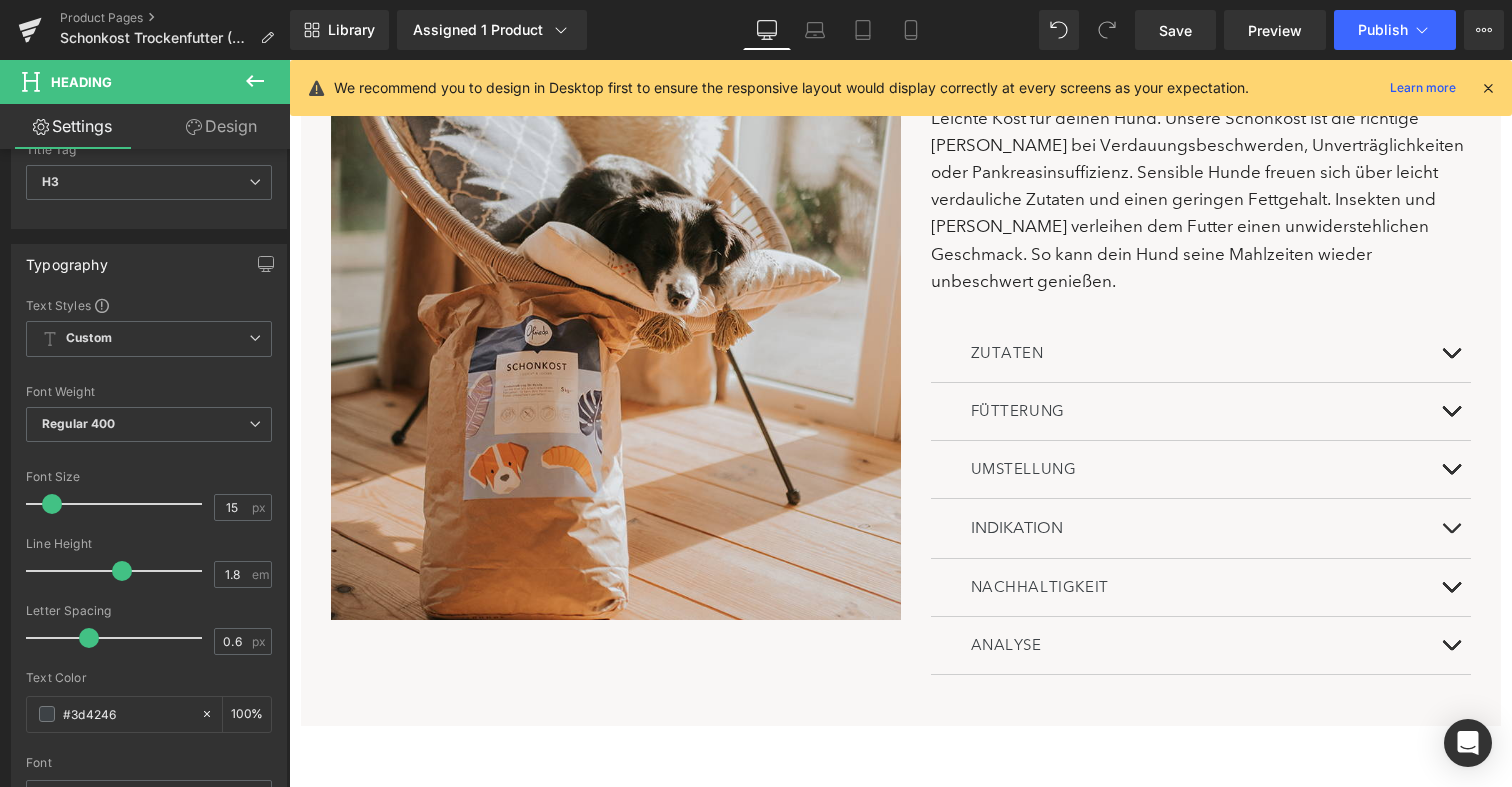 scroll, scrollTop: 81, scrollLeft: 0, axis: vertical 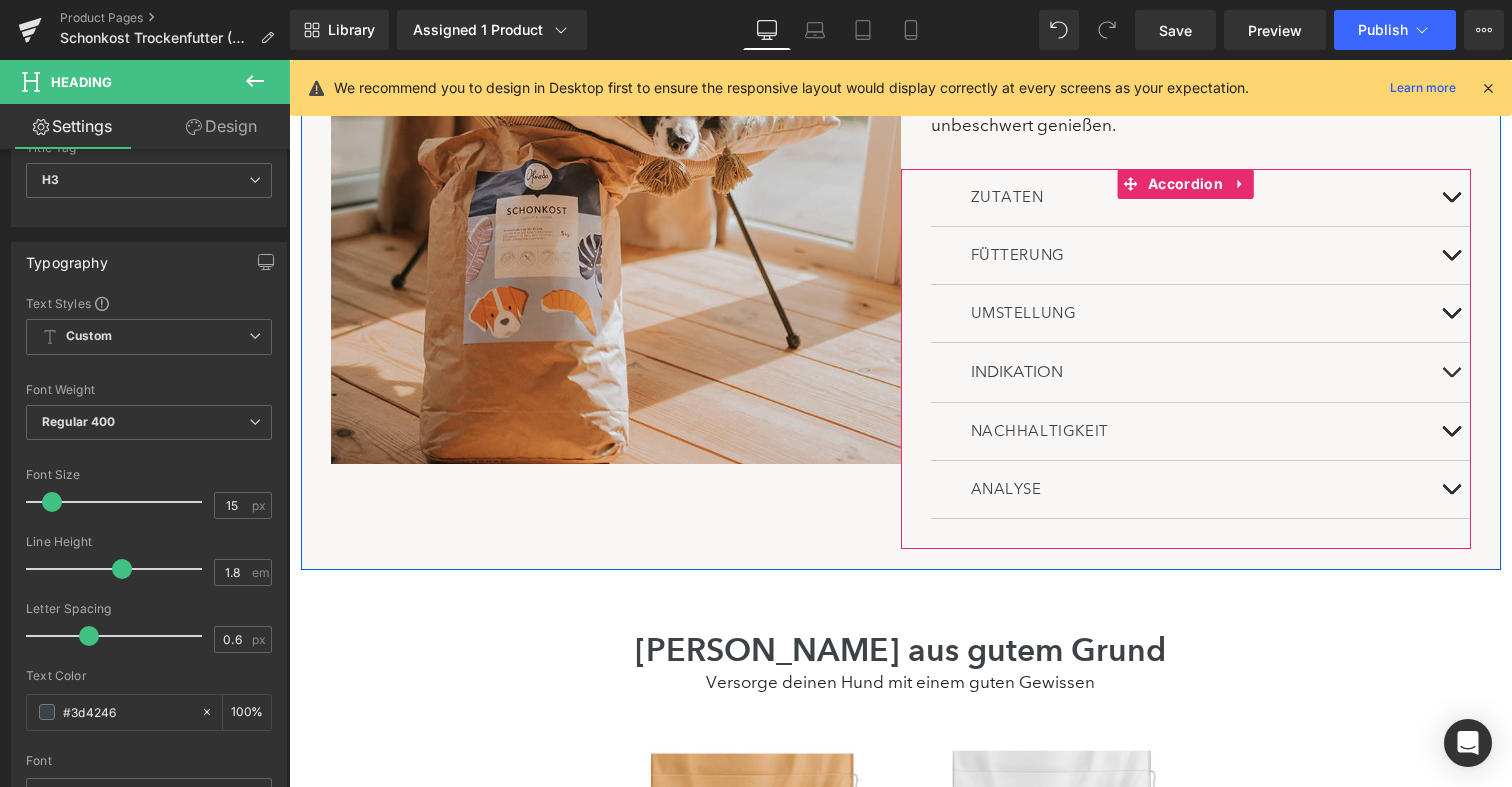 click at bounding box center (1451, 377) 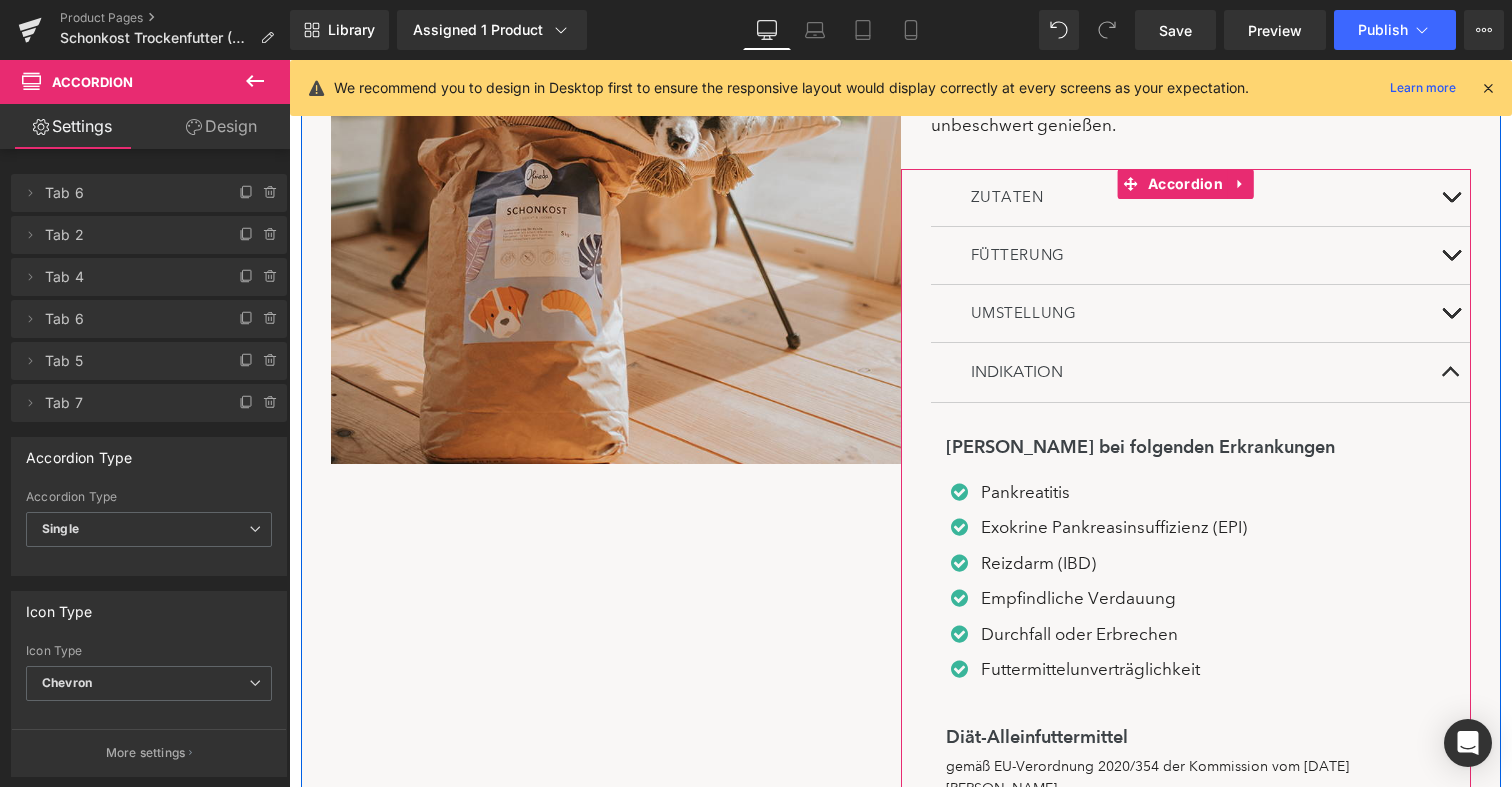 click at bounding box center (1451, 372) 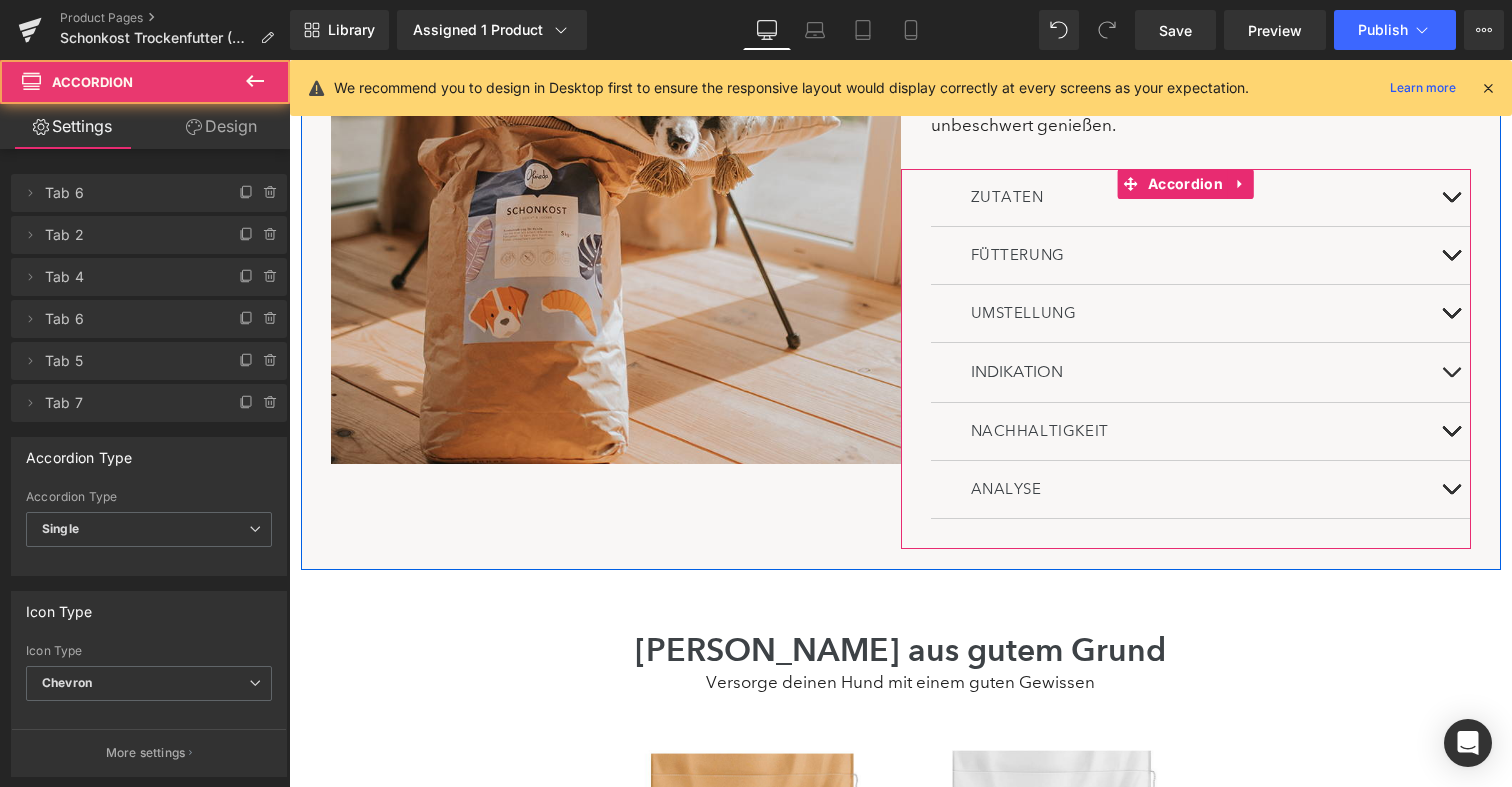 click at bounding box center (1451, 377) 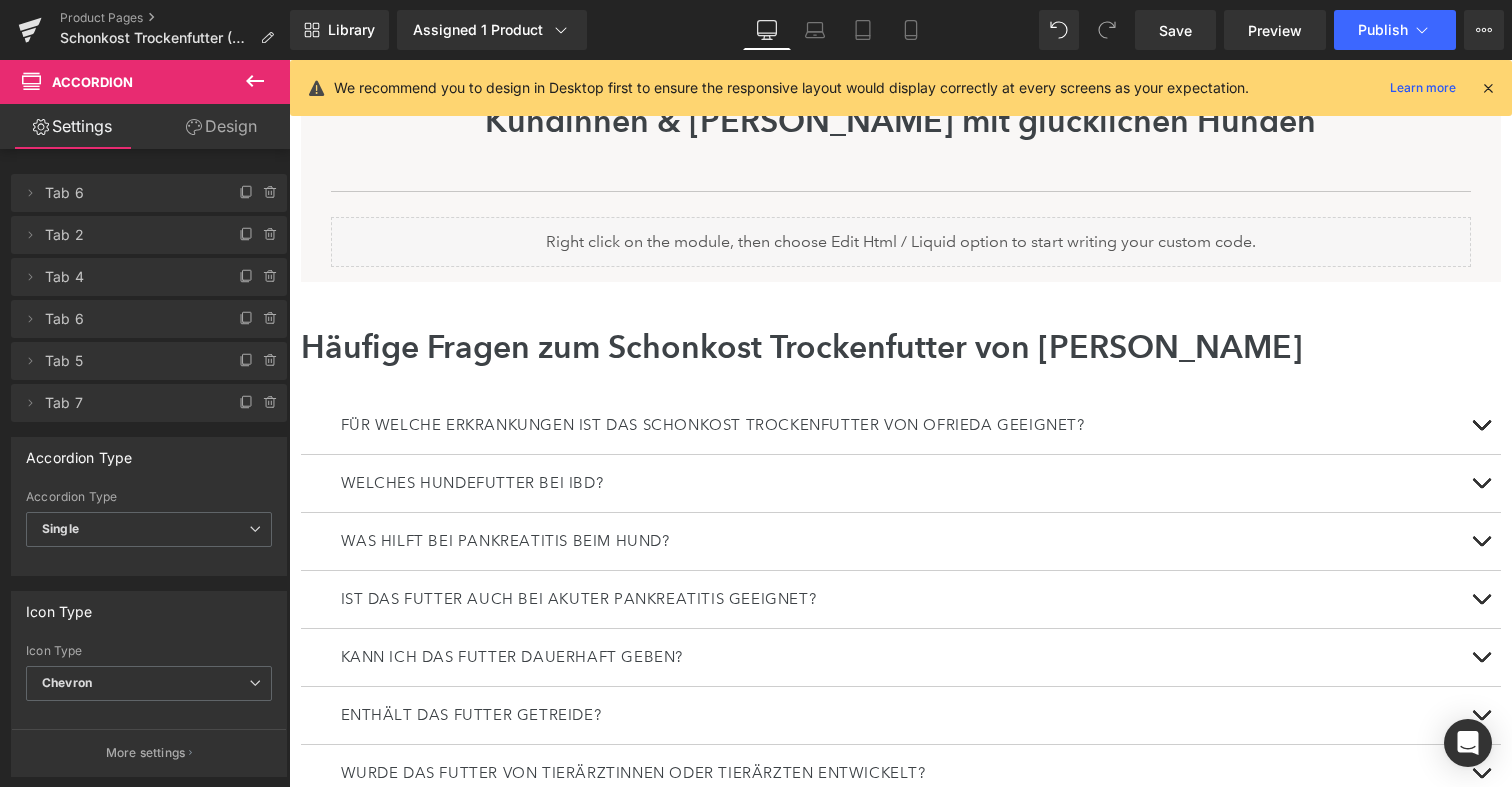 scroll, scrollTop: 3406, scrollLeft: 0, axis: vertical 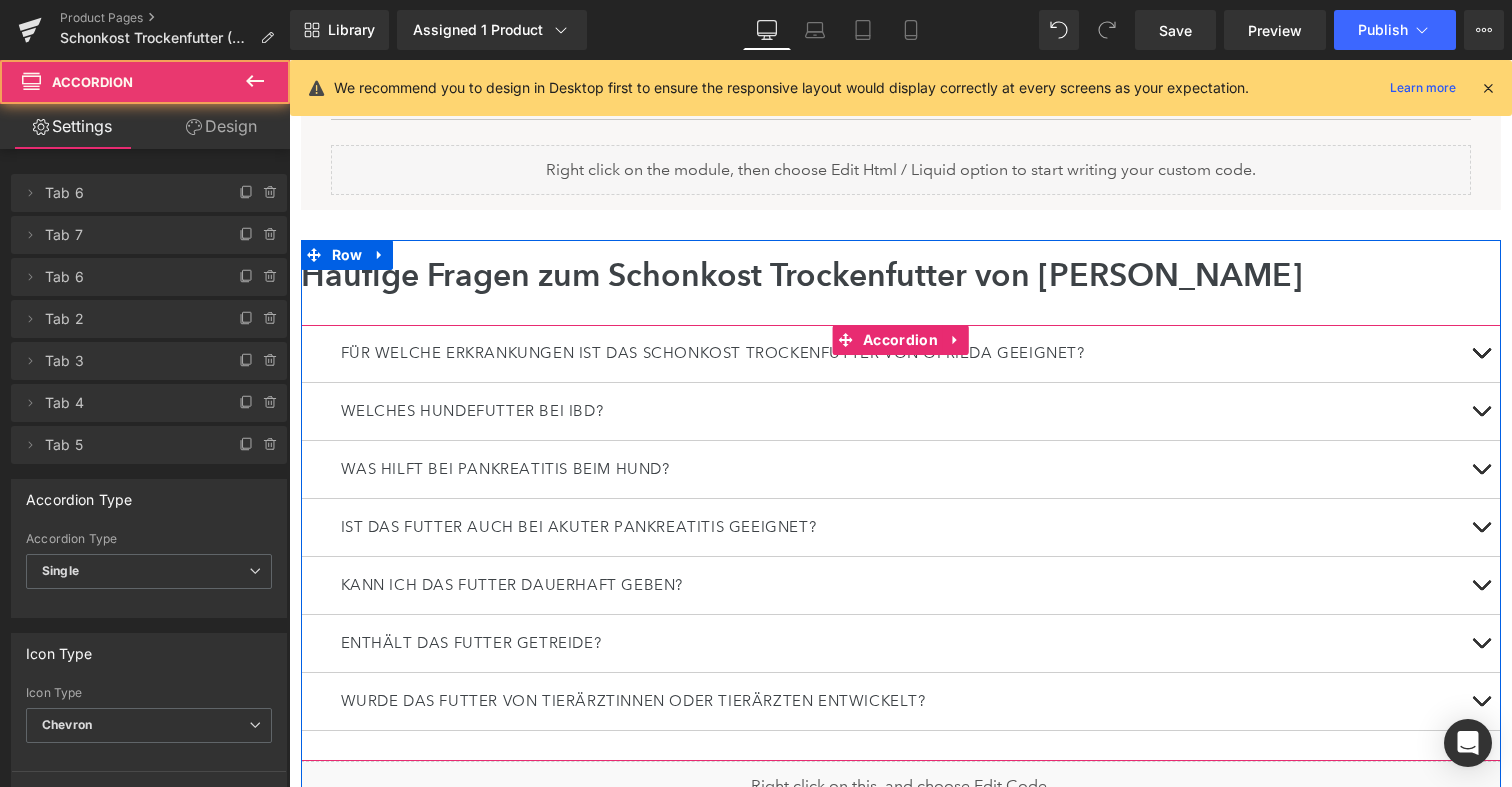 click on "Kann ich das Futter dauerhaft geben? Heading" at bounding box center [901, 586] 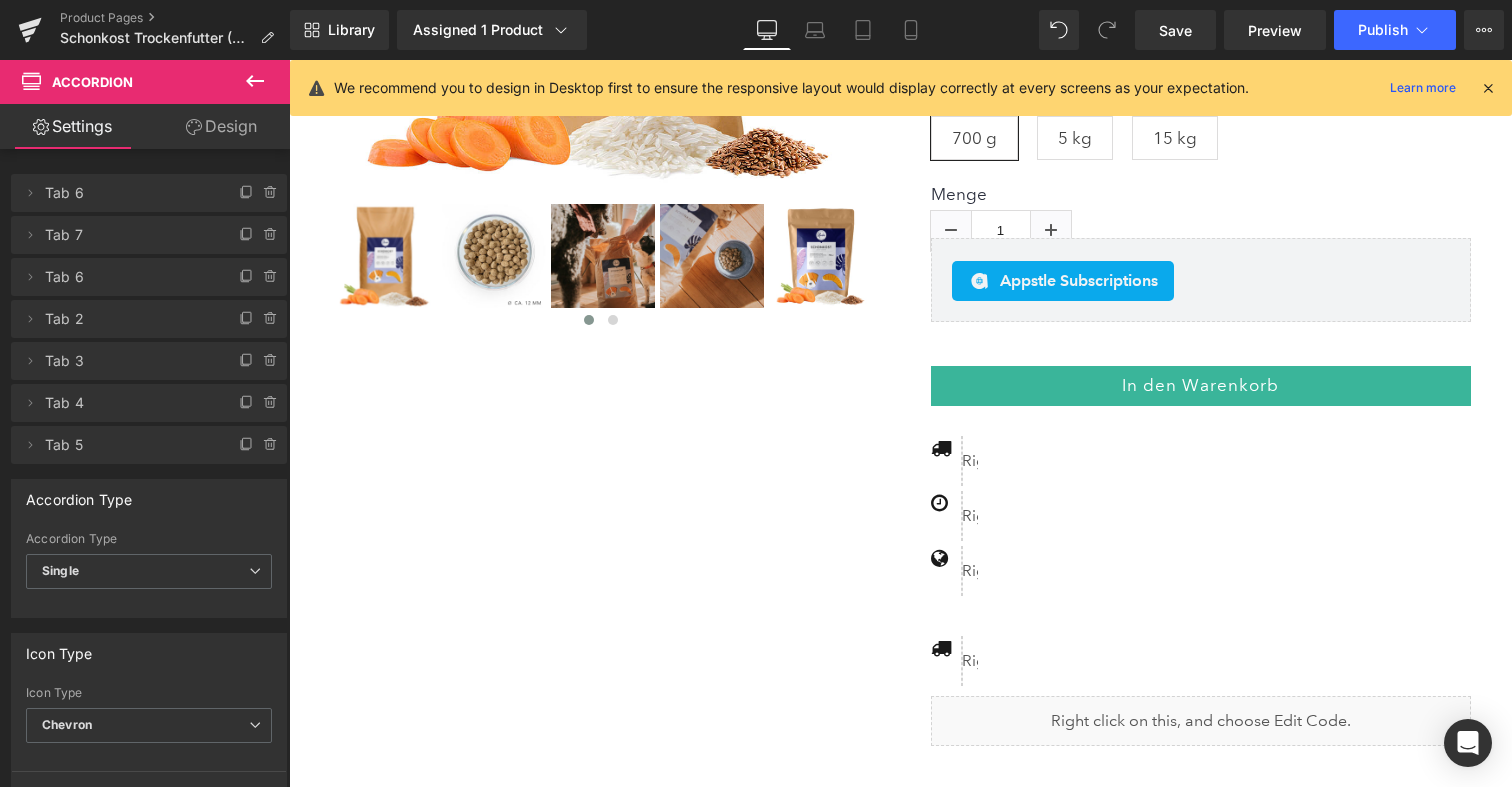 scroll, scrollTop: 557, scrollLeft: 0, axis: vertical 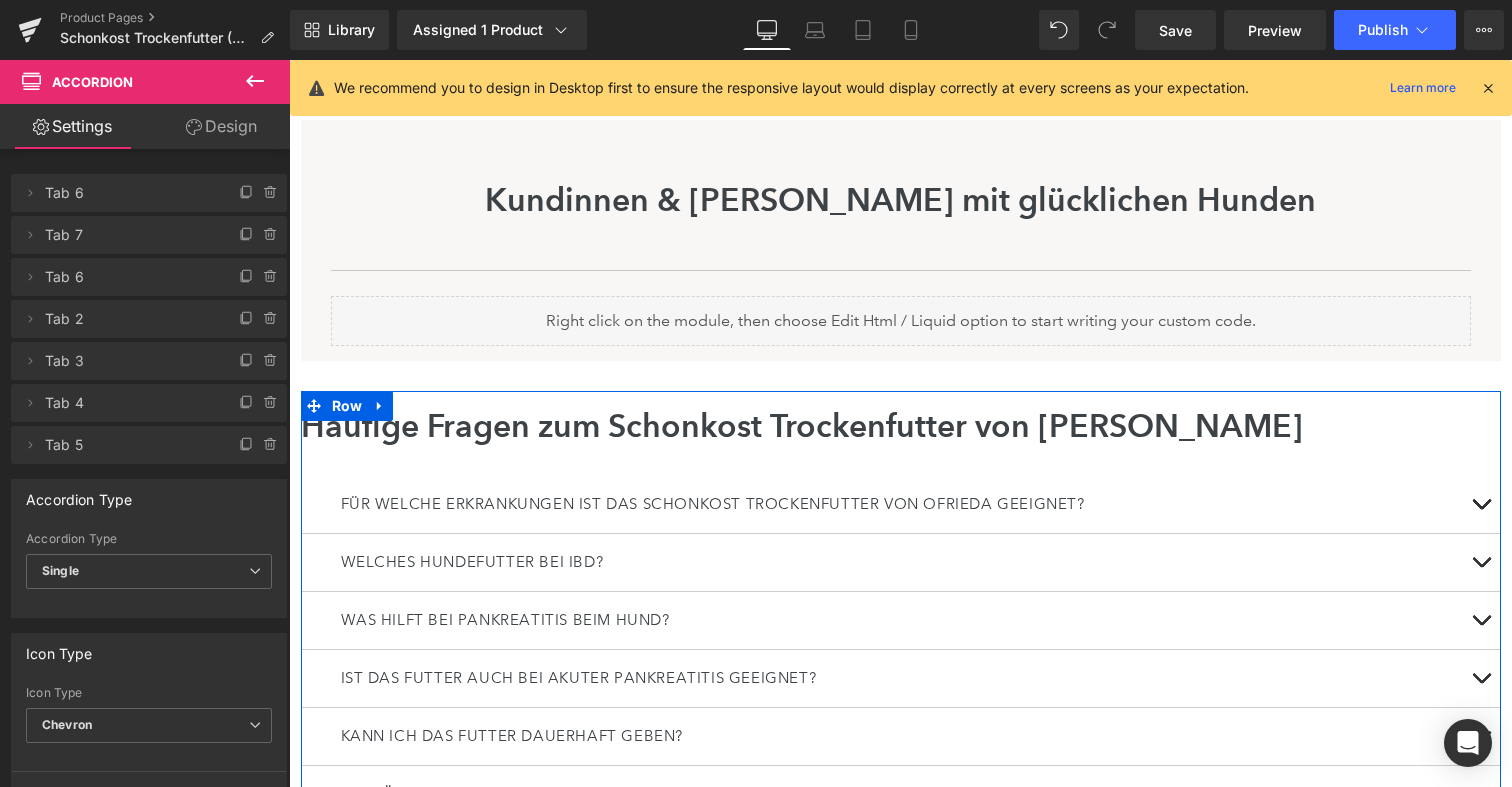 click on "Häufige Fragen zum Schonkost Trockenfutter von [PERSON_NAME]
Für welche Erkrankungen ist das Schonkost Trockenfutter von Ofrieda geeignet? Heading" at bounding box center (901, 684) 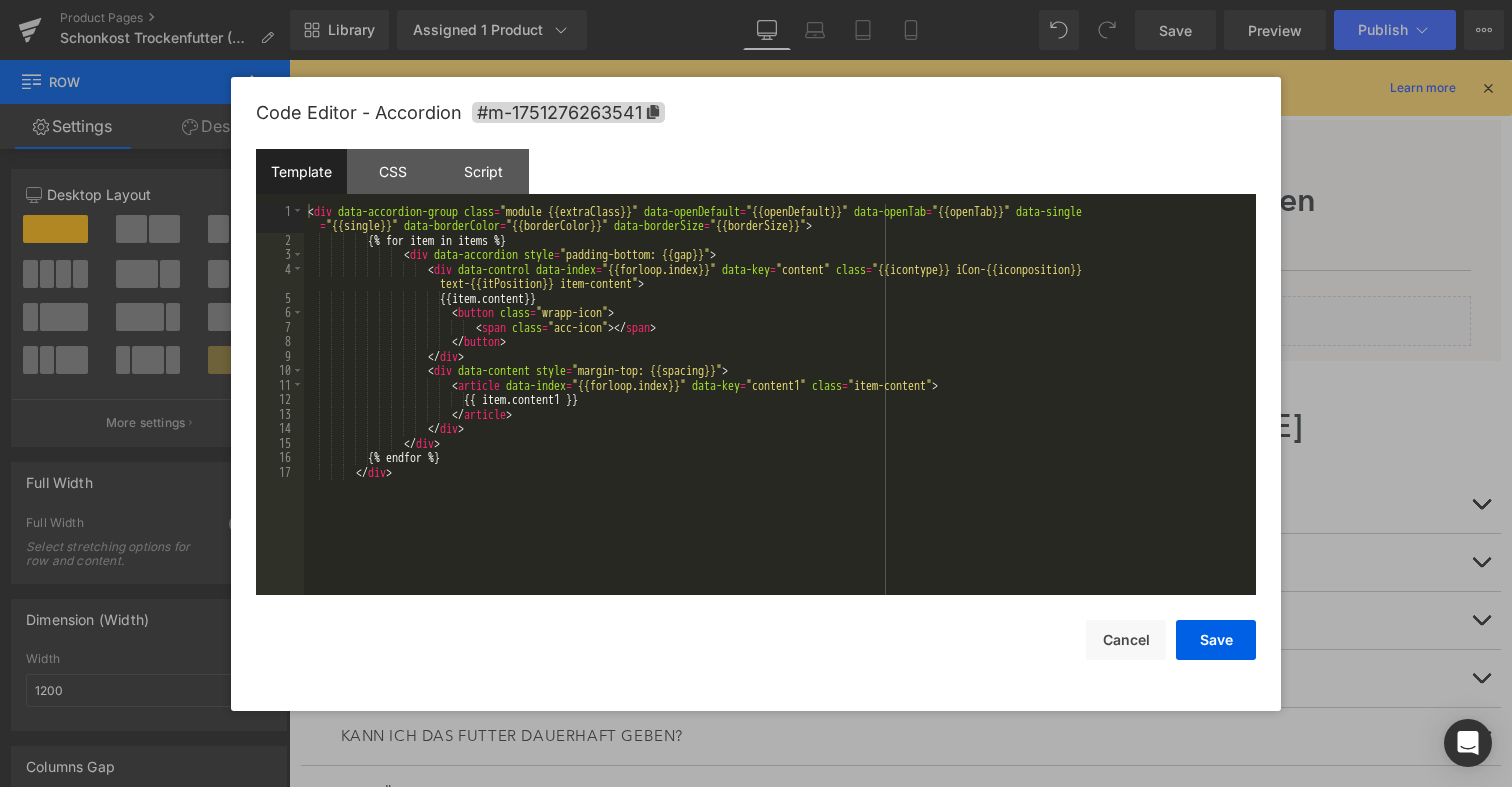 click on "You are previewing how the   will restyle your page. You can not edit Elements in Preset Preview Mode.  Product Pages Schonkost Trockenfutter (06/2025) Library Assigned 1 Product  Product Preview
Schonkost Trockenfutter Manage assigned products Desktop Desktop Laptop Tablet Mobile Save Preview Publish Scheduled View Live Page View with current Template Save Template to Library Schedule Publish  Optimize  Publish Settings Shortcuts We recommend you to design in Desktop first to ensure the responsive layout would display correctly at every screens as your expectation. Learn more  Your page can’t be published   You've reached the maximum number of published pages on your plan  (63/999999).  You need to upgrade your plan or unpublish all your pages to get 1 publish slot.   Unpublish pages   Upgrade plan  Elements Global Style Base Row  rows, columns, layouts, div Heading  headings, titles, h1,h2,h3,h4,h5,h6 Text Block  texts, paragraphs, contents, blocks Image  images, photos, alts, uploads Icon" at bounding box center (756, 0) 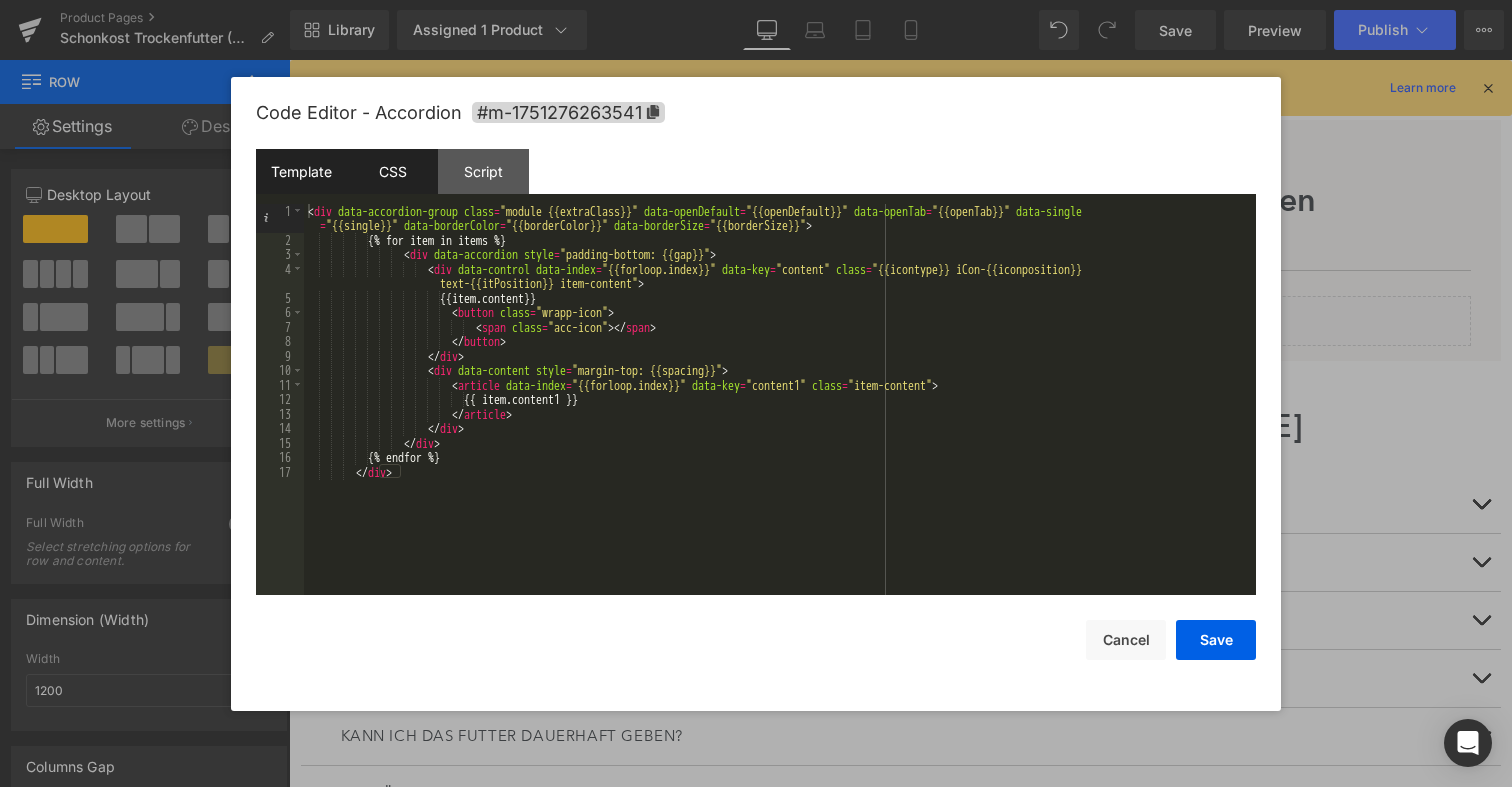 click on "CSS" at bounding box center [392, 171] 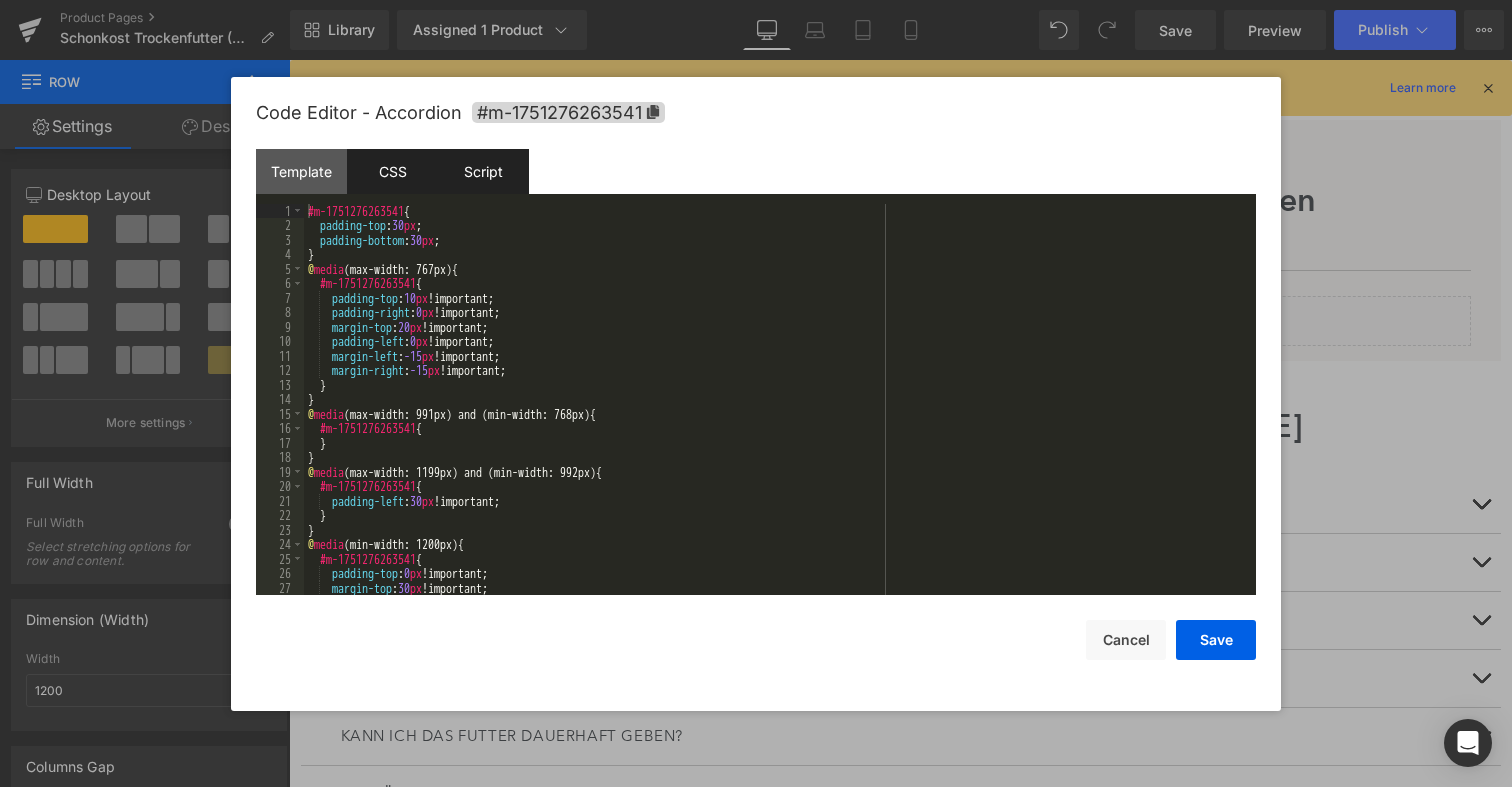 click on "Script" at bounding box center (483, 171) 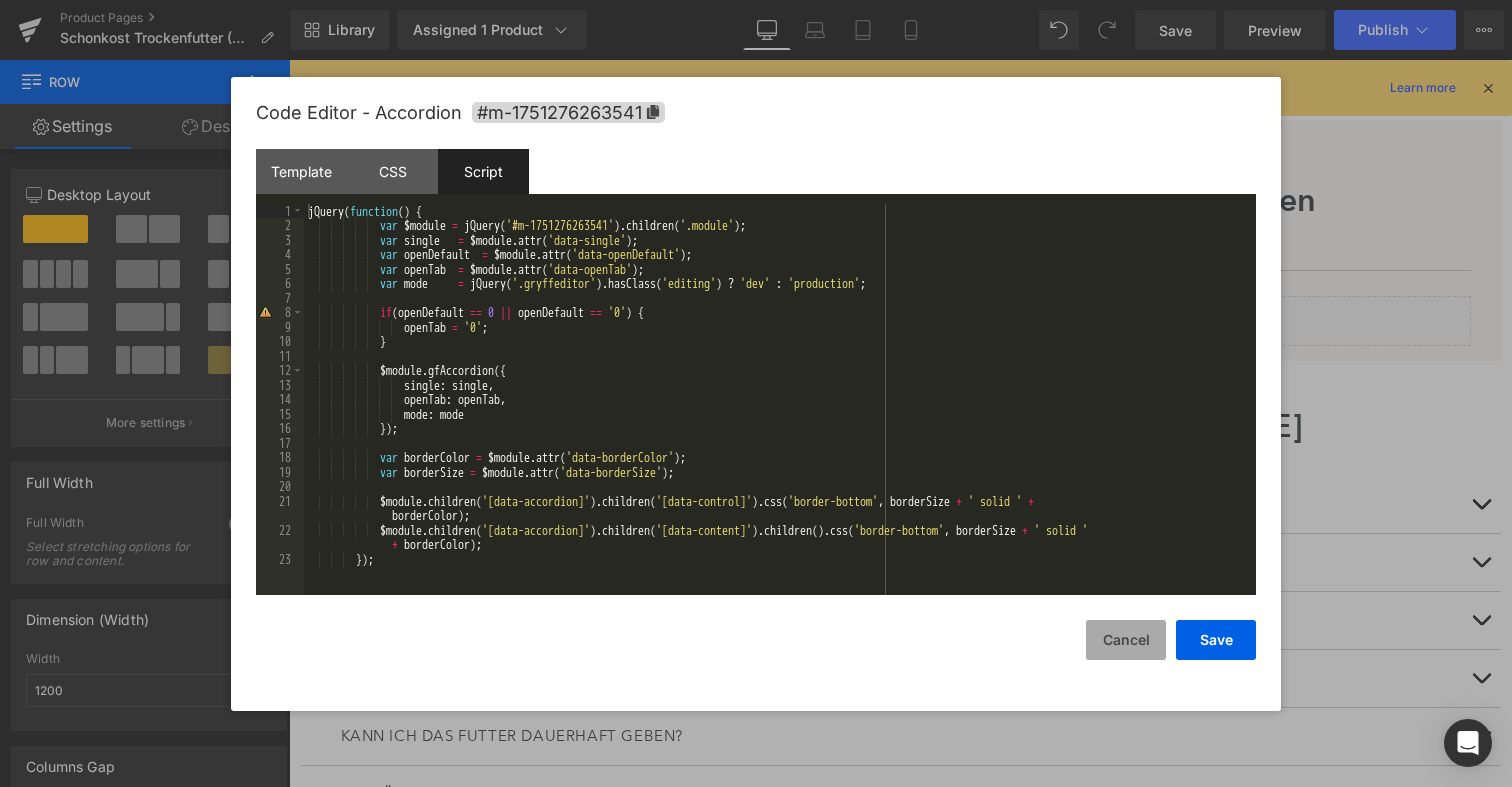 click on "Cancel" at bounding box center (1126, 640) 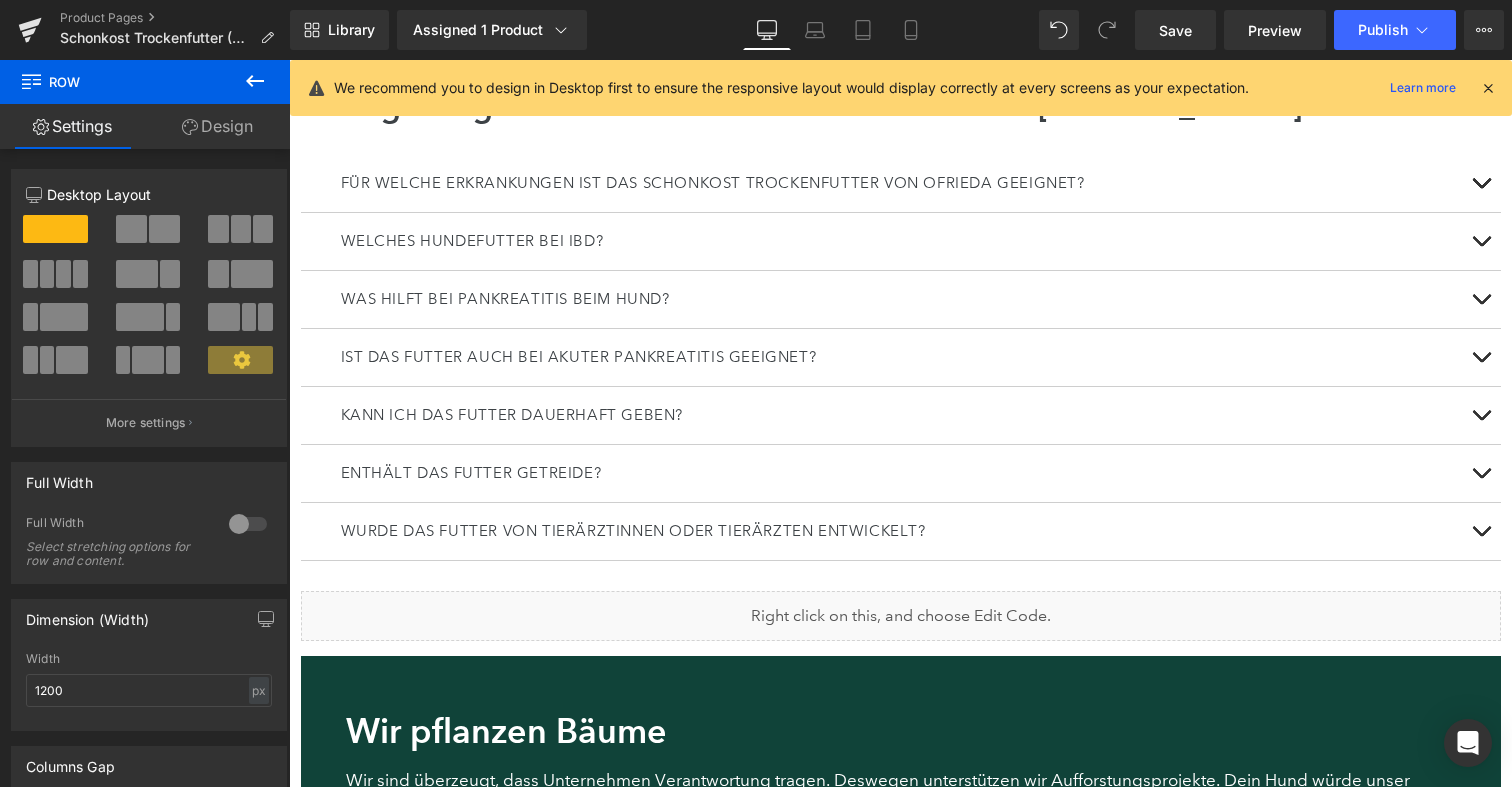 scroll, scrollTop: 3257, scrollLeft: 0, axis: vertical 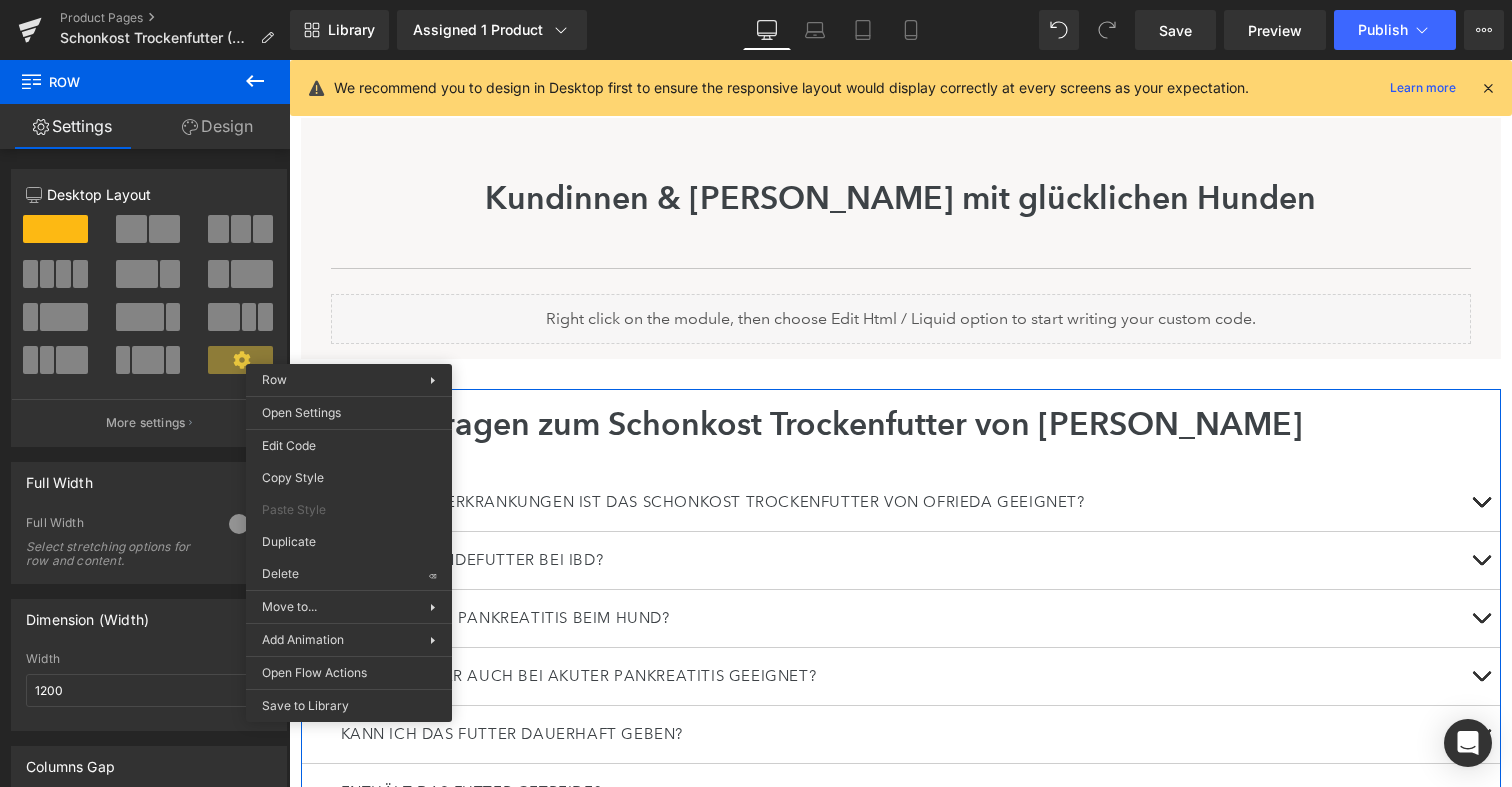 click on "[PERSON_NAME] & [PERSON_NAME] mit glücklichen Hunden Heading         Separator         Liquid         Row" at bounding box center [901, 238] 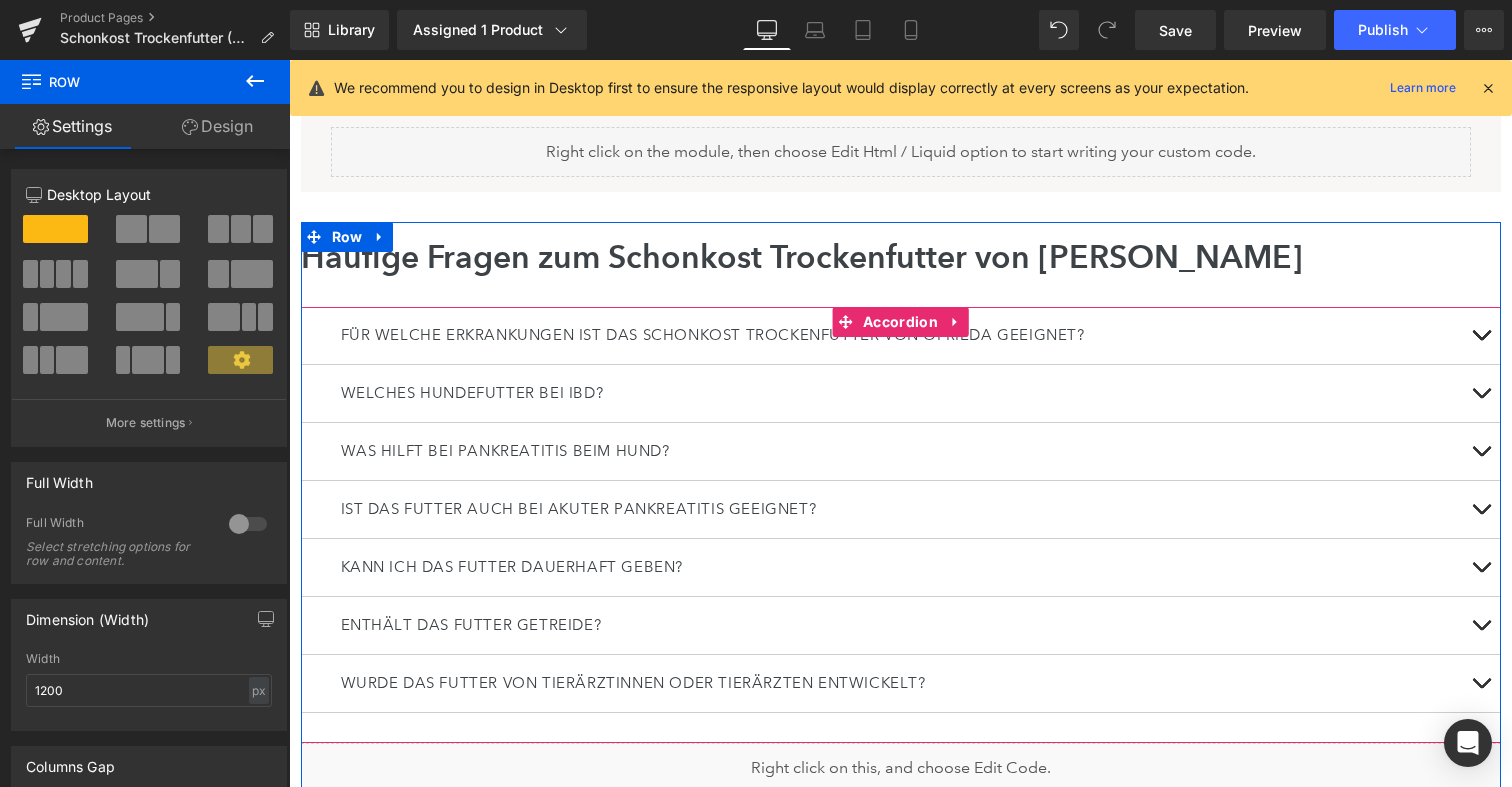 scroll, scrollTop: 3465, scrollLeft: 0, axis: vertical 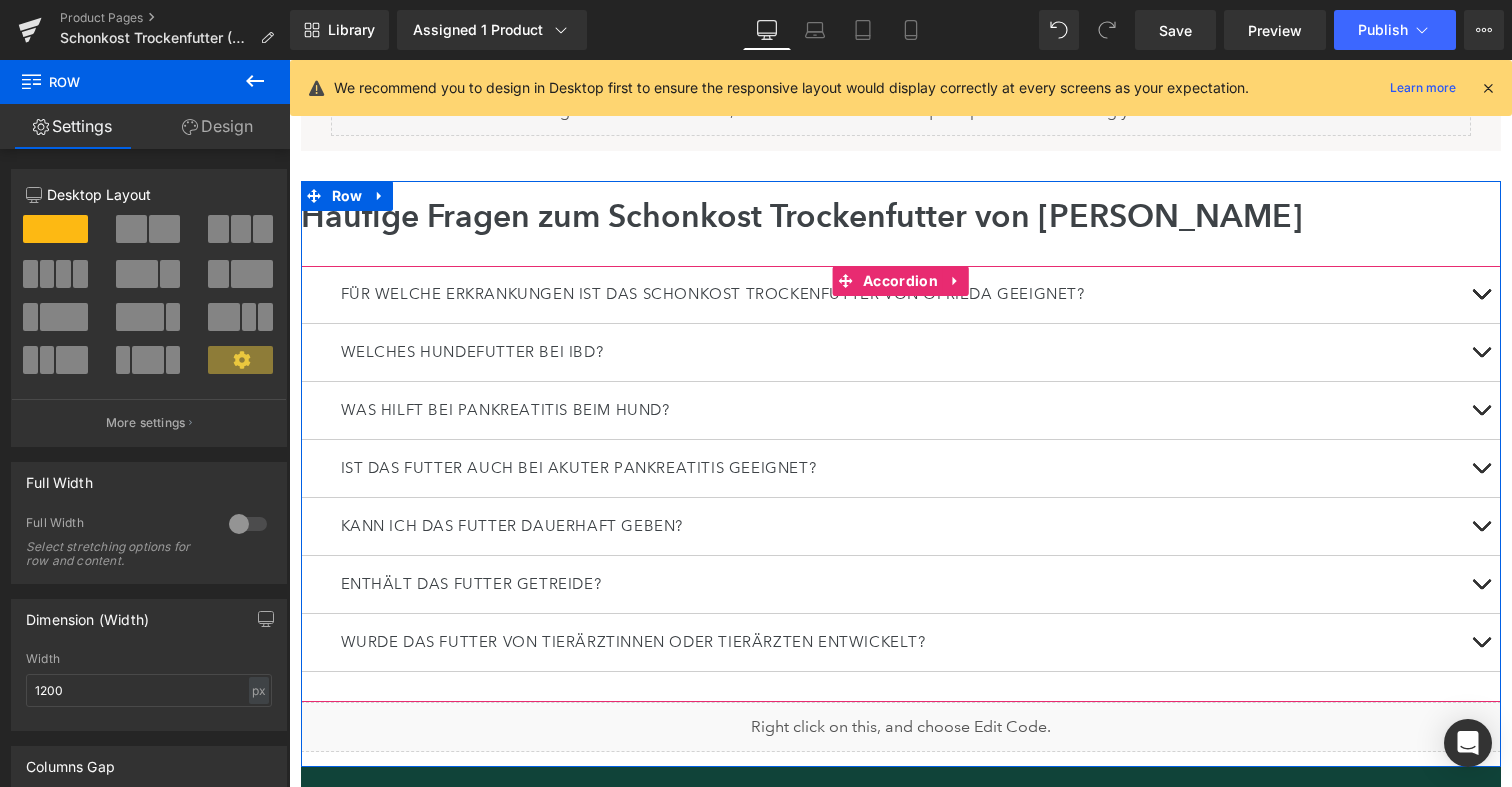 click on "Wurde das Futter von Tierärztinnen oder Tierärzten entwickelt? Heading" at bounding box center [901, 643] 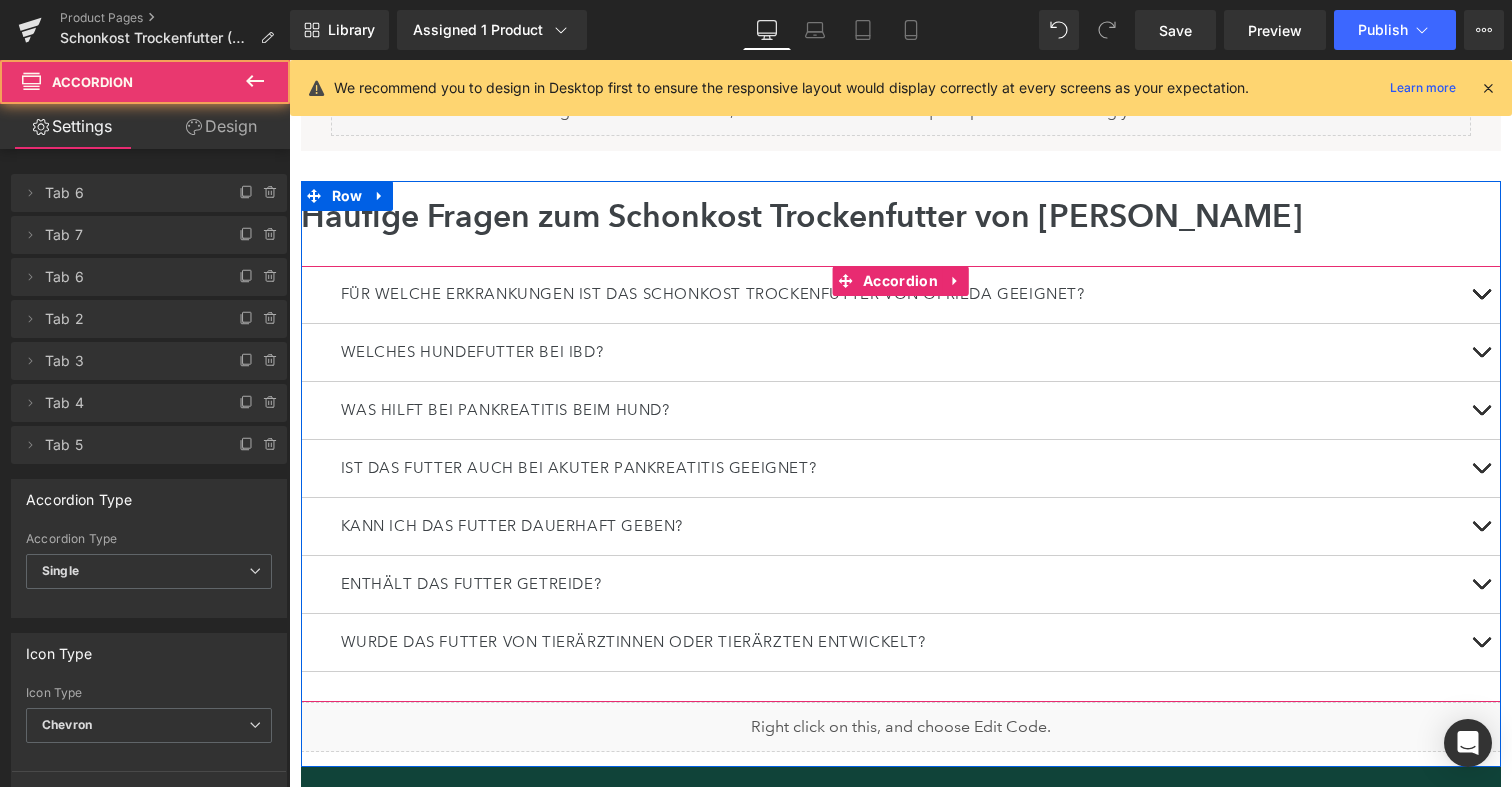 click on "Wurde das Futter von Tierärztinnen oder Tierärzten entwickelt? Heading" at bounding box center [901, 643] 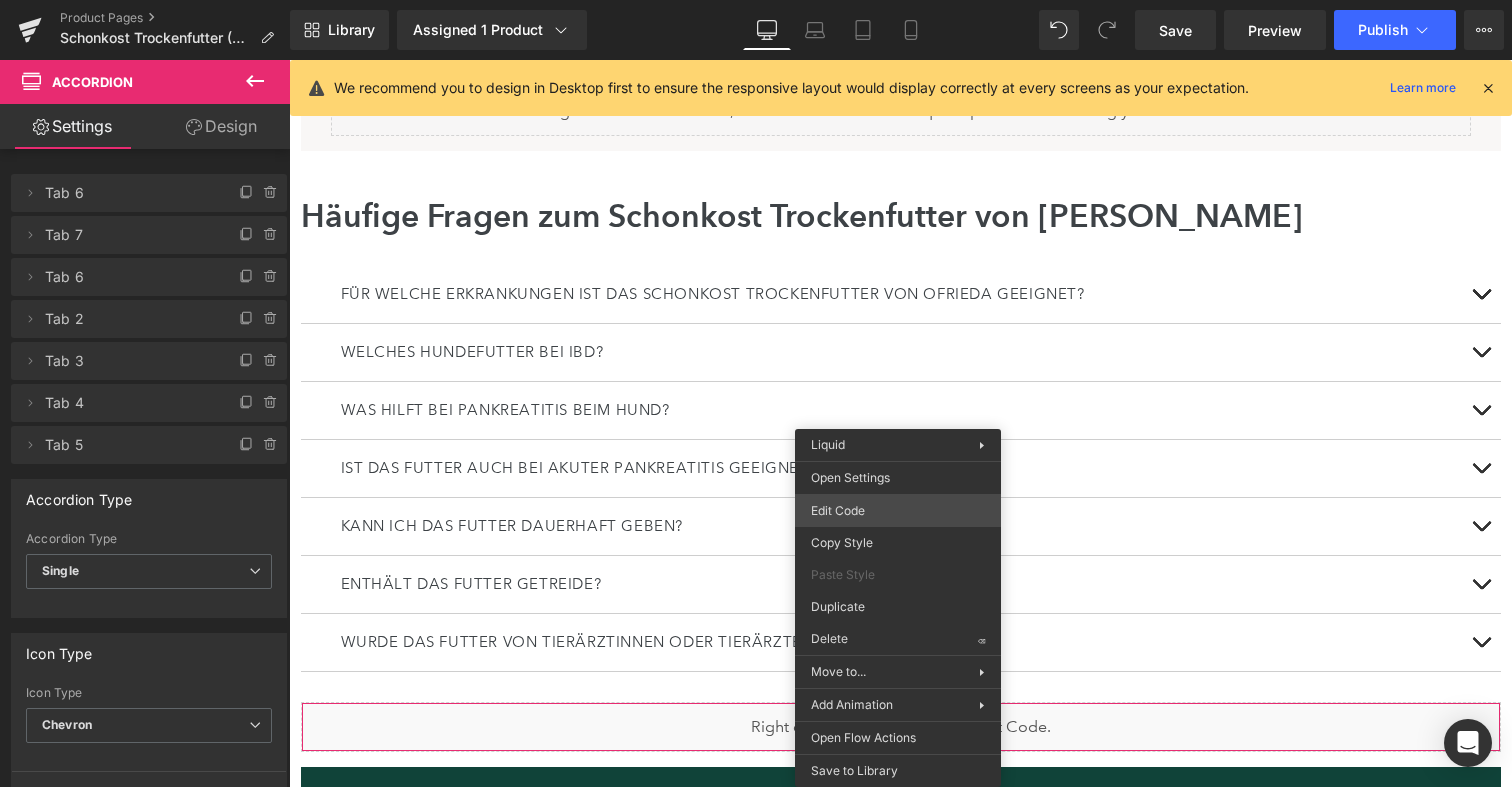 click on "You are previewing how the   will restyle your page. You can not edit Elements in Preset Preview Mode.  Product Pages Schonkost Trockenfutter (06/2025) Library Assigned 1 Product  Product Preview
Schonkost Trockenfutter Manage assigned products Desktop Desktop Laptop Tablet Mobile Save Preview Publish Scheduled View Live Page View with current Template Save Template to Library Schedule Publish  Optimize  Publish Settings Shortcuts We recommend you to design in Desktop first to ensure the responsive layout would display correctly at every screens as your expectation. Learn more  Your page can’t be published   You've reached the maximum number of published pages on your plan  (63/999999).  You need to upgrade your plan or unpublish all your pages to get 1 publish slot.   Unpublish pages   Upgrade plan  Elements Global Style Base Row  rows, columns, layouts, div Heading  headings, titles, h1,h2,h3,h4,h5,h6 Text Block  texts, paragraphs, contents, blocks Image  images, photos, alts, uploads Icon" at bounding box center [756, 0] 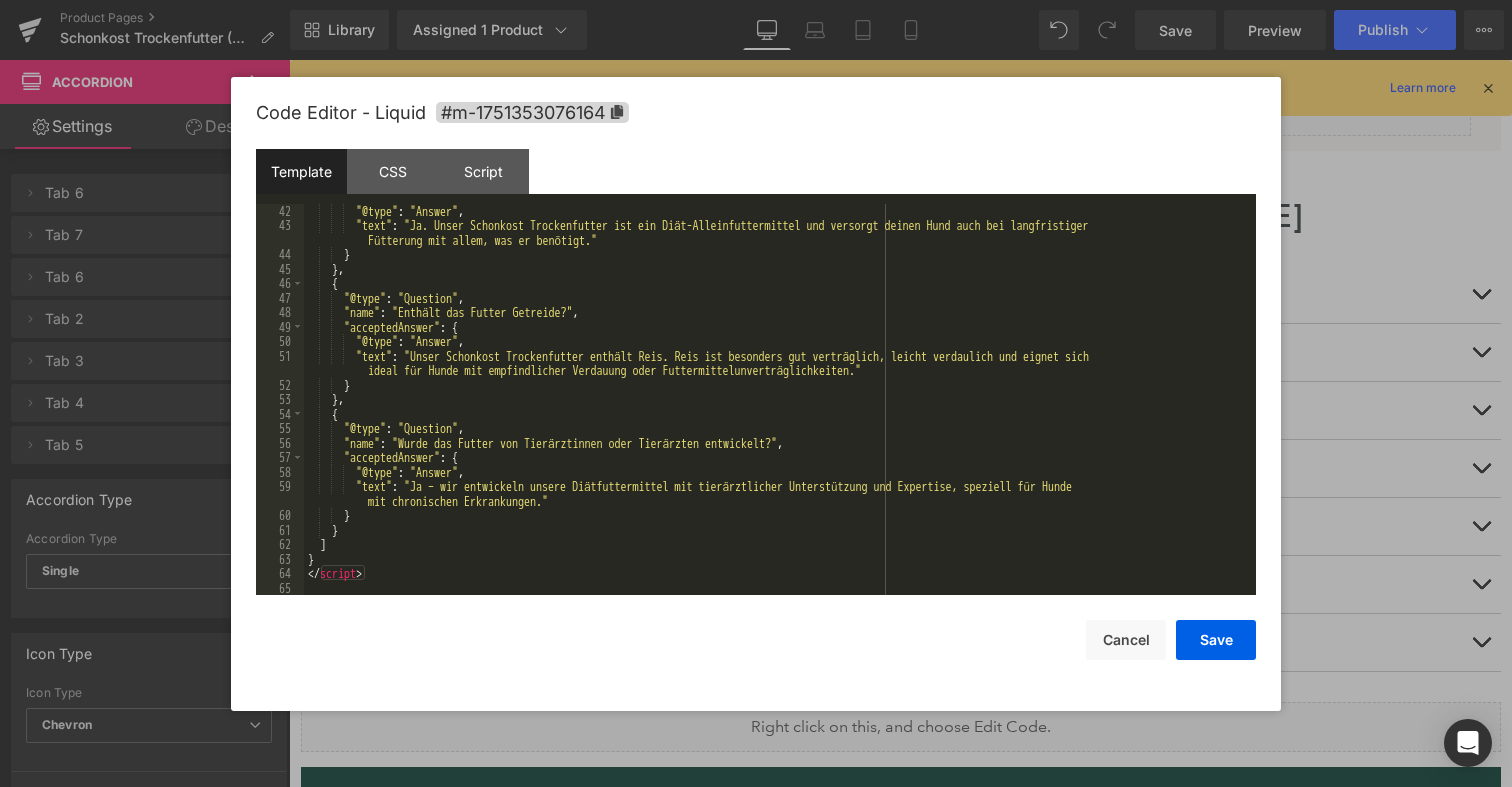scroll, scrollTop: 0, scrollLeft: 0, axis: both 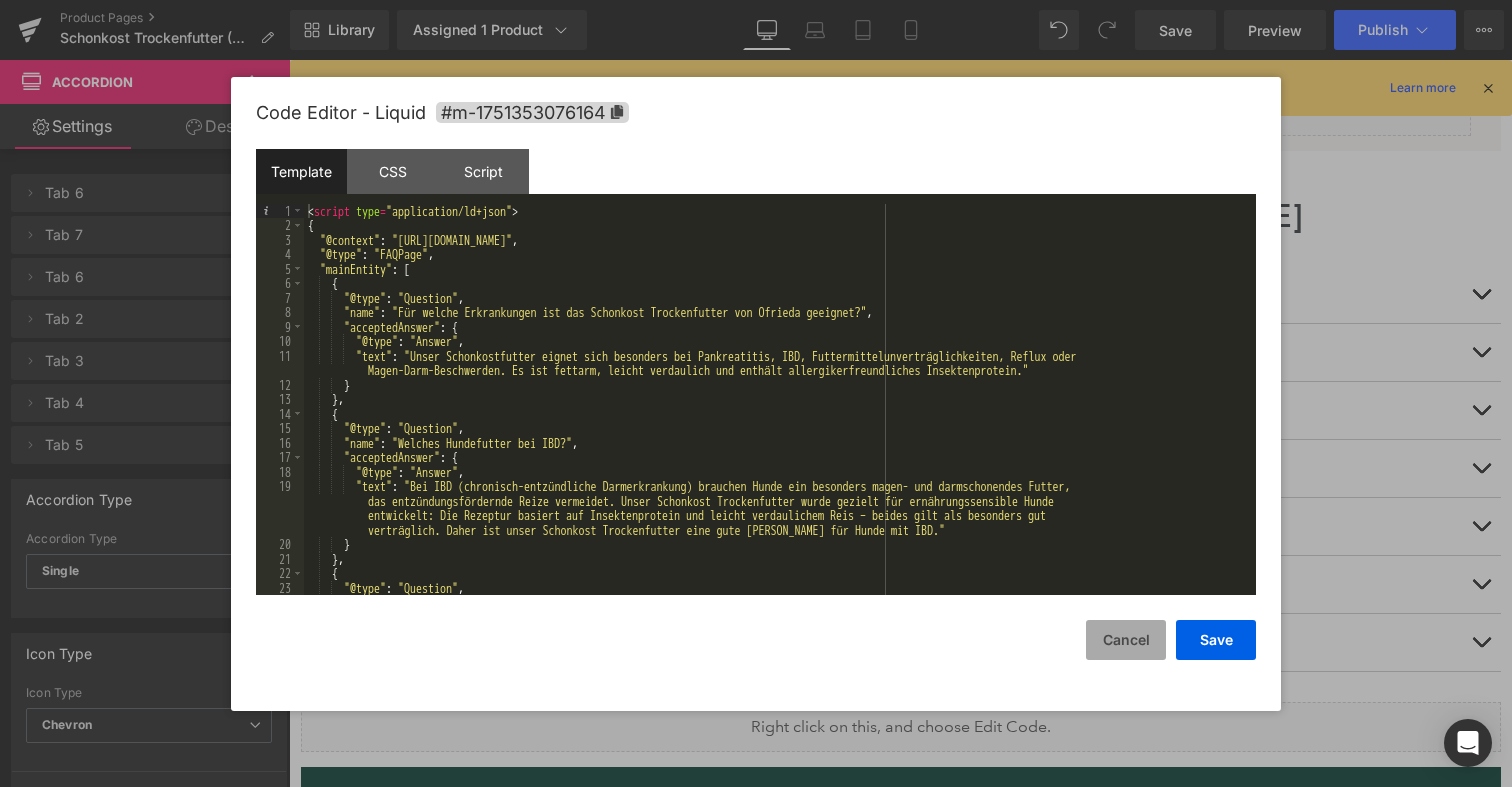 click on "Cancel" at bounding box center [1126, 640] 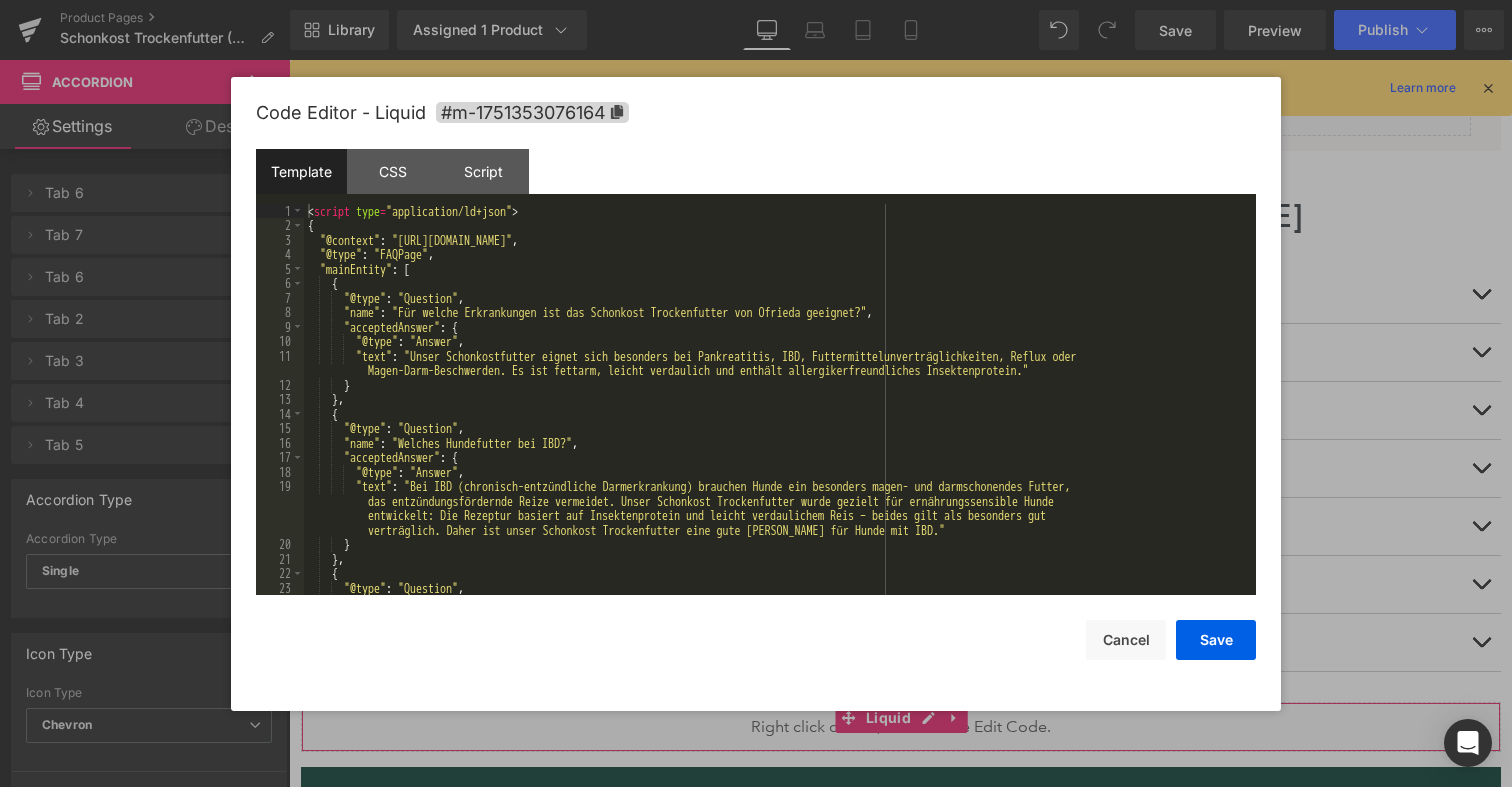 click on "You are previewing how the   will restyle your page. You can not edit Elements in Preset Preview Mode.  Product Pages Schonkost Trockenfutter (06/2025) Library Assigned 1 Product  Product Preview
Schonkost Trockenfutter Manage assigned products Desktop Desktop Laptop Tablet Mobile Save Preview Publish Scheduled View Live Page View with current Template Save Template to Library Schedule Publish  Optimize  Publish Settings Shortcuts We recommend you to design in Desktop first to ensure the responsive layout would display correctly at every screens as your expectation. Learn more  Your page can’t be published   You've reached the maximum number of published pages on your plan  (63/999999).  You need to upgrade your plan or unpublish all your pages to get 1 publish slot.   Unpublish pages   Upgrade plan  Elements Global Style Base Row  rows, columns, layouts, div Heading  headings, titles, h1,h2,h3,h4,h5,h6 Text Block  texts, paragraphs, contents, blocks Image  images, photos, alts, uploads Icon" at bounding box center (756, 0) 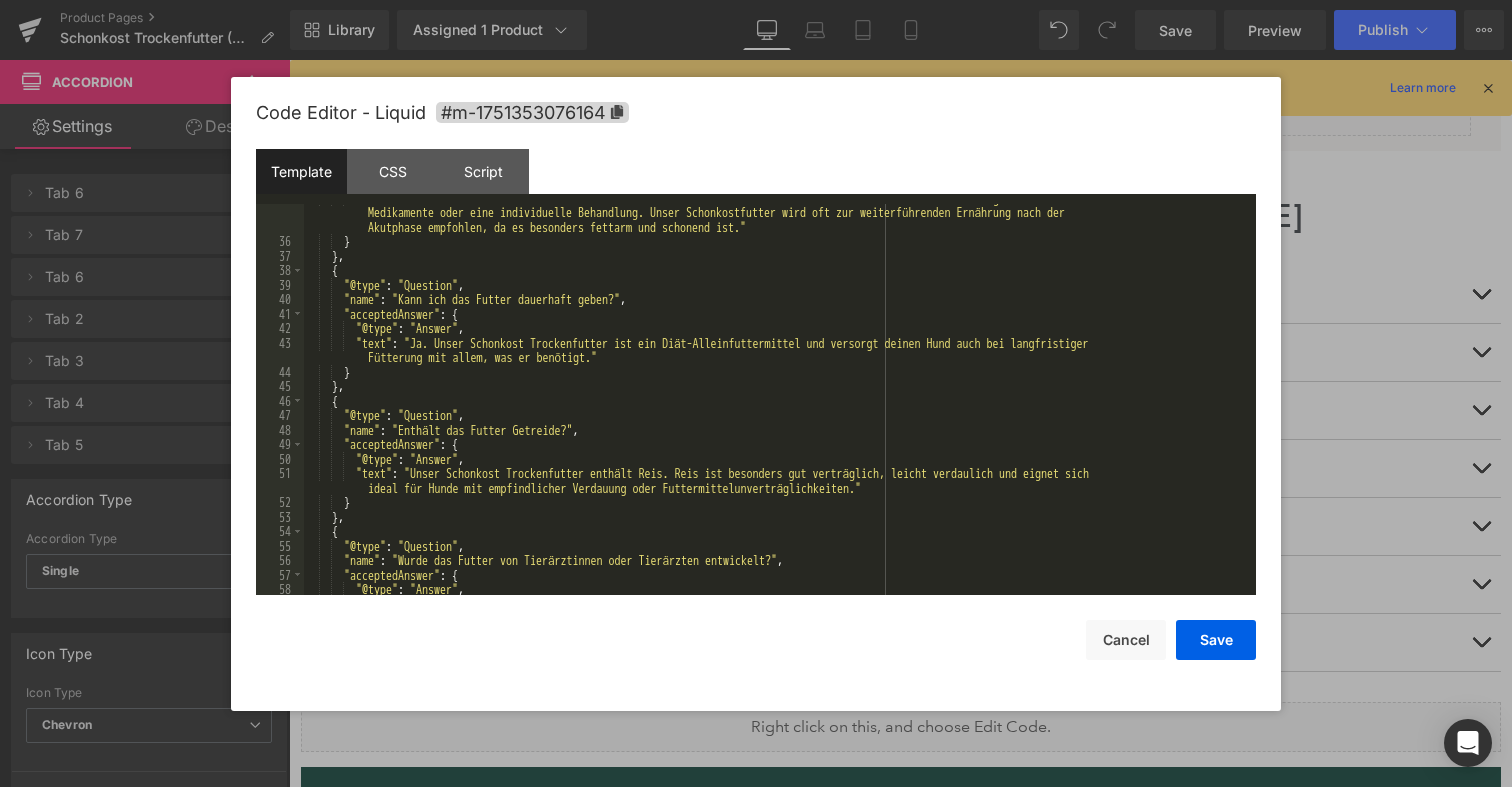 scroll, scrollTop: 0, scrollLeft: 0, axis: both 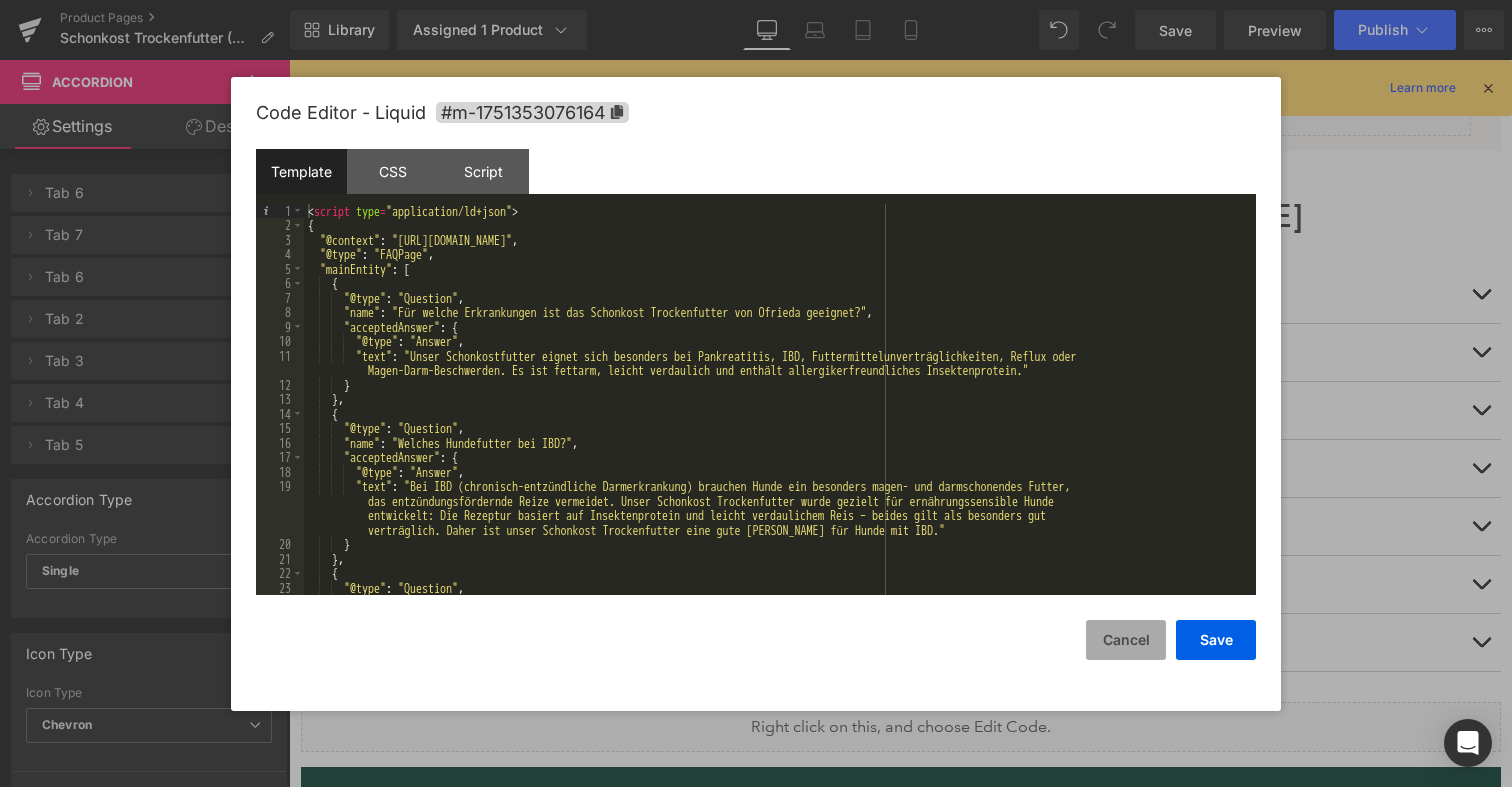 click on "Cancel" at bounding box center [1126, 640] 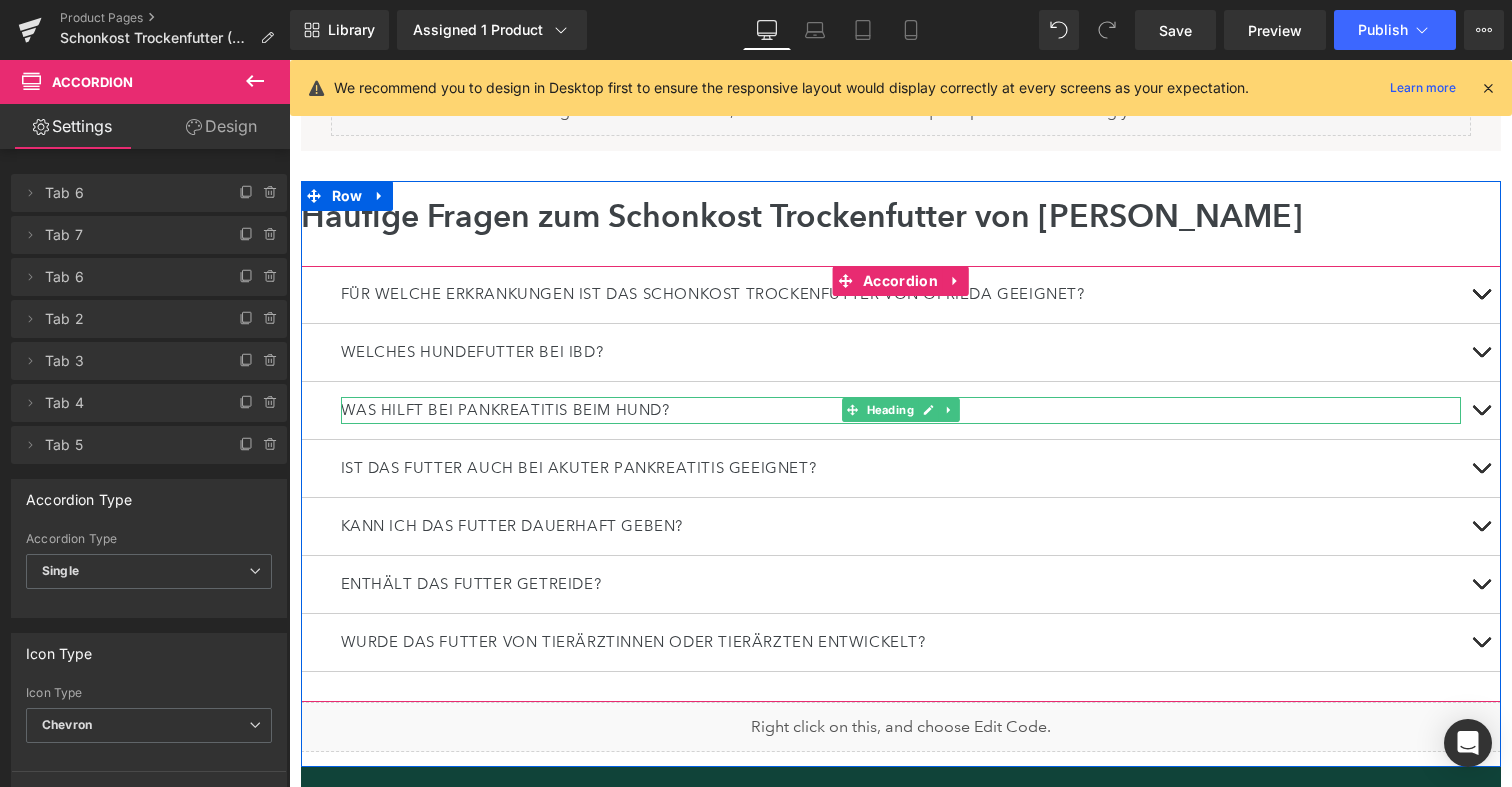 click on "Was hilft bei Pankreatitis beim Hund?" at bounding box center [901, 410] 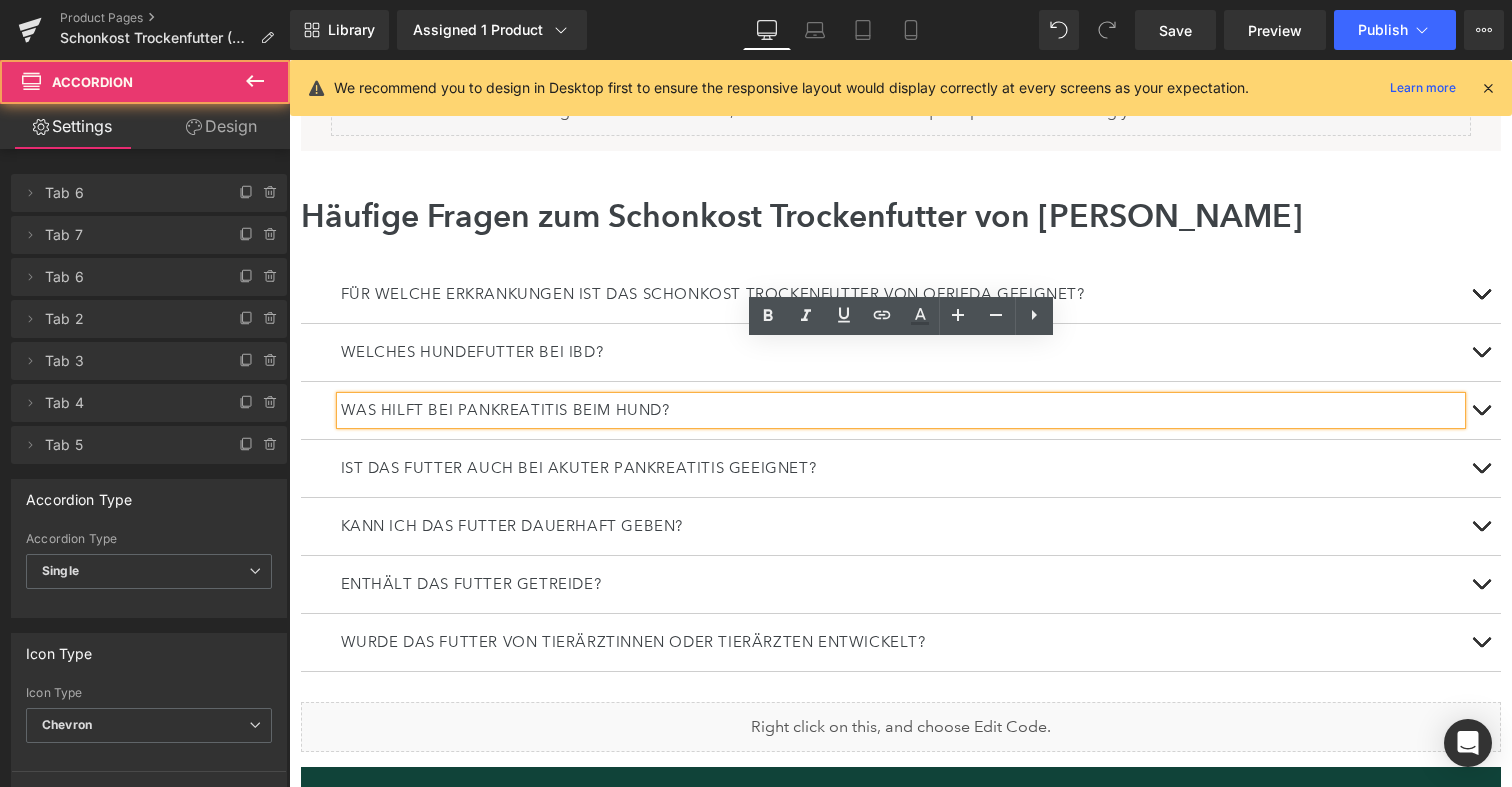 click at bounding box center [1481, 410] 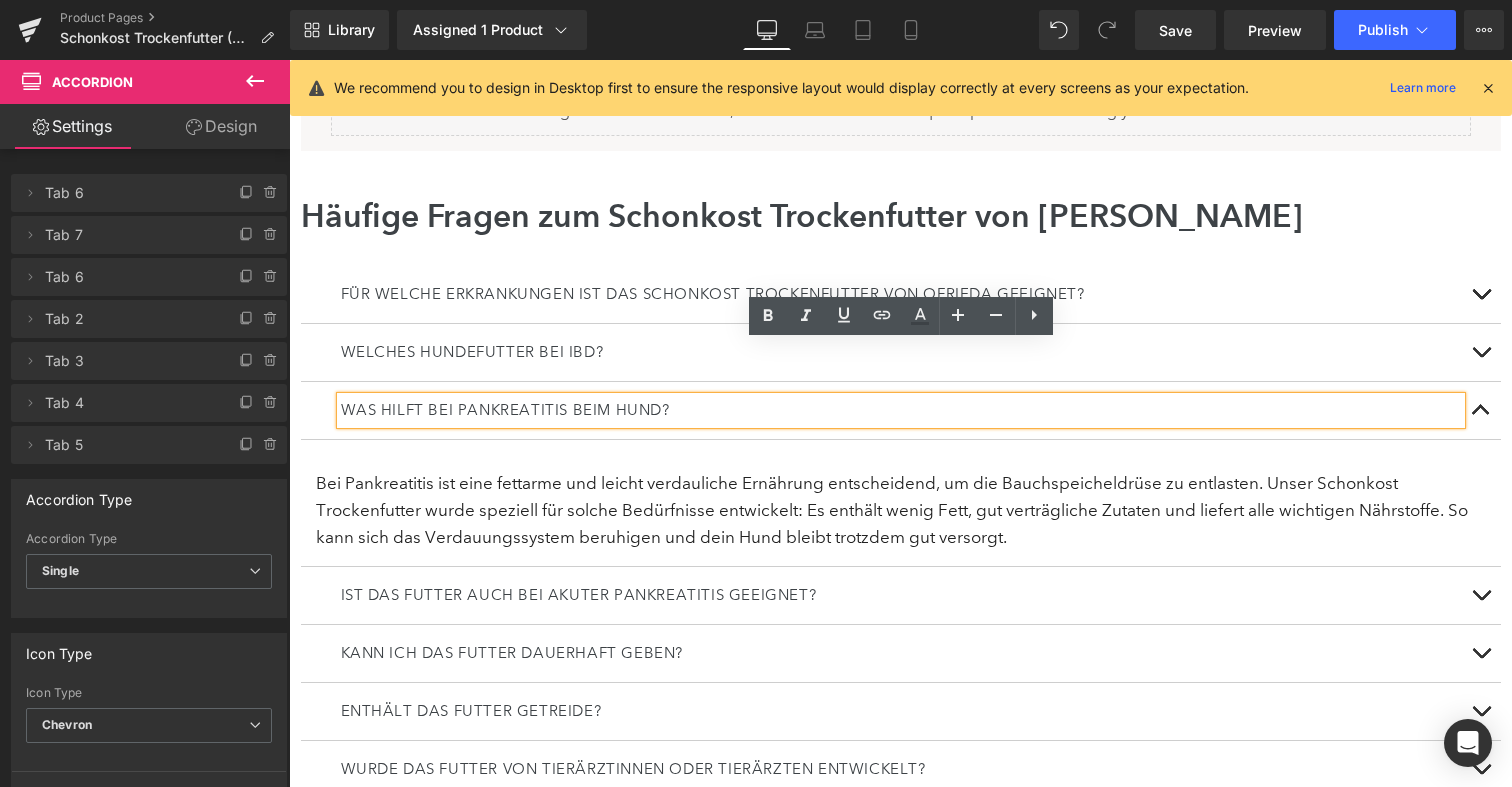 click at bounding box center [1481, 352] 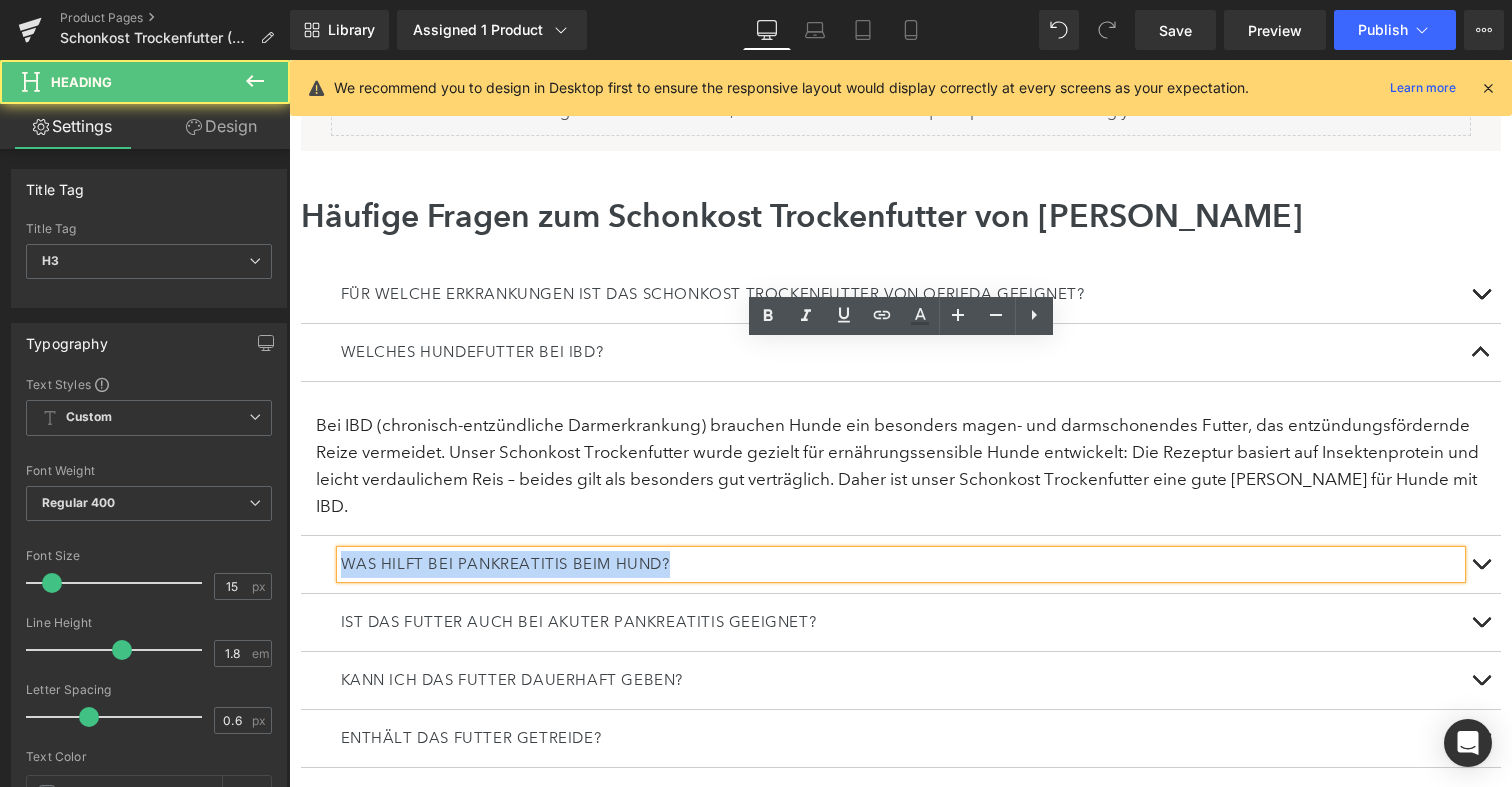 drag, startPoint x: 721, startPoint y: 487, endPoint x: 291, endPoint y: 482, distance: 430.02908 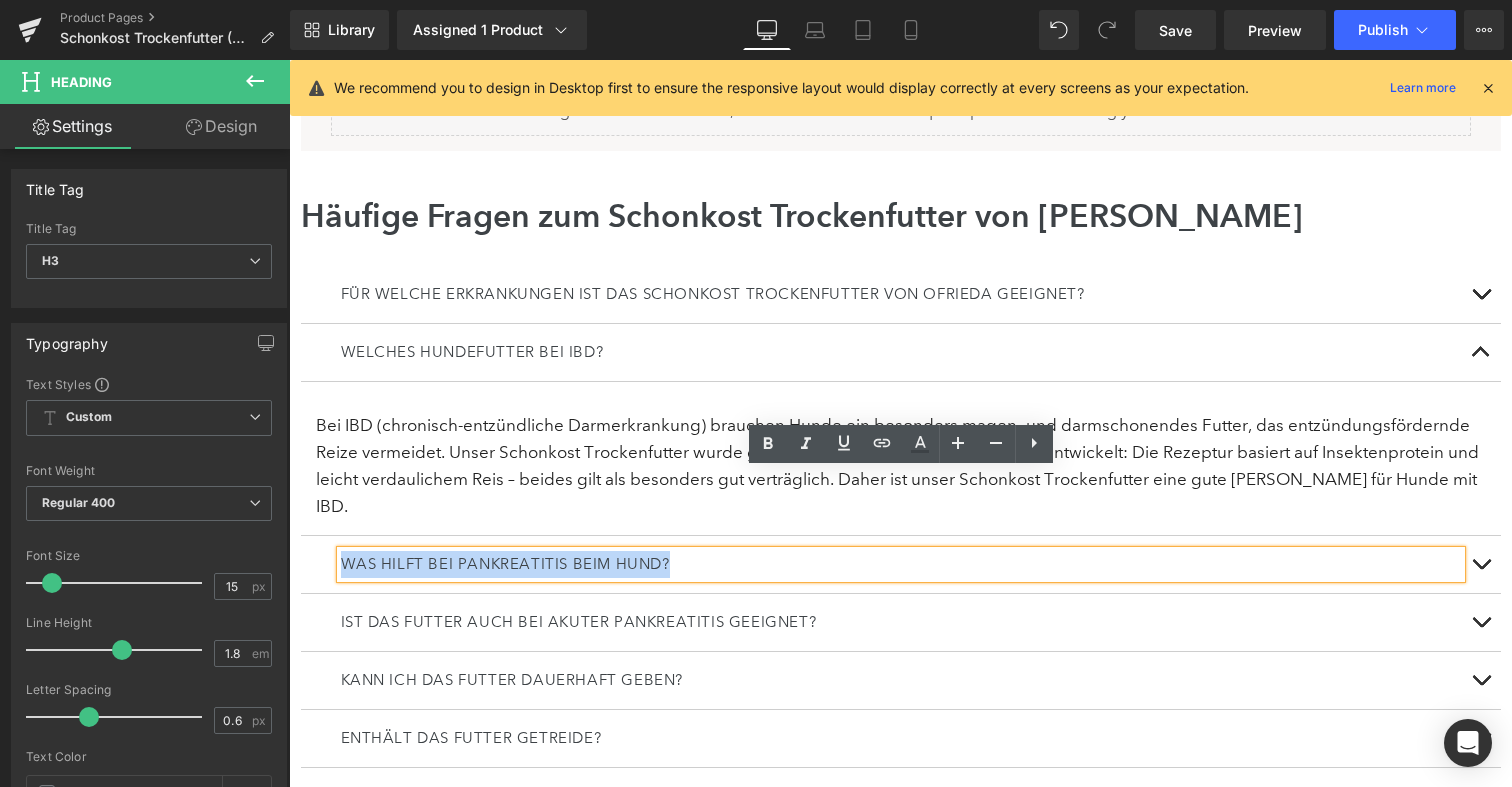 copy on "Was hilft bei Pankreatitis beim Hund?" 